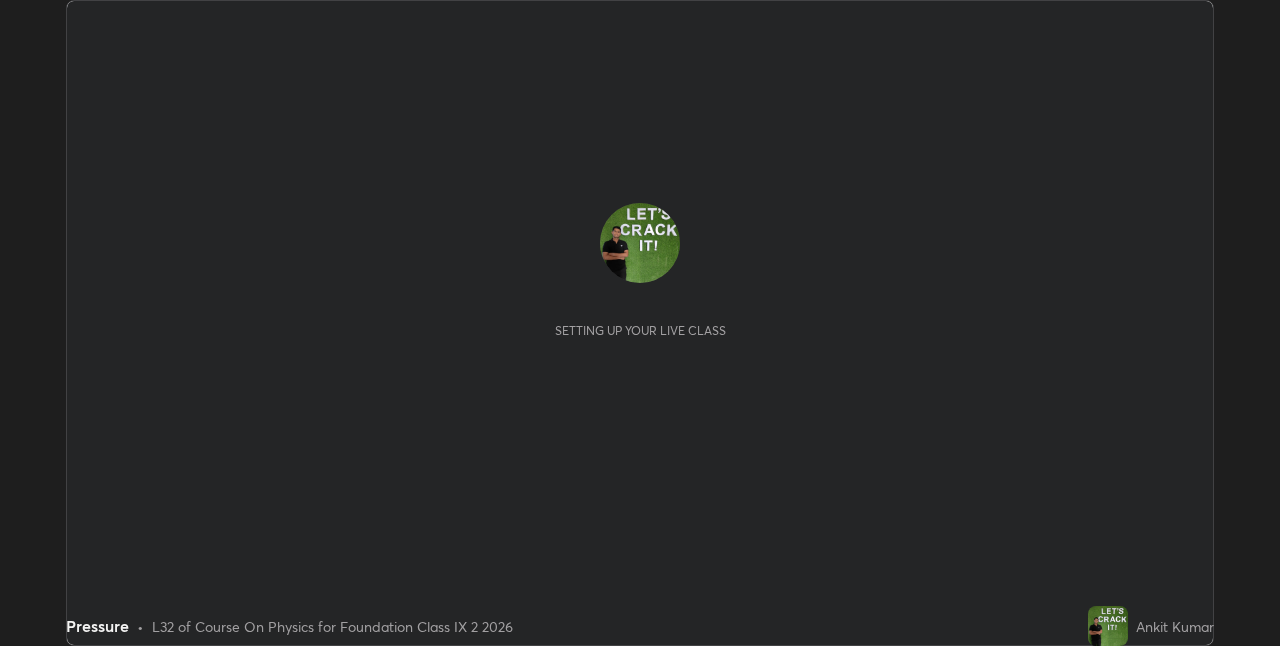 scroll, scrollTop: 0, scrollLeft: 0, axis: both 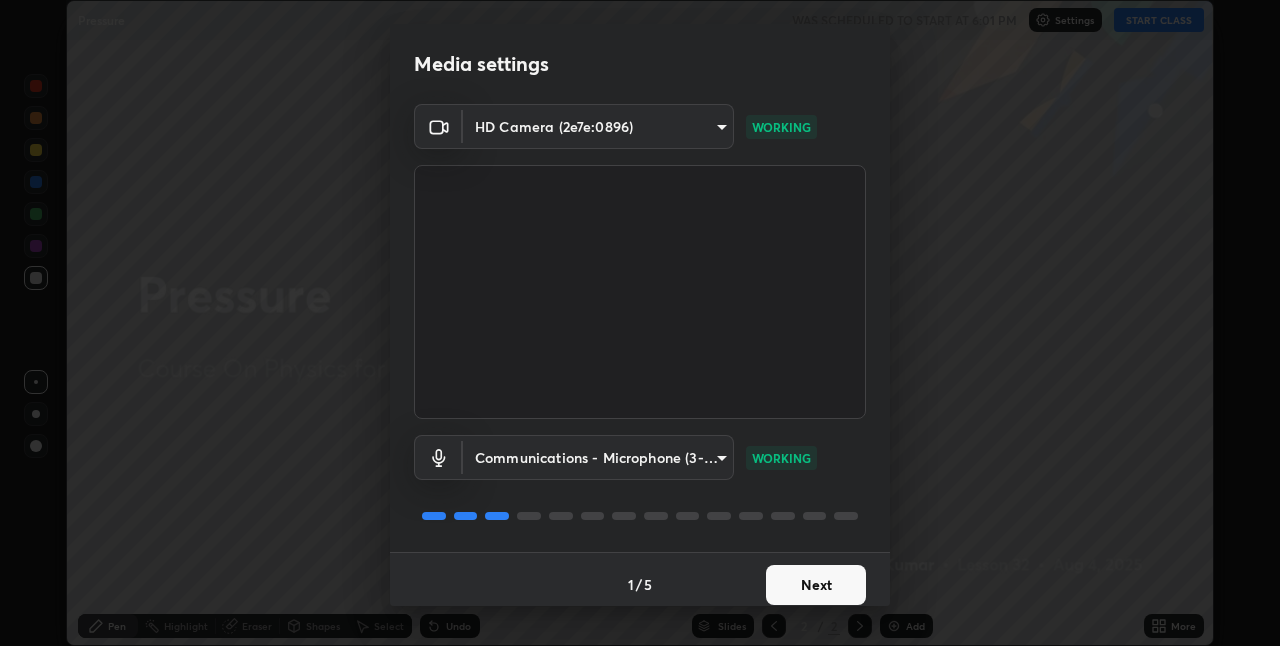 click on "Next" at bounding box center (816, 585) 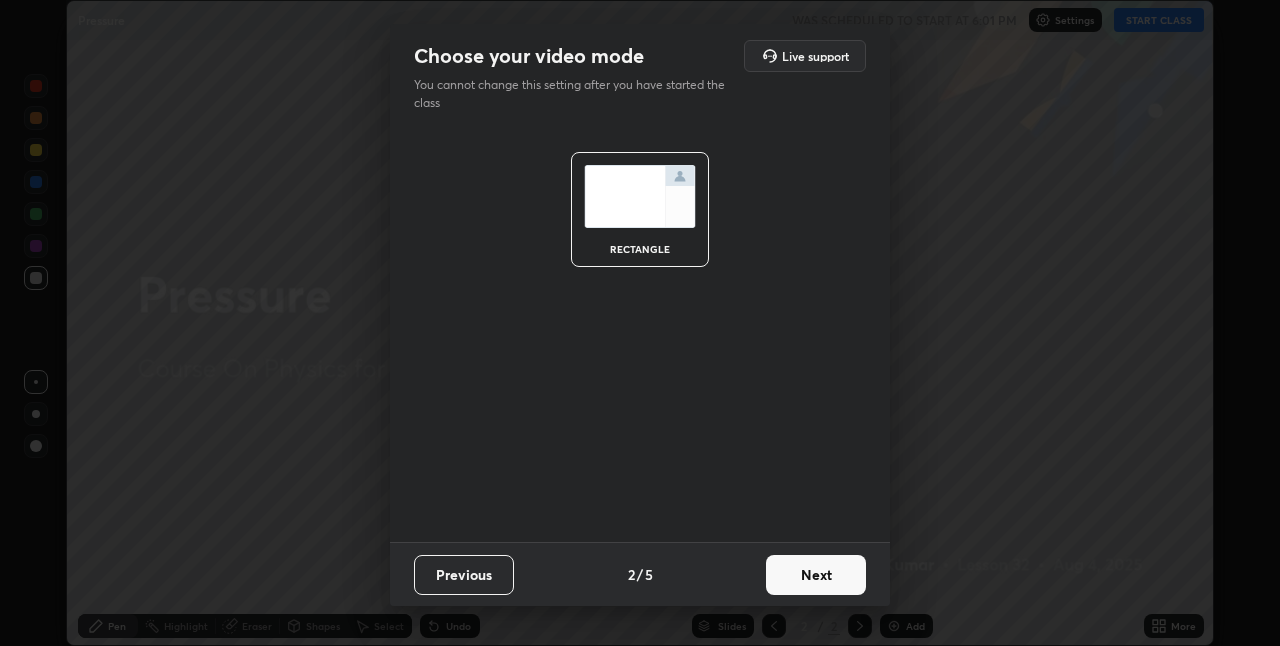 click on "Next" at bounding box center [816, 575] 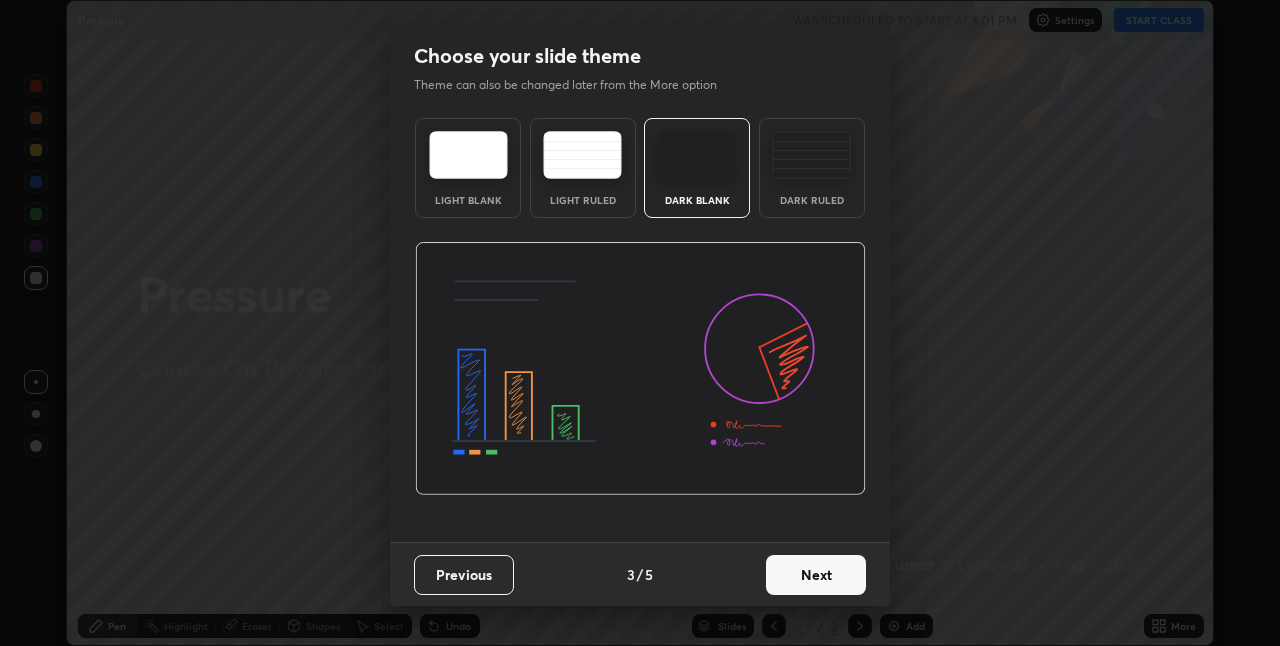 click on "Next" at bounding box center (816, 575) 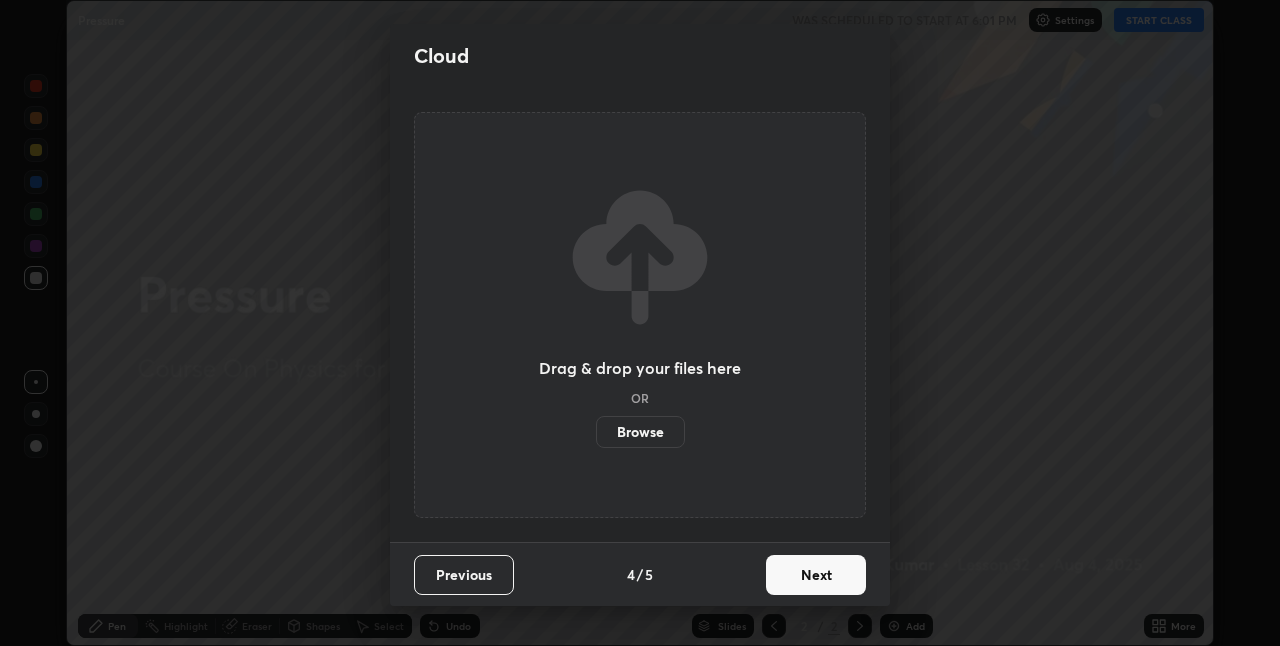 click on "Next" at bounding box center (816, 575) 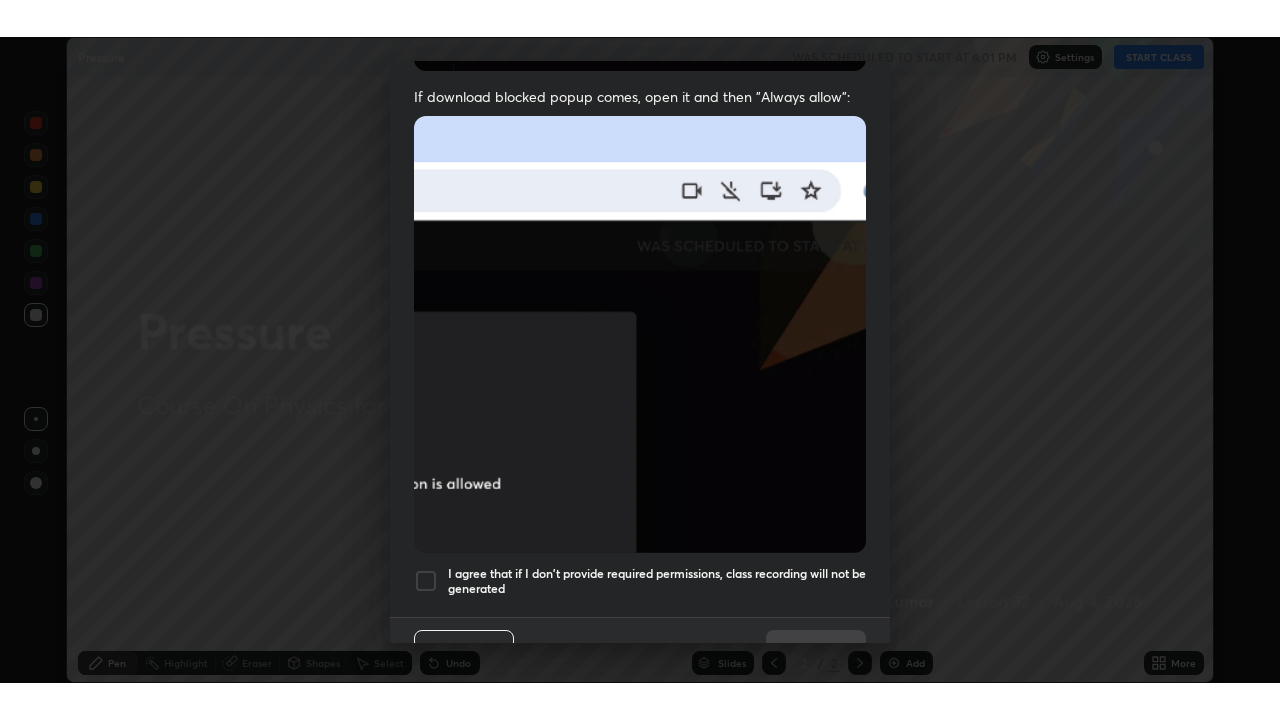 scroll, scrollTop: 418, scrollLeft: 0, axis: vertical 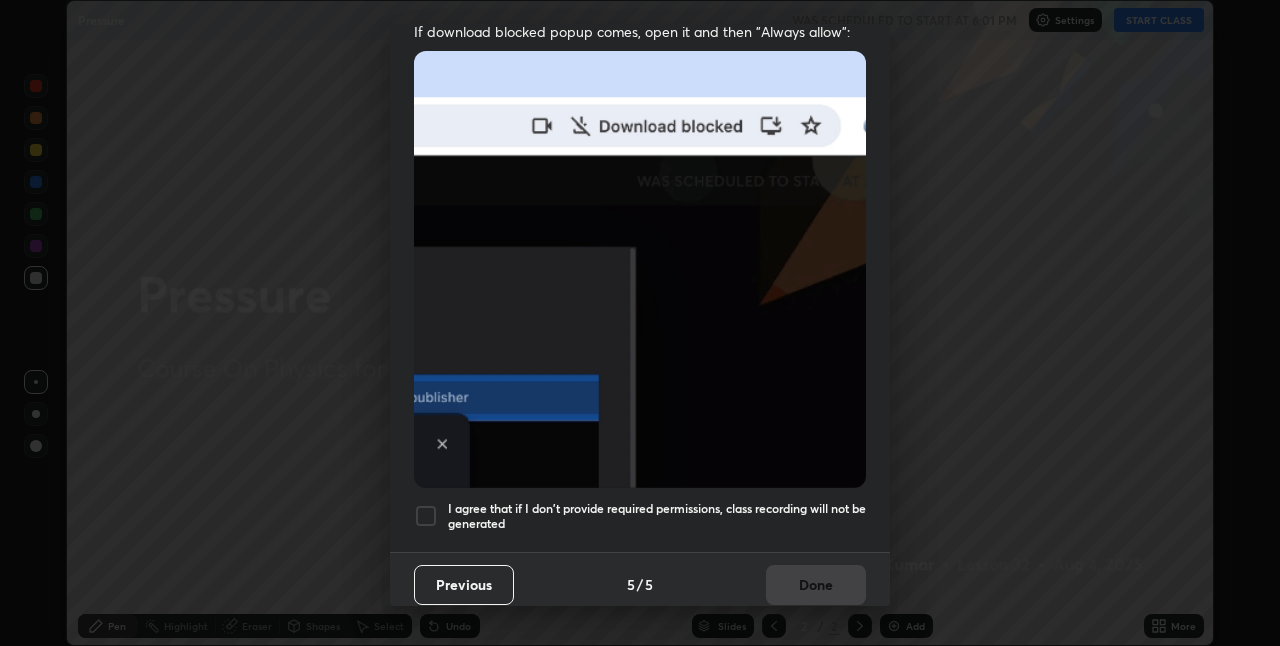 click on "I agree that if I don't provide required permissions, class recording will not be generated" at bounding box center [657, 516] 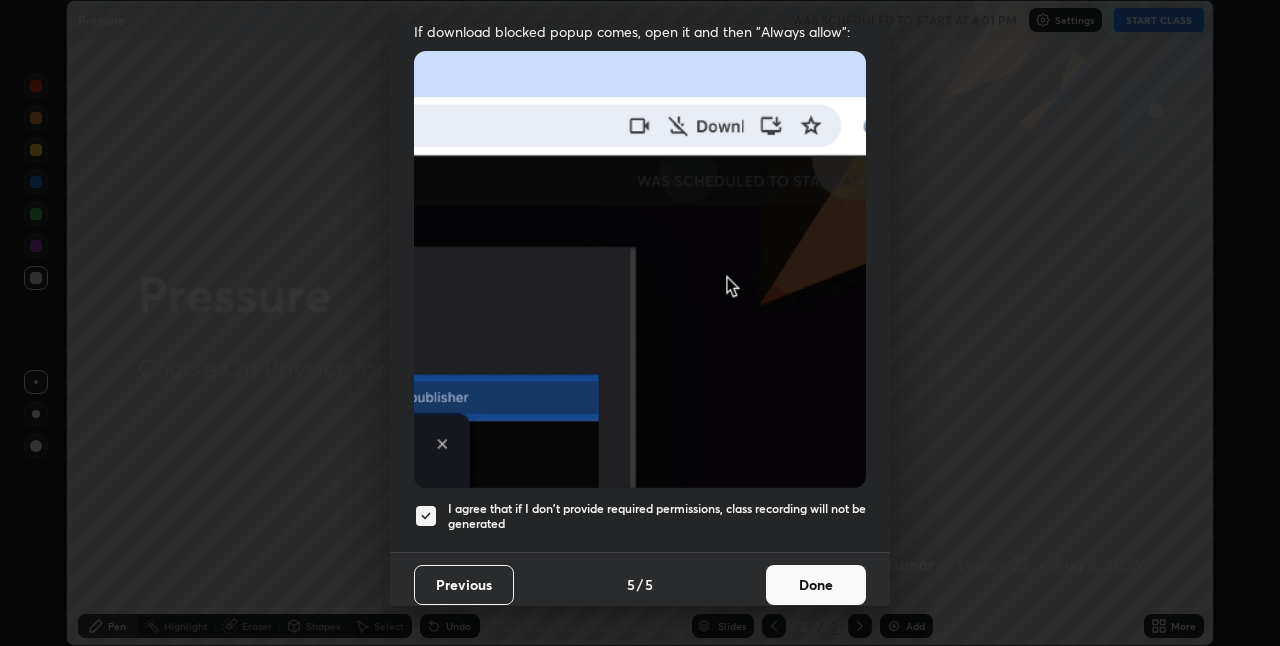 click on "Done" at bounding box center [816, 585] 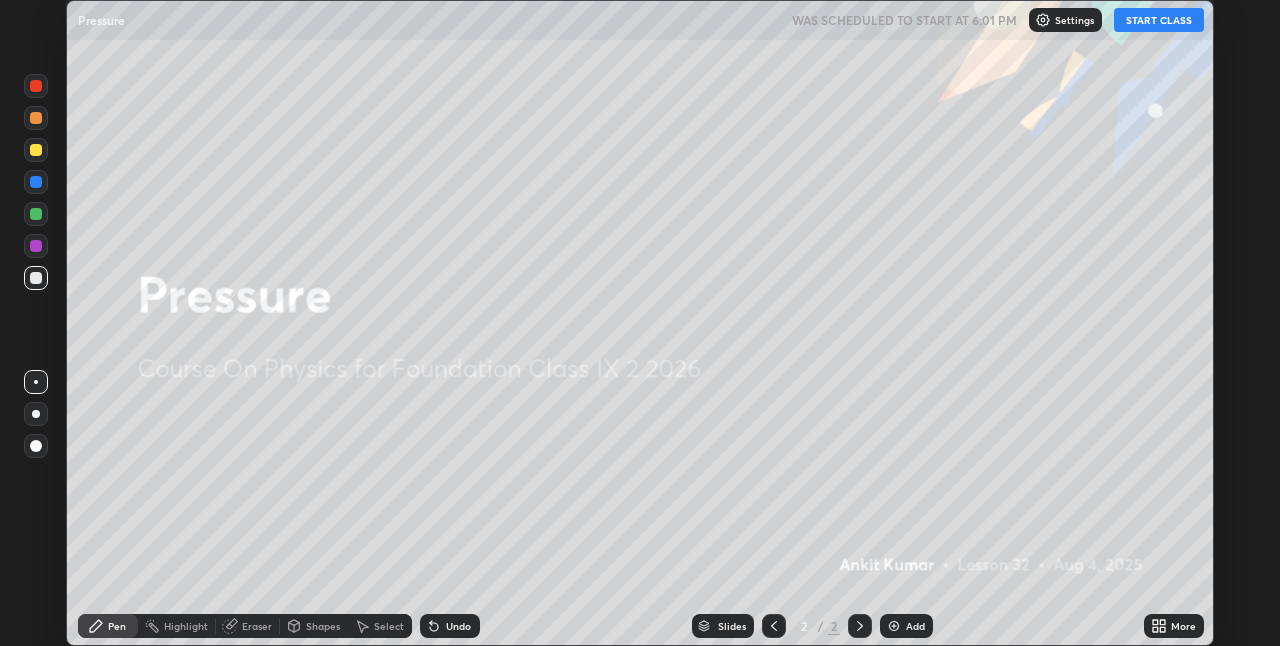 click on "START CLASS" at bounding box center [1159, 20] 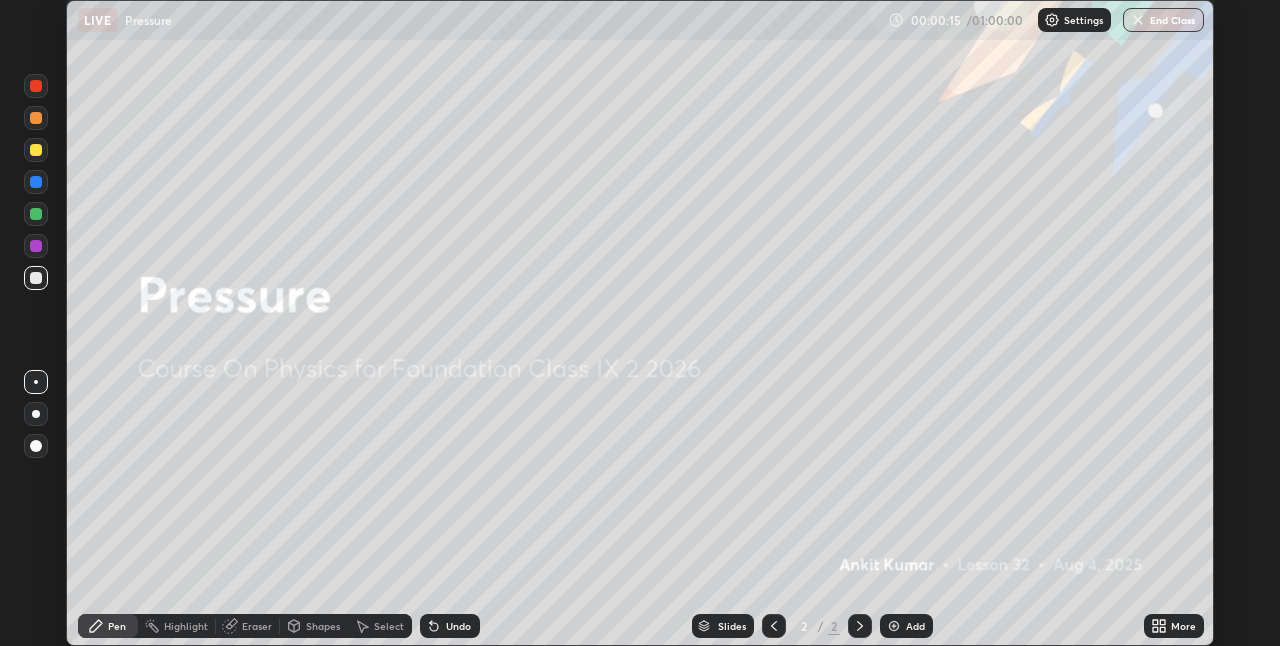 click at bounding box center [894, 626] 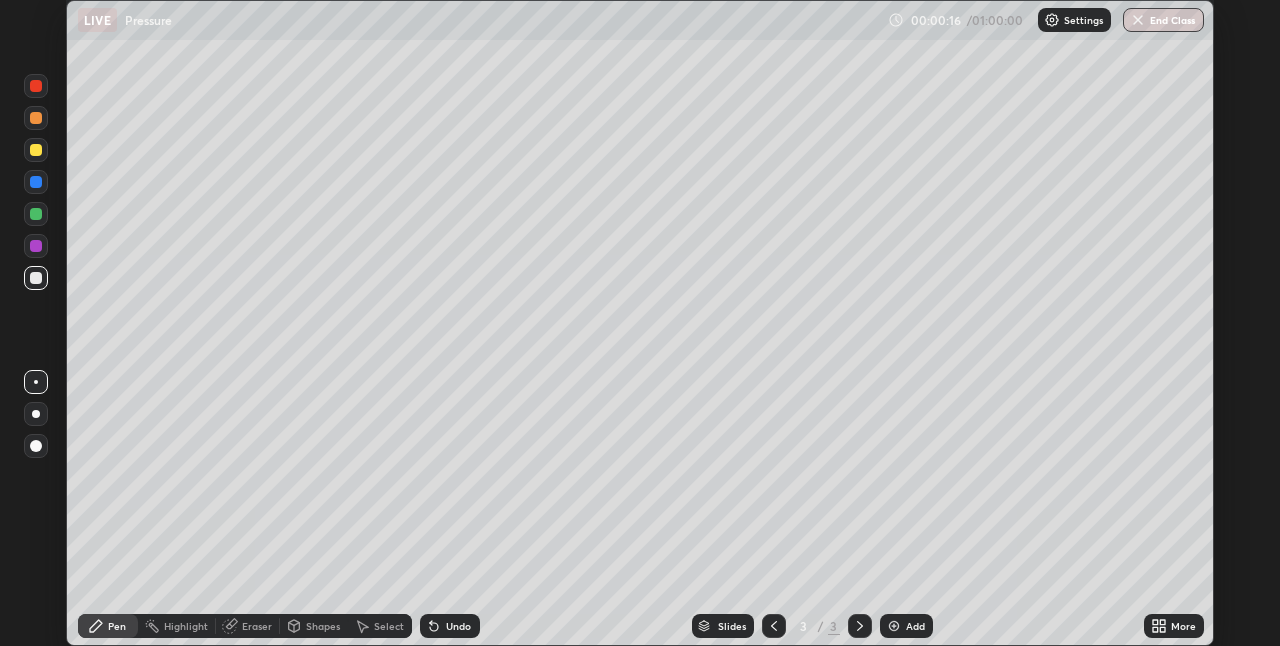 click on "Shapes" at bounding box center [314, 626] 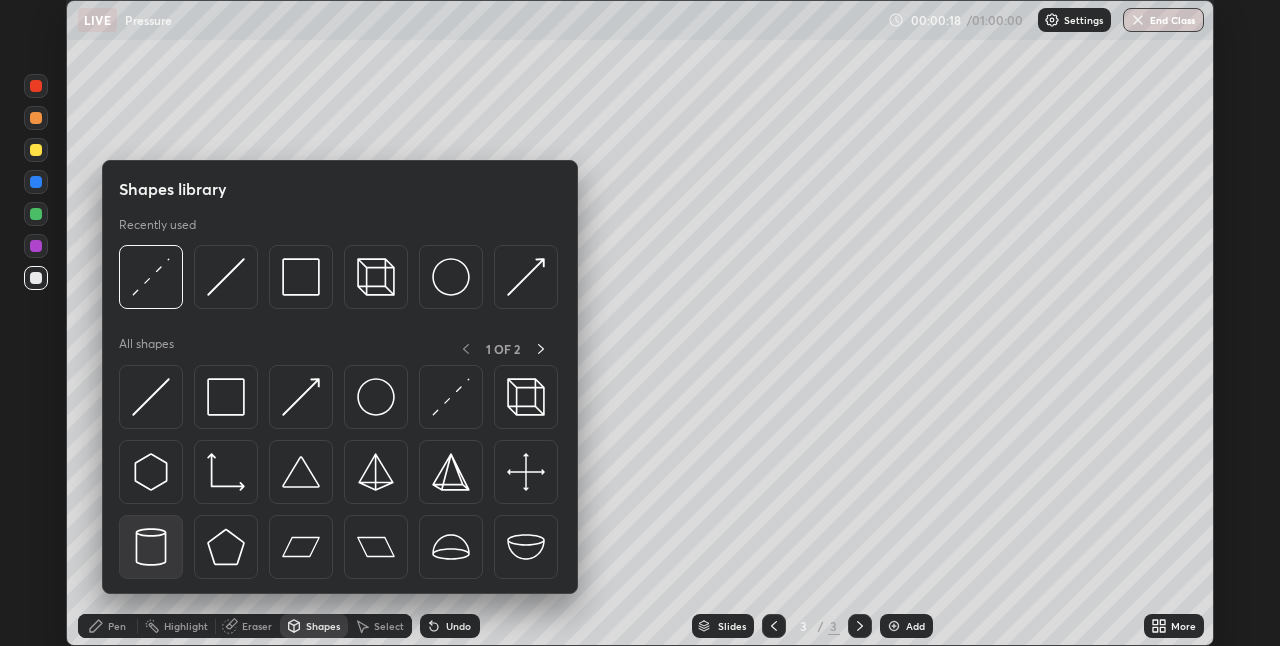 click at bounding box center [151, 547] 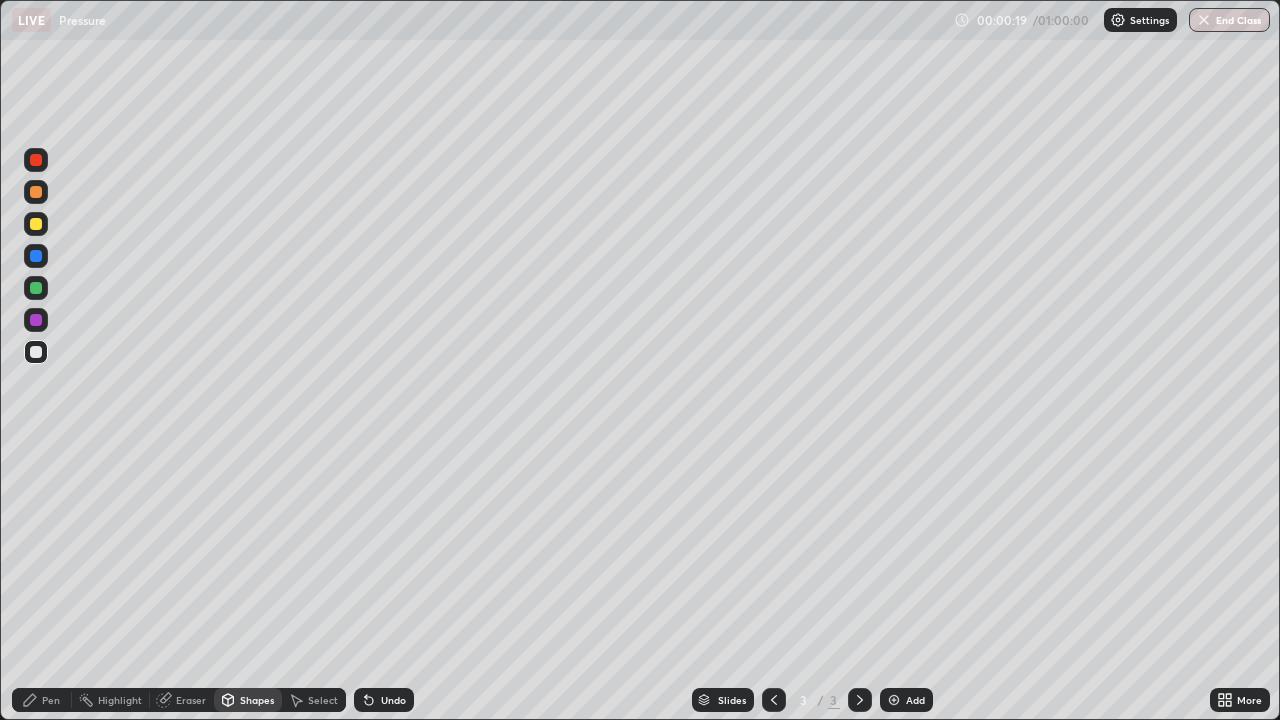 scroll, scrollTop: 99280, scrollLeft: 98720, axis: both 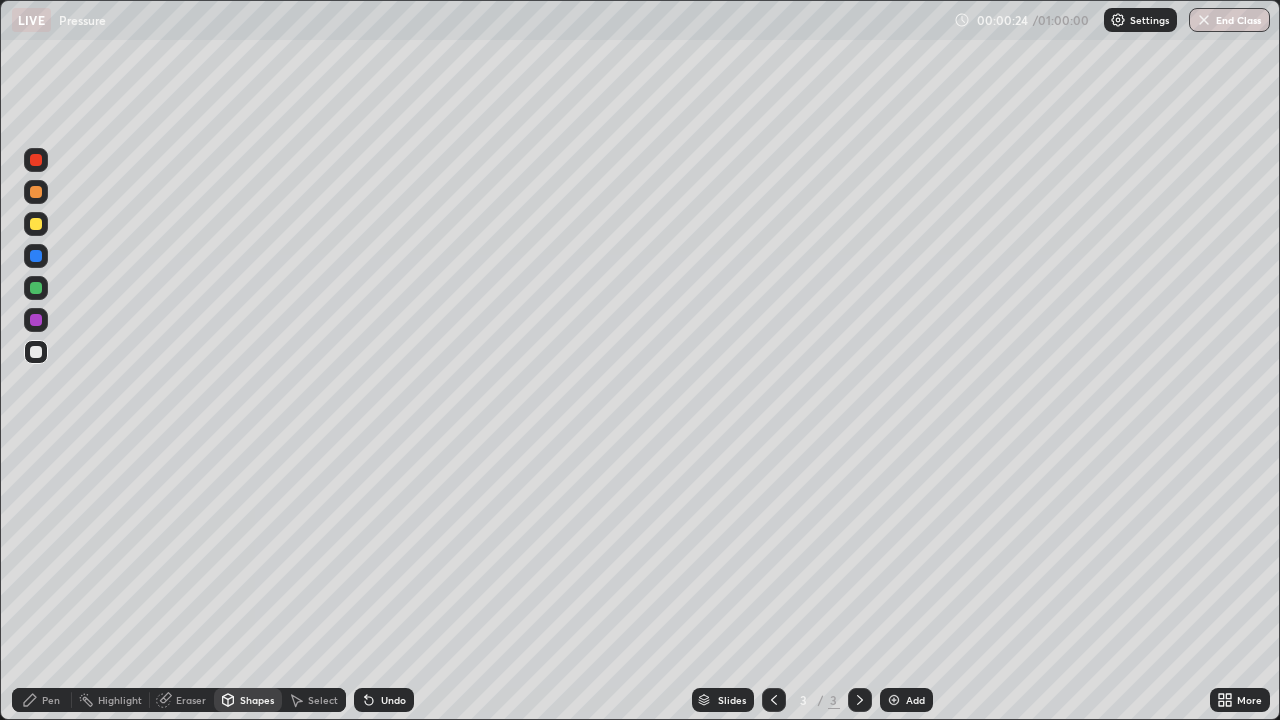 click 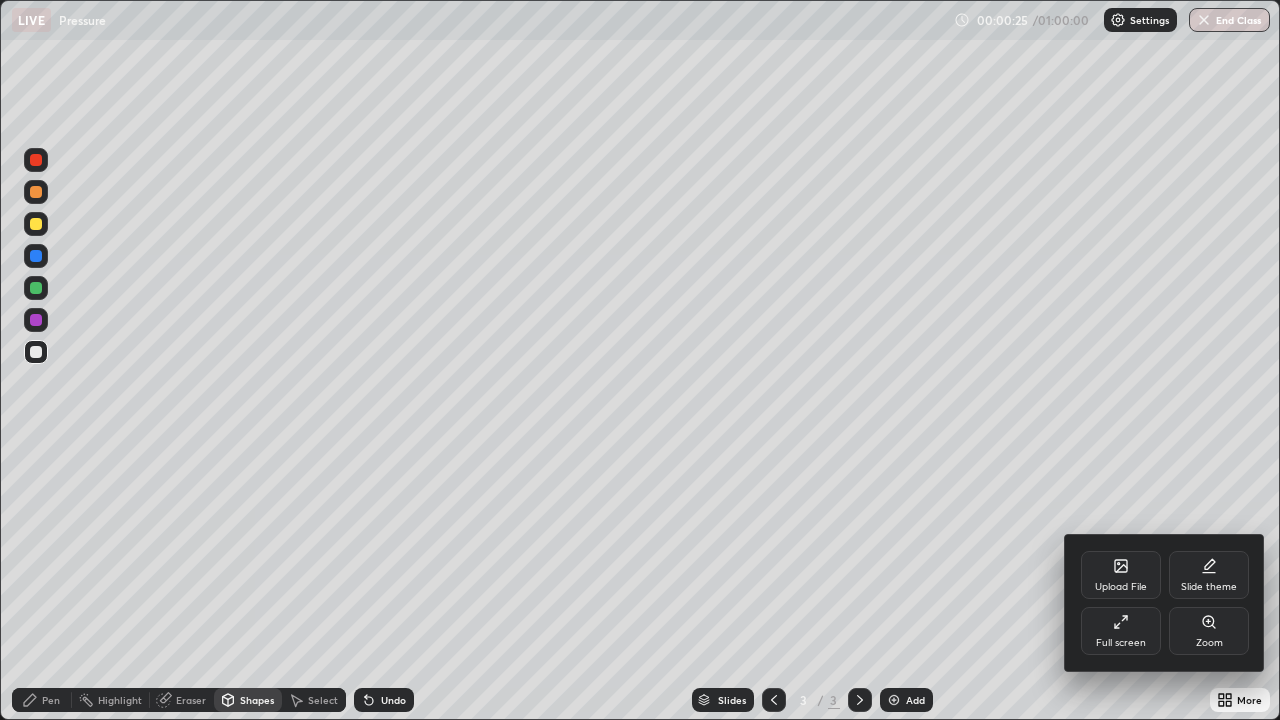 click 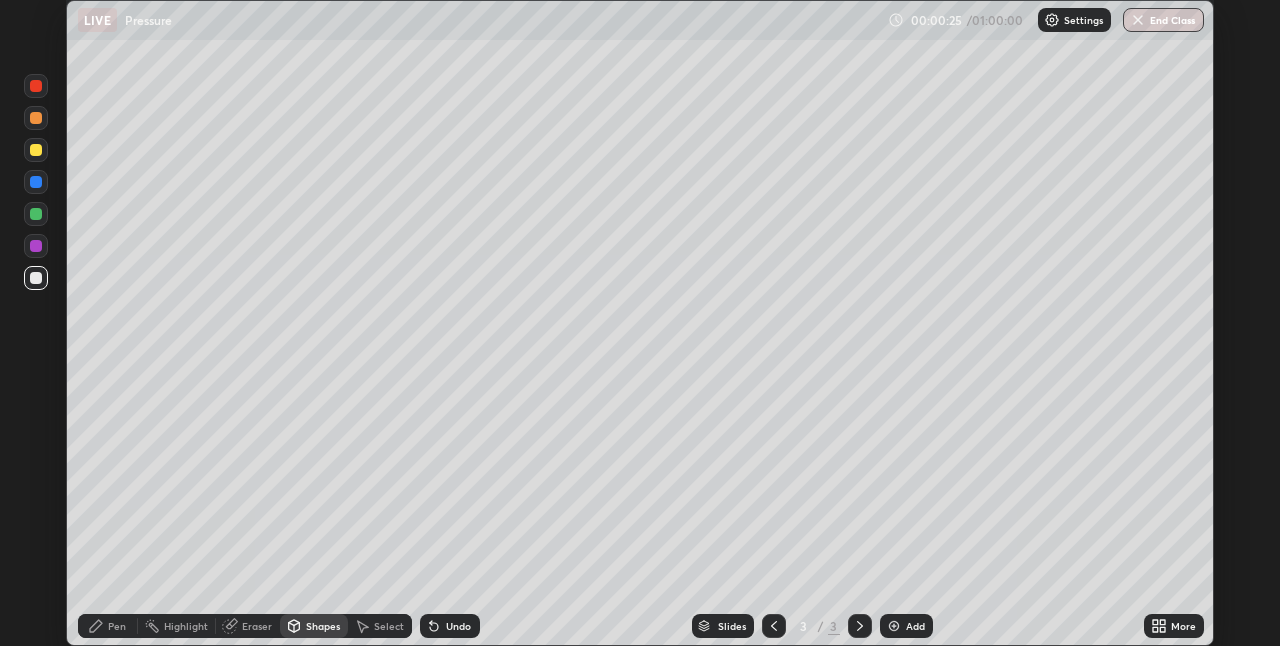 scroll, scrollTop: 646, scrollLeft: 1280, axis: both 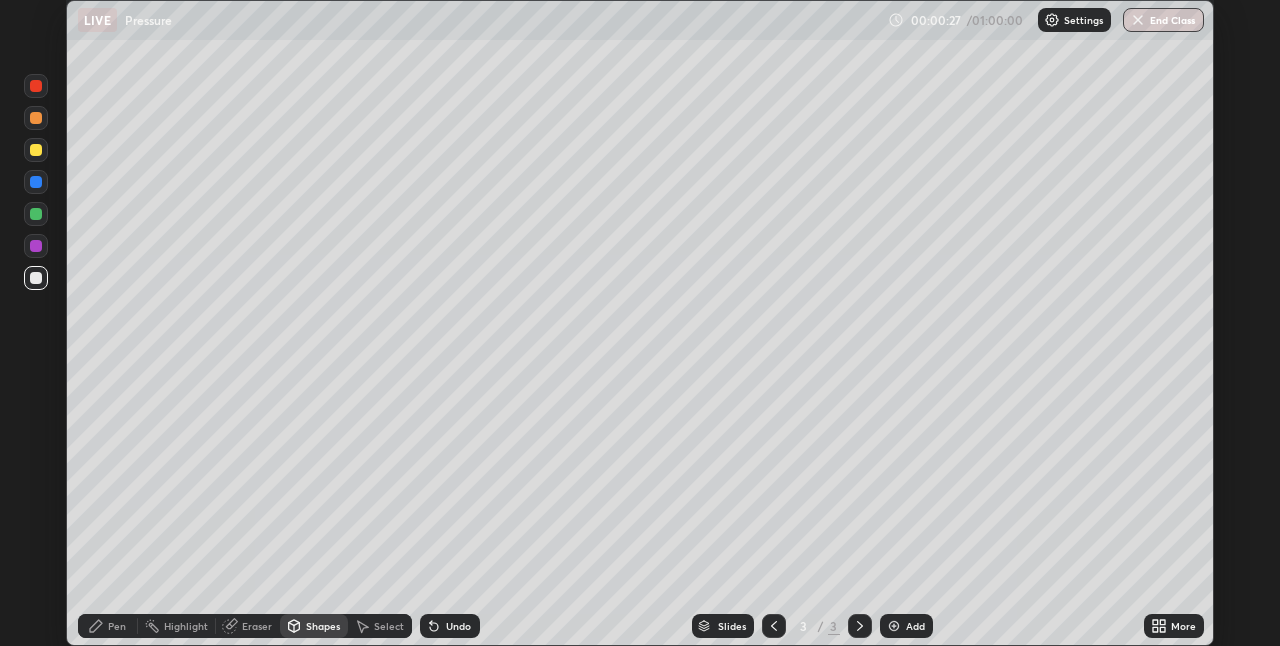 click on "Pen" at bounding box center [108, 626] 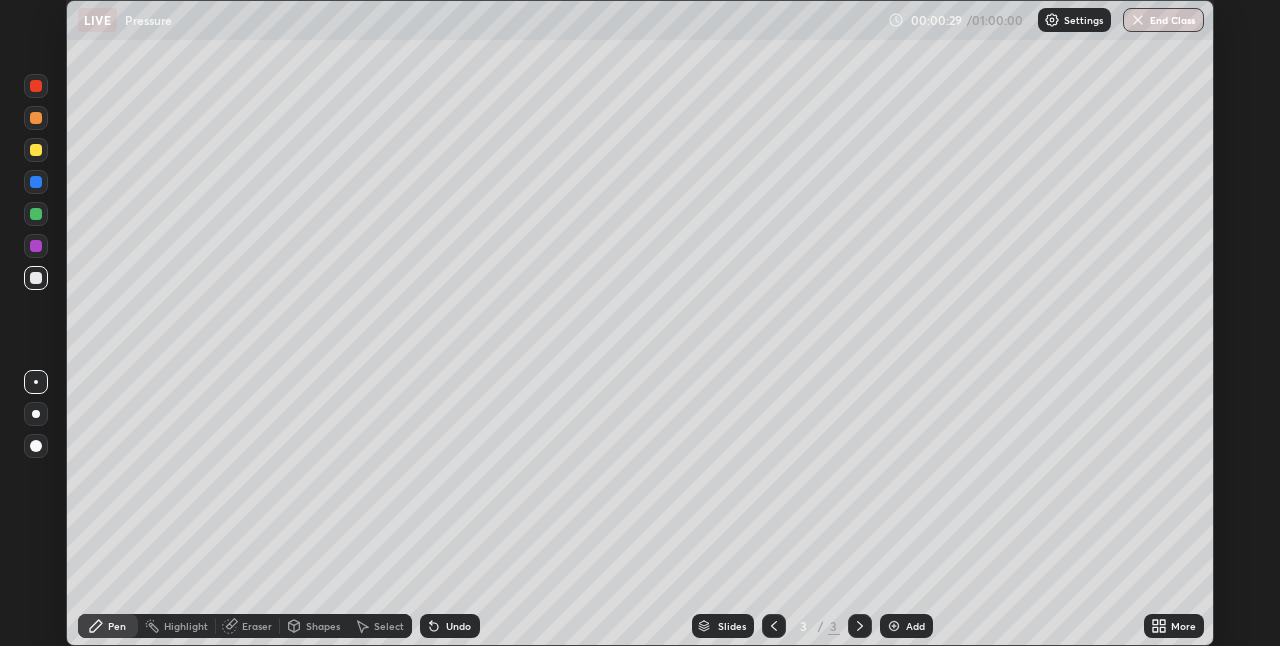 click at bounding box center (36, 278) 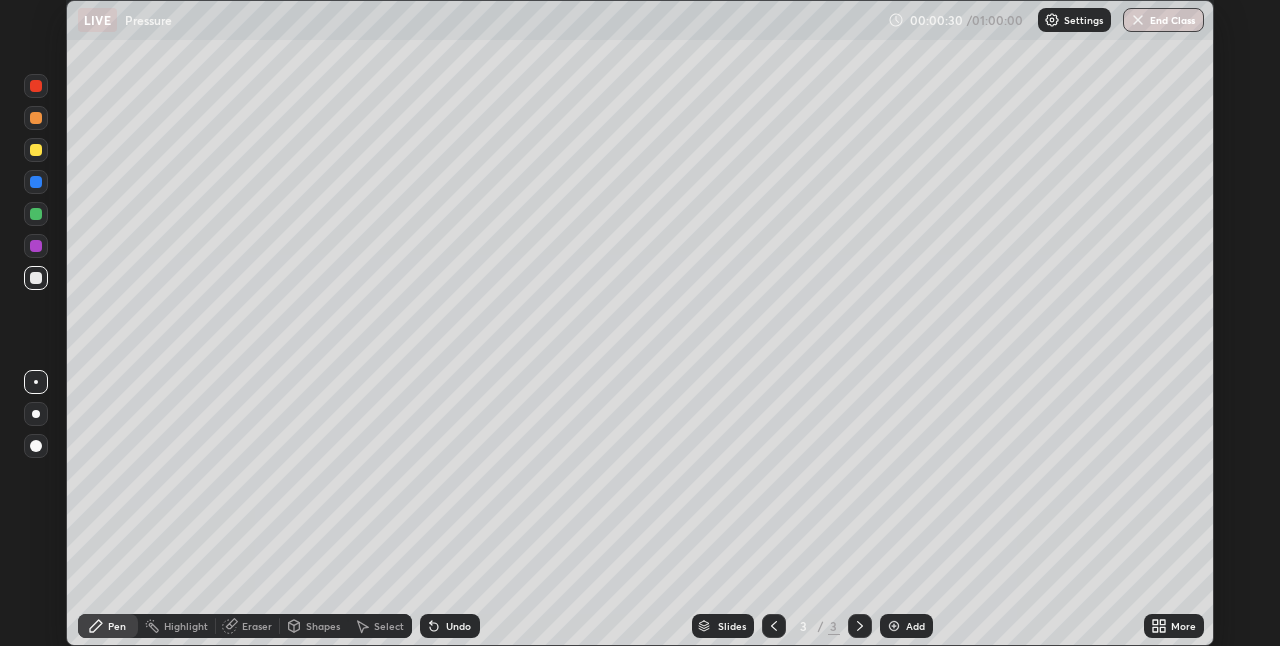 click at bounding box center (36, 414) 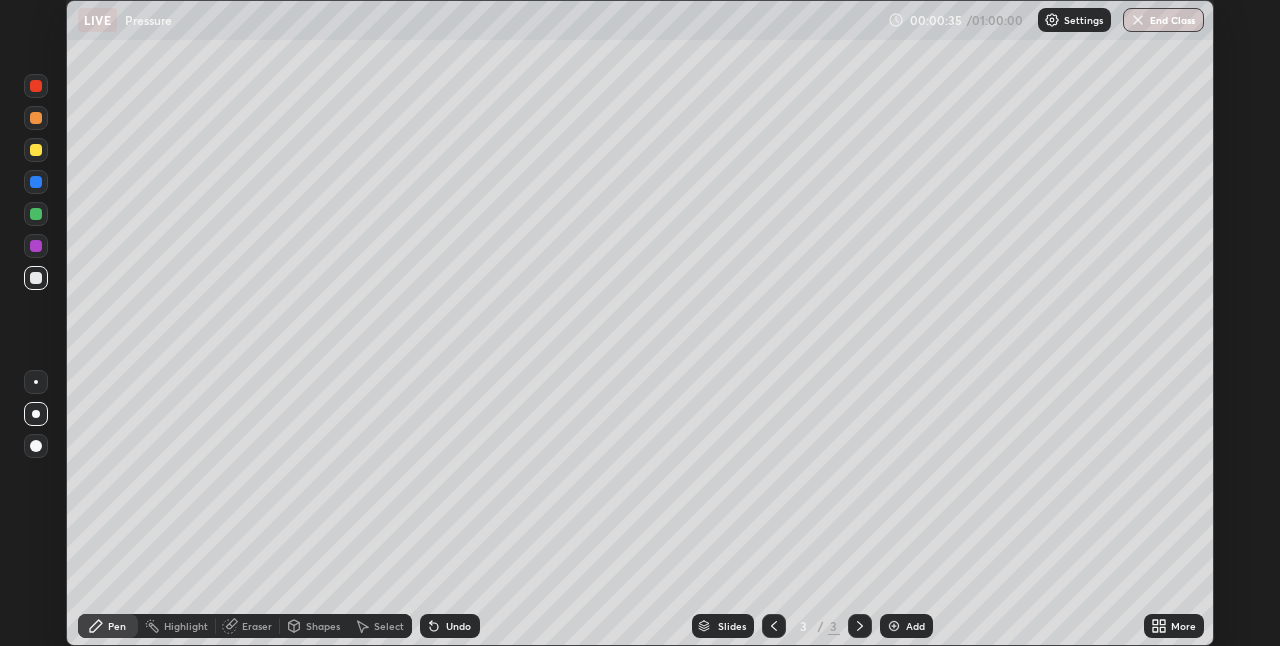 click at bounding box center [36, 182] 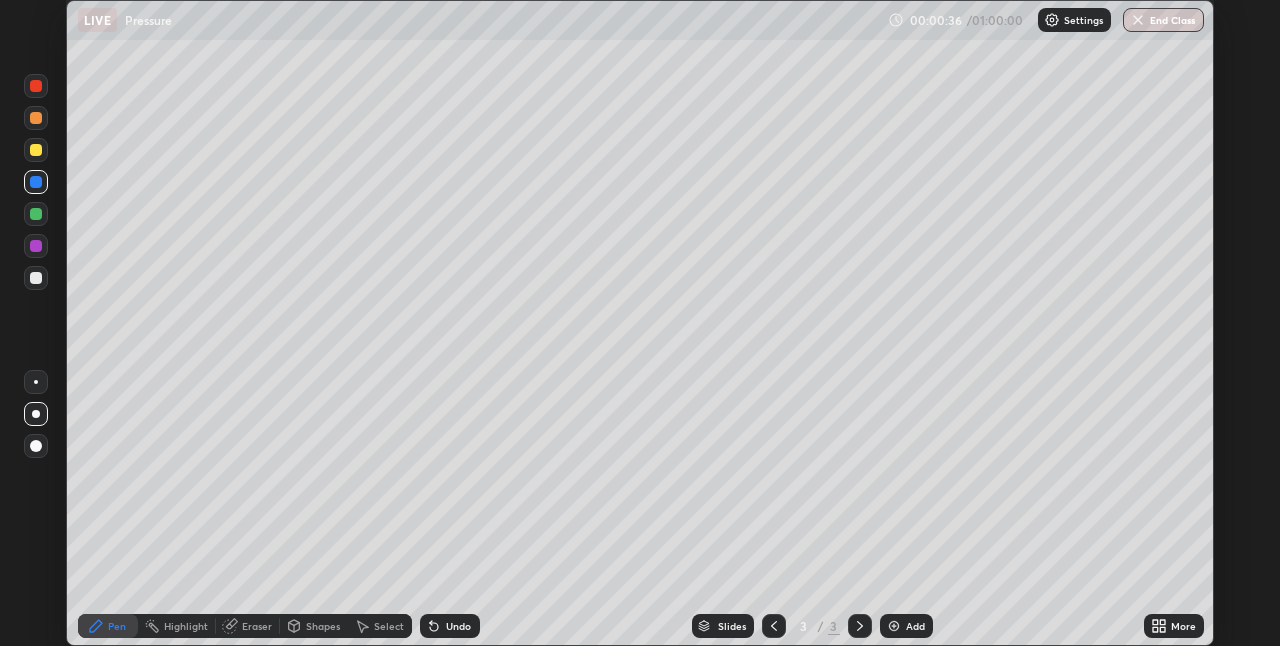 click on "Shapes" at bounding box center (323, 626) 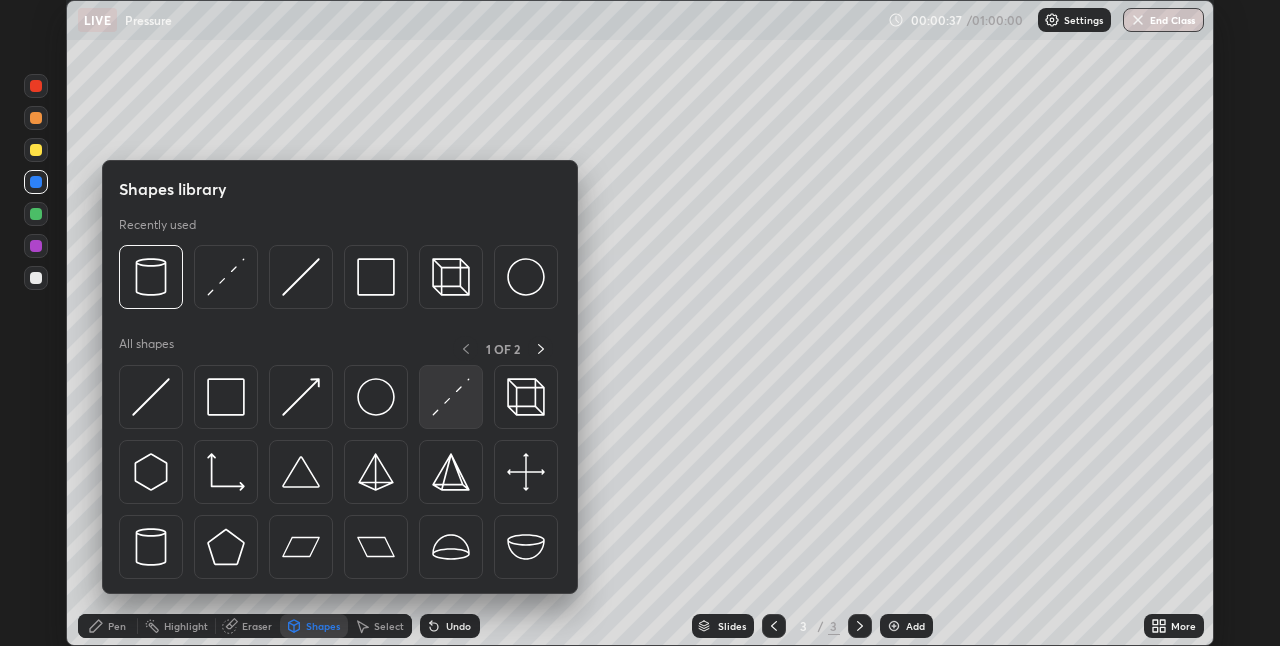 click at bounding box center [451, 397] 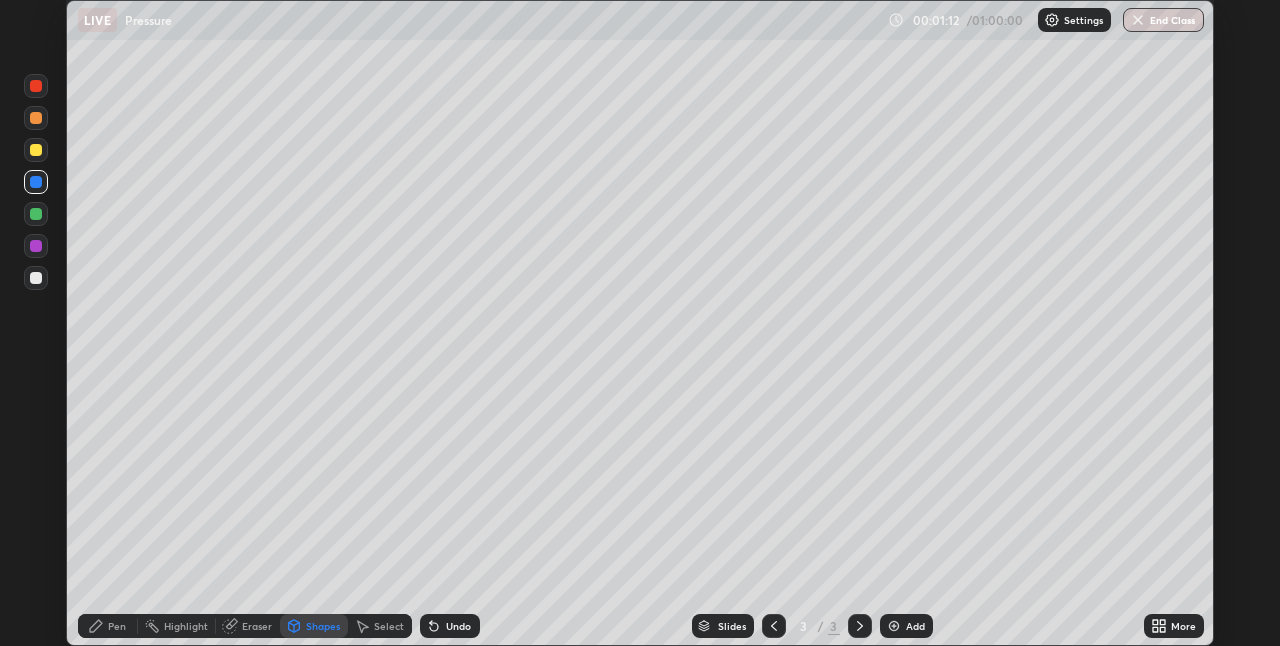 click at bounding box center (36, 214) 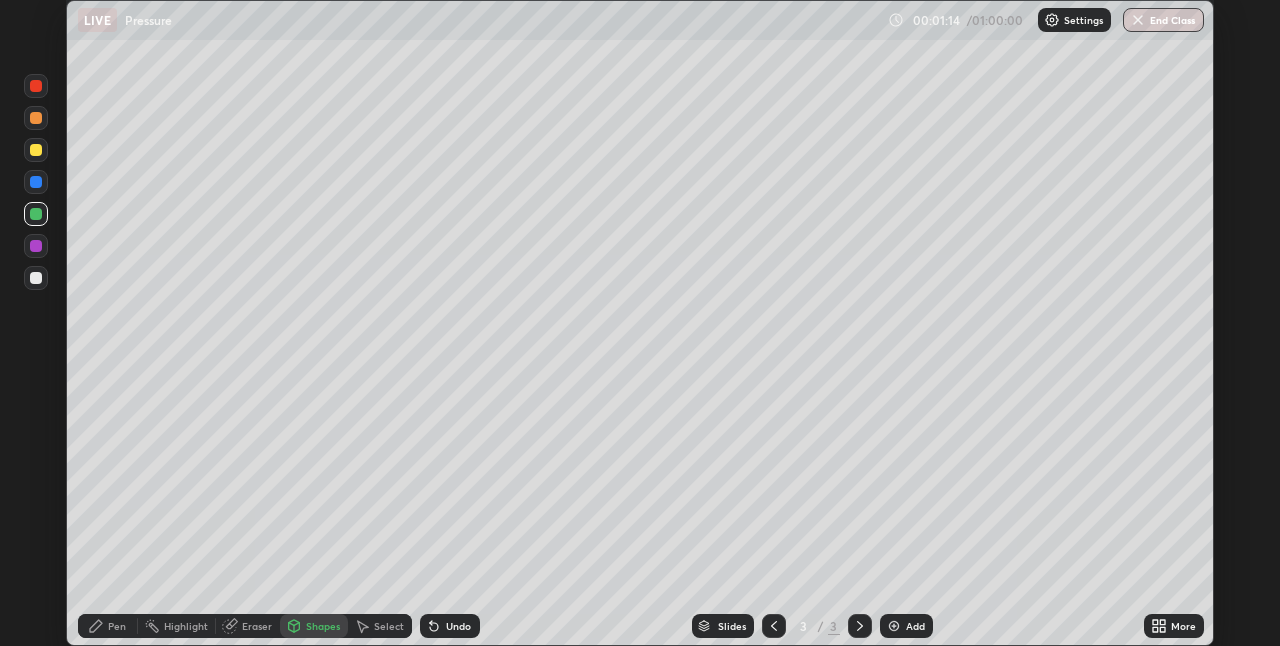 click on "Pen" at bounding box center [108, 626] 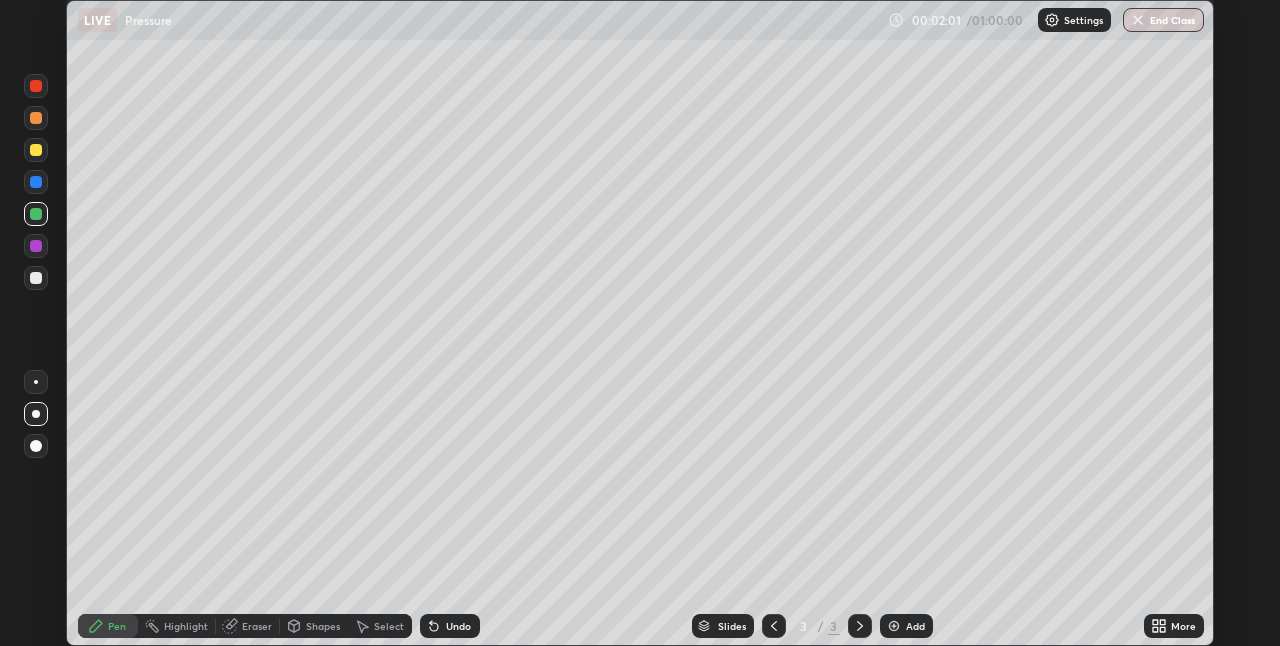 click at bounding box center (36, 278) 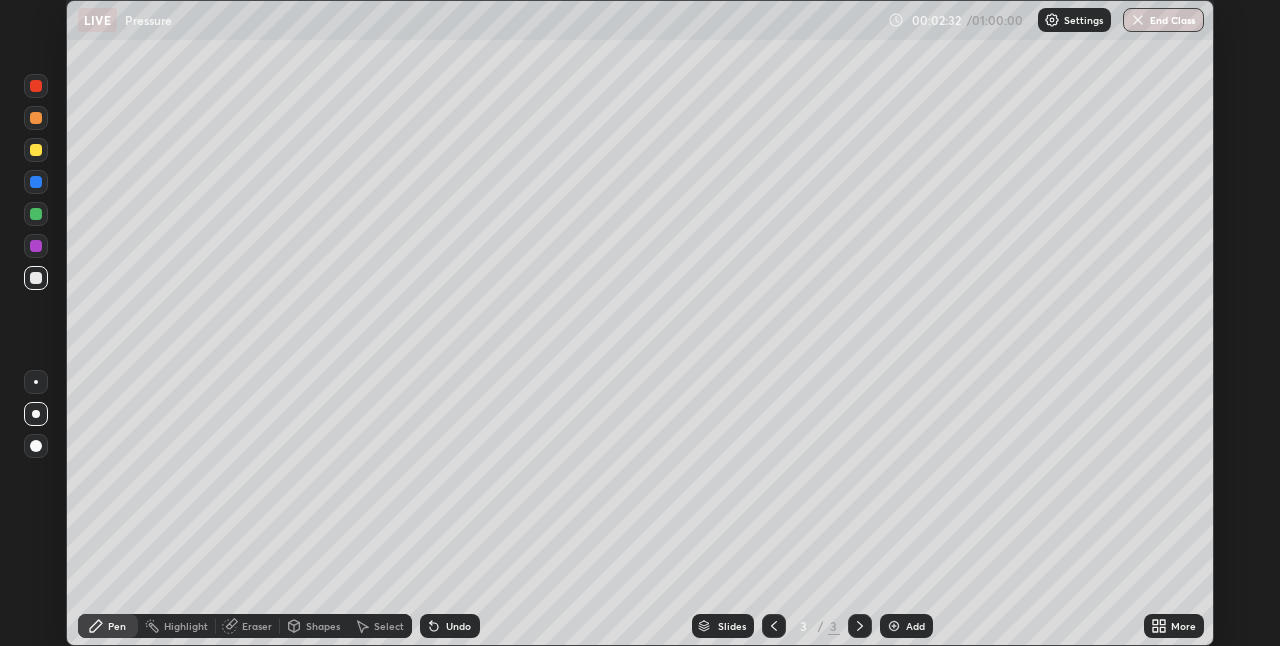 click at bounding box center (36, 150) 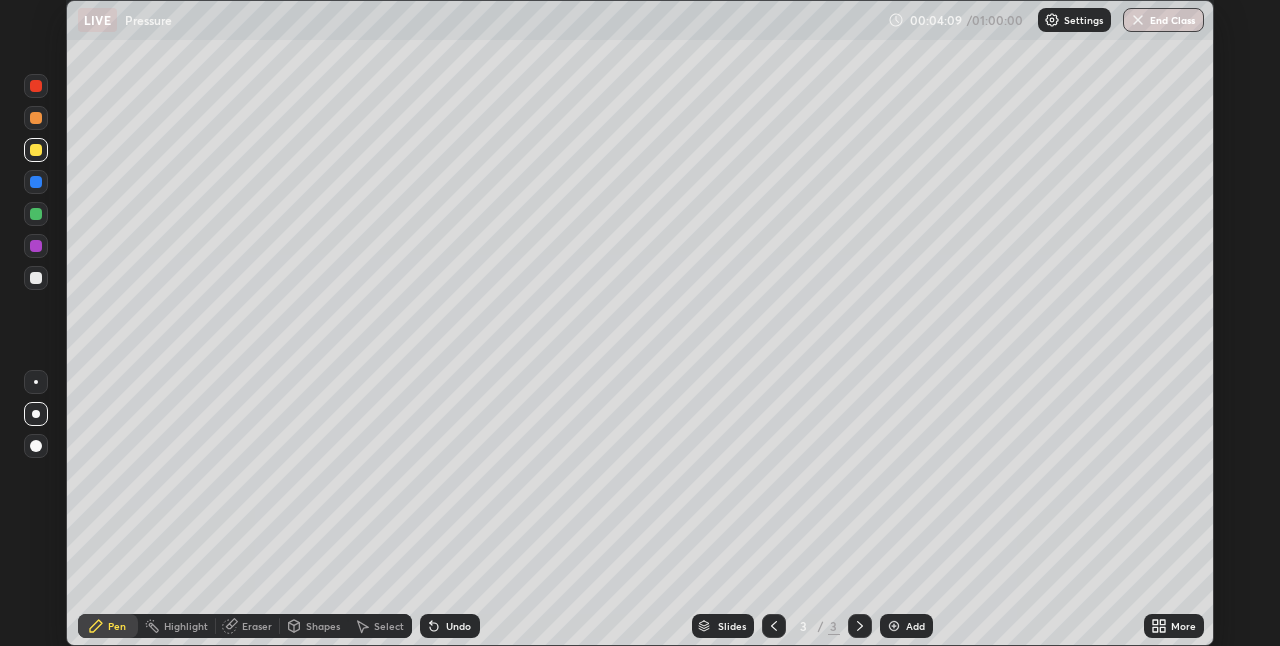click at bounding box center (36, 278) 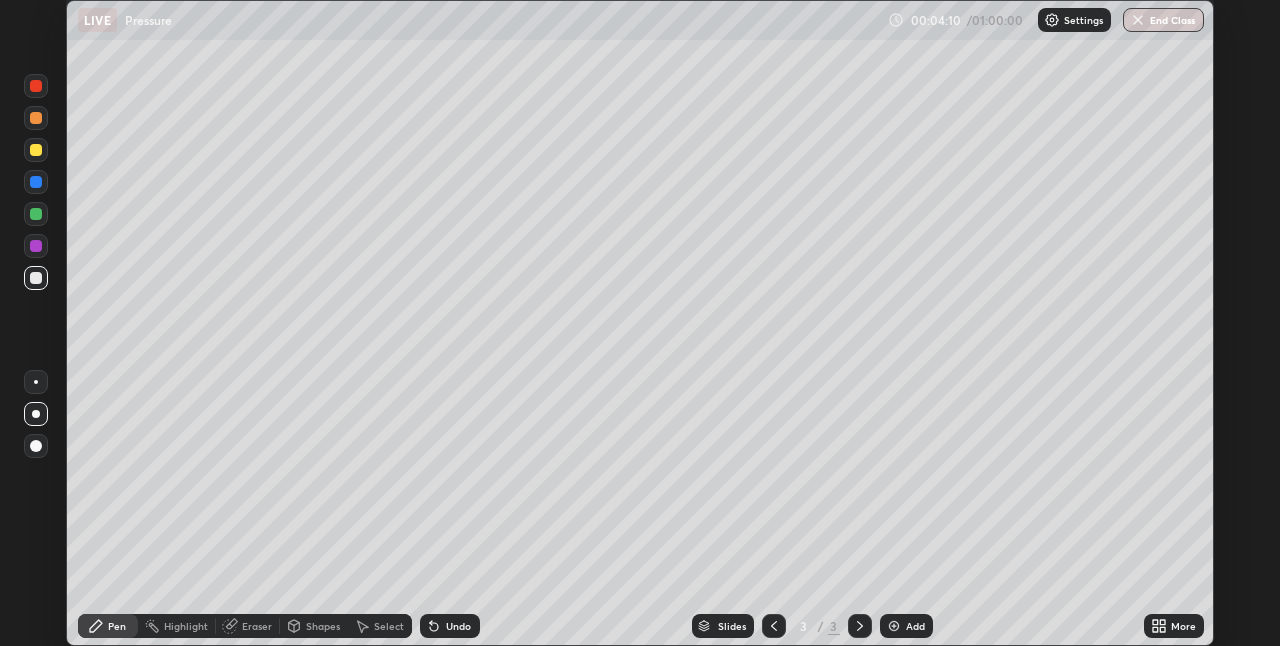 click at bounding box center (36, 246) 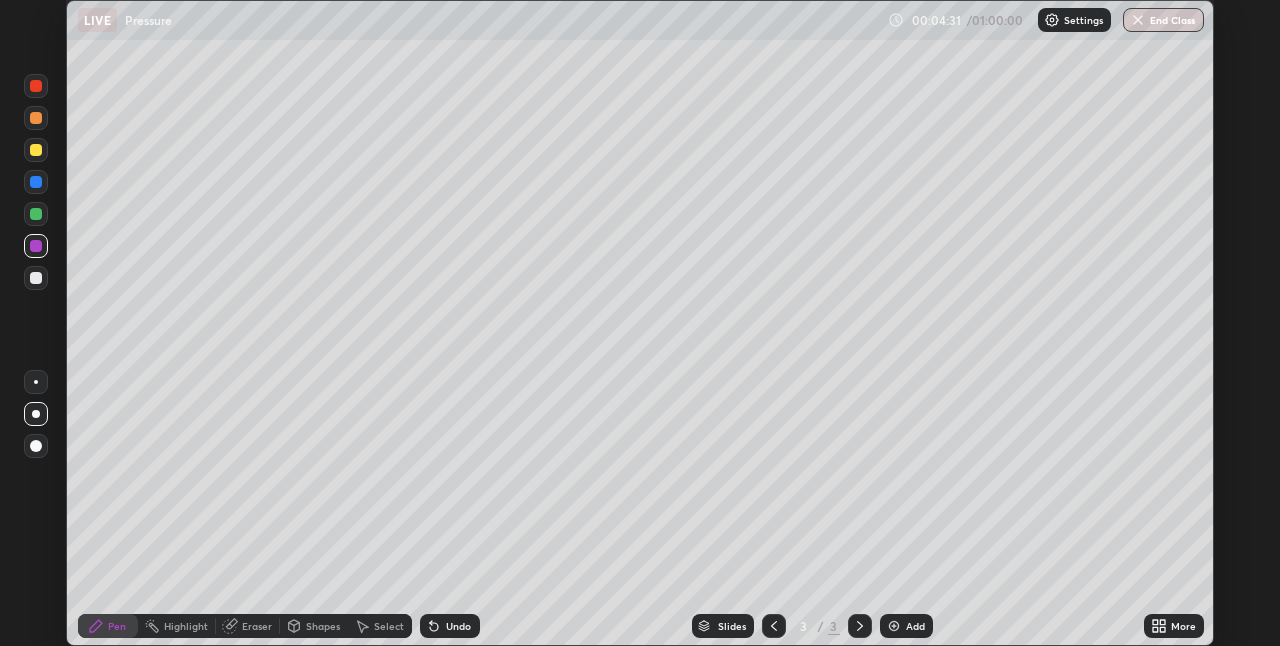 click at bounding box center (36, 182) 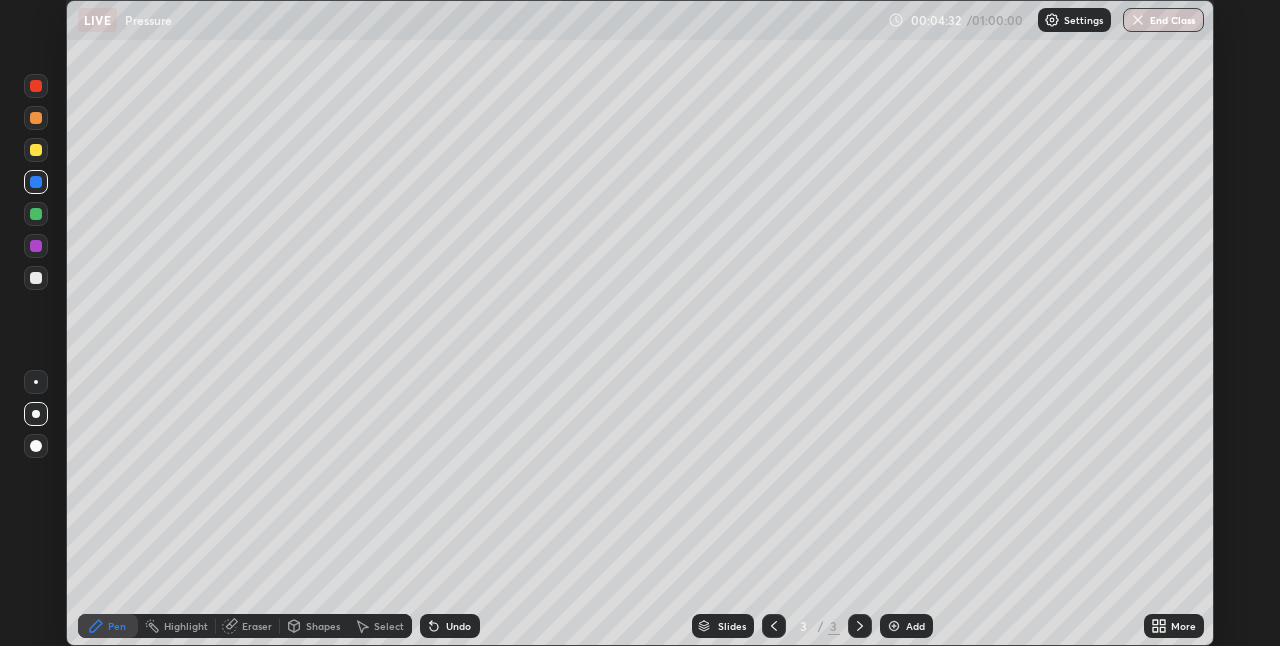 click at bounding box center [36, 150] 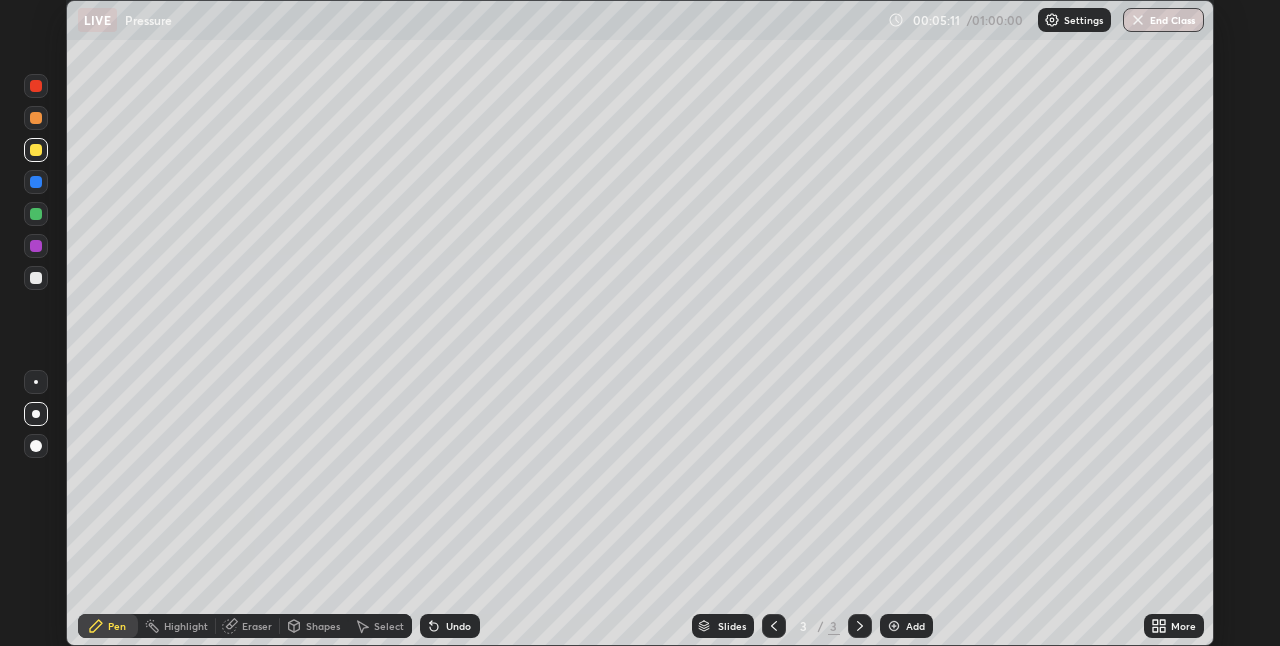click at bounding box center [36, 118] 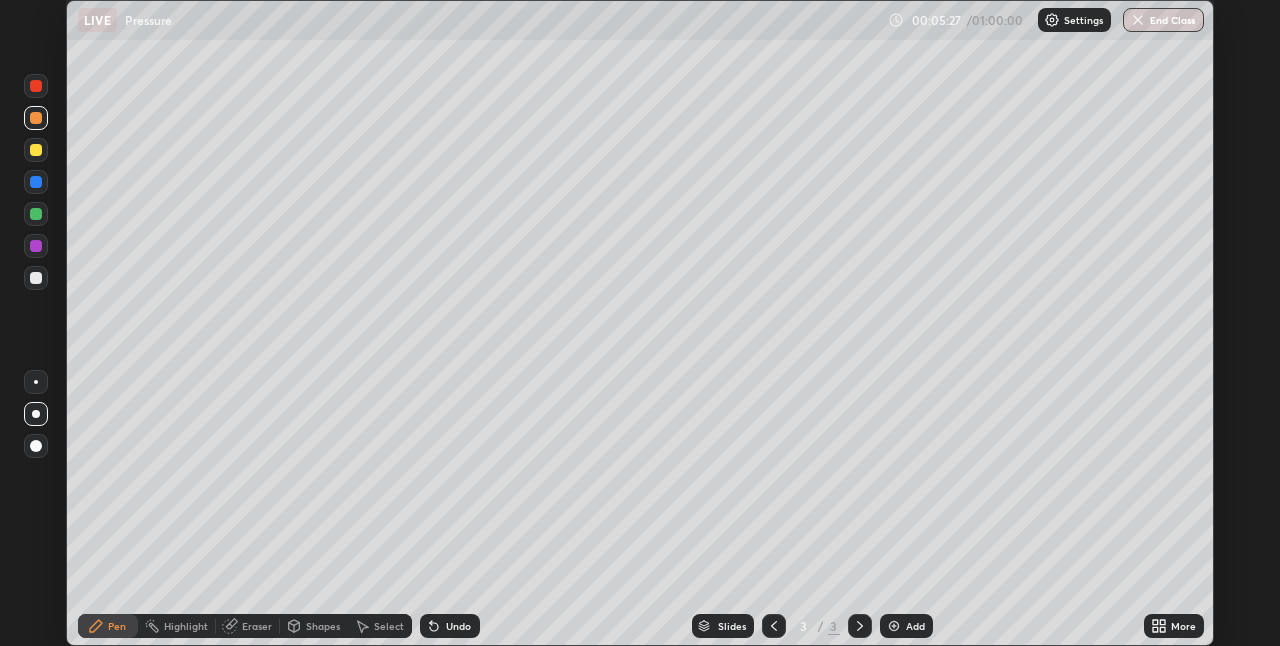 click at bounding box center (36, 150) 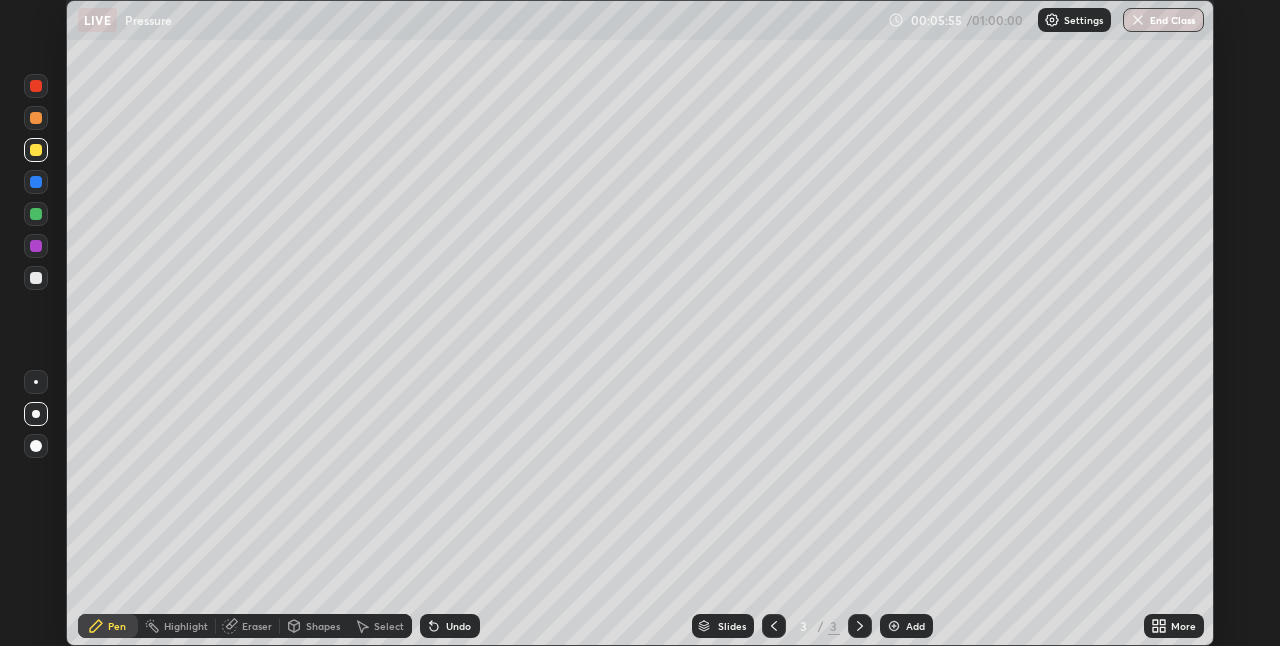click at bounding box center (36, 214) 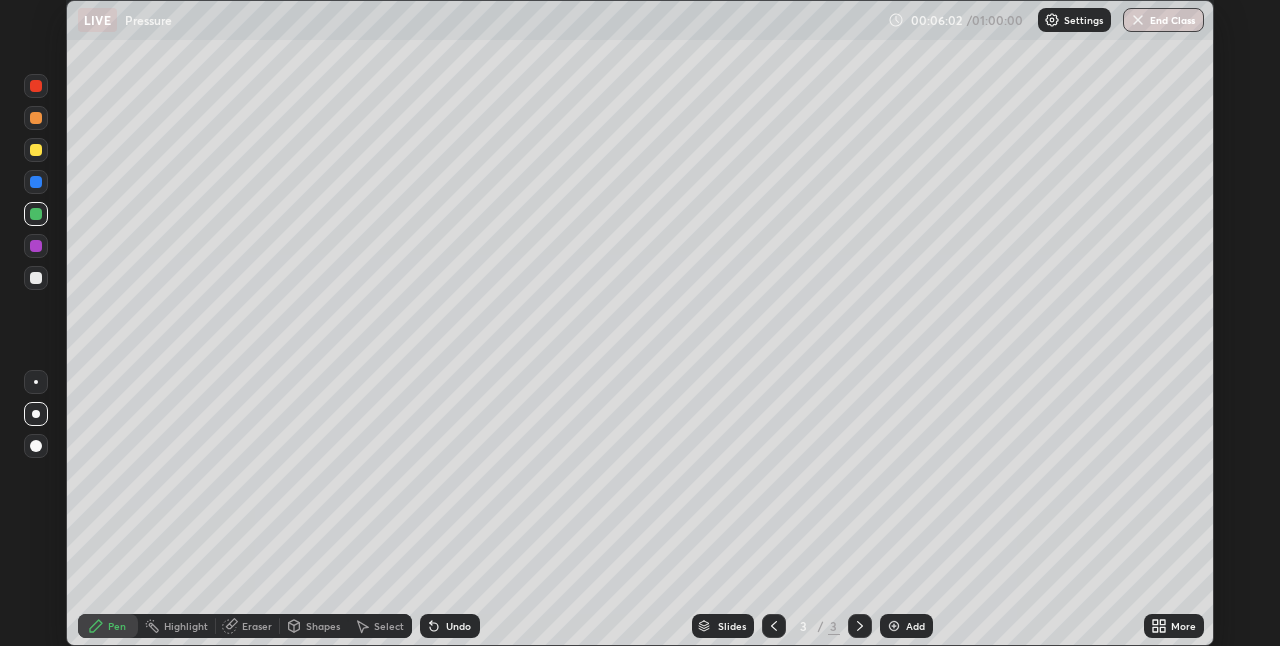 click at bounding box center (36, 278) 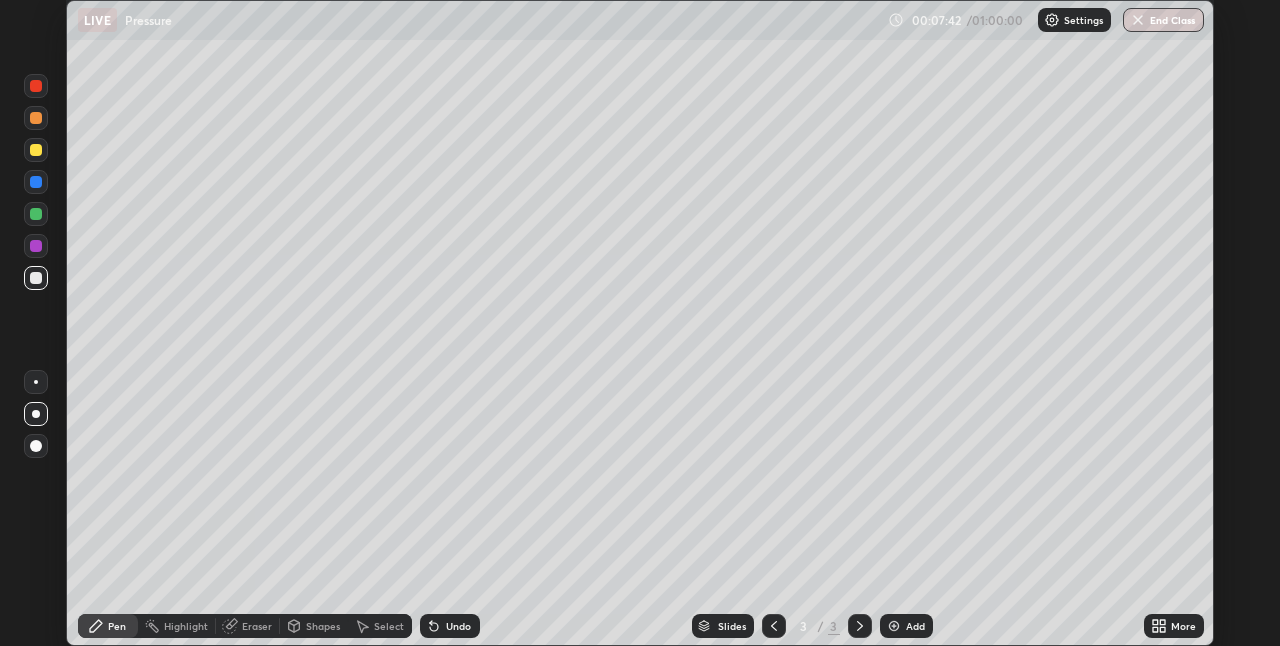 click at bounding box center (894, 626) 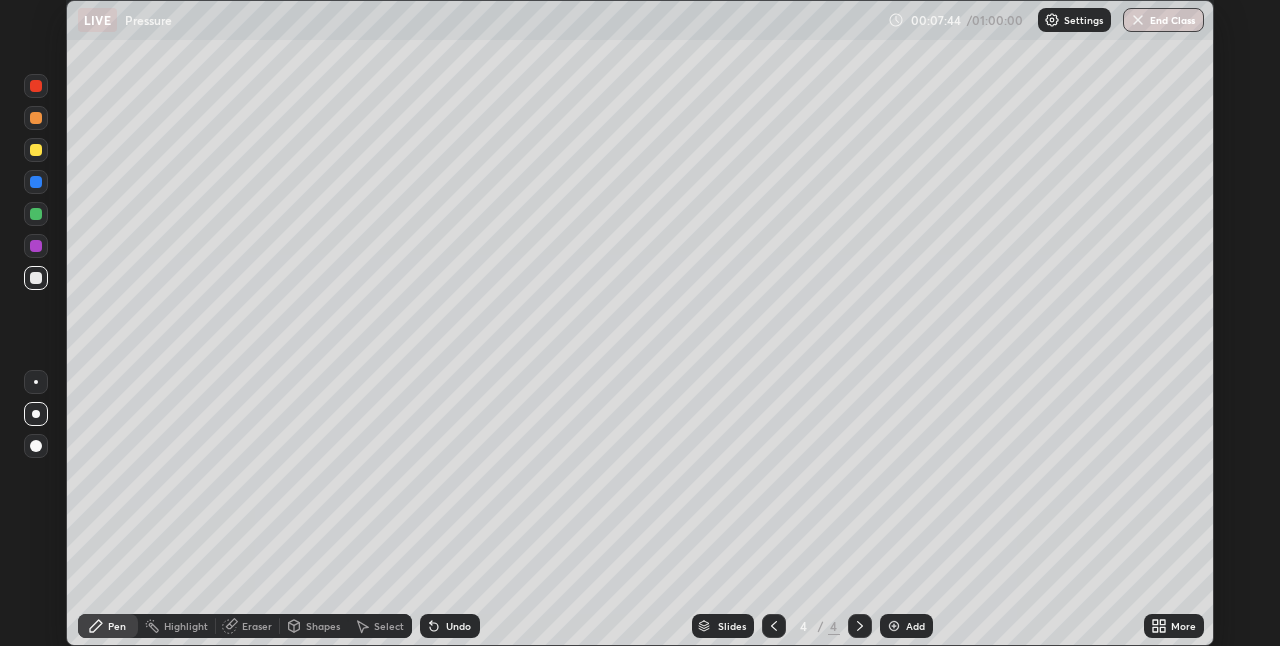 click on "Shapes" at bounding box center [323, 626] 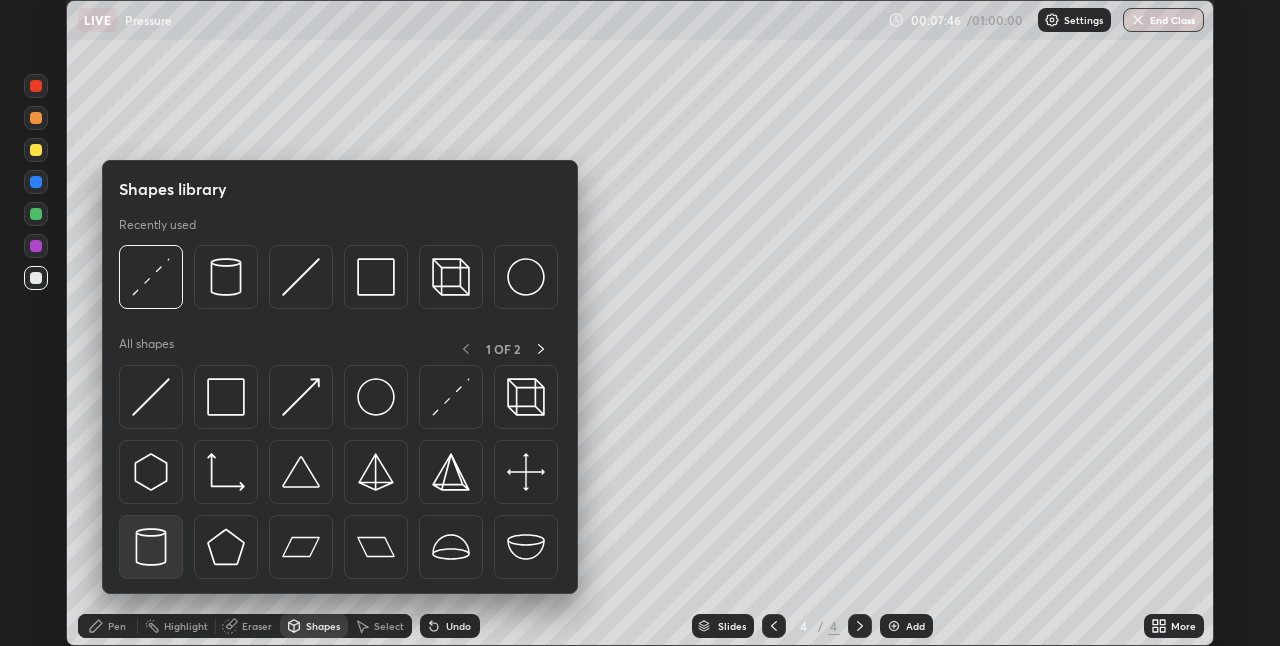 click at bounding box center [151, 547] 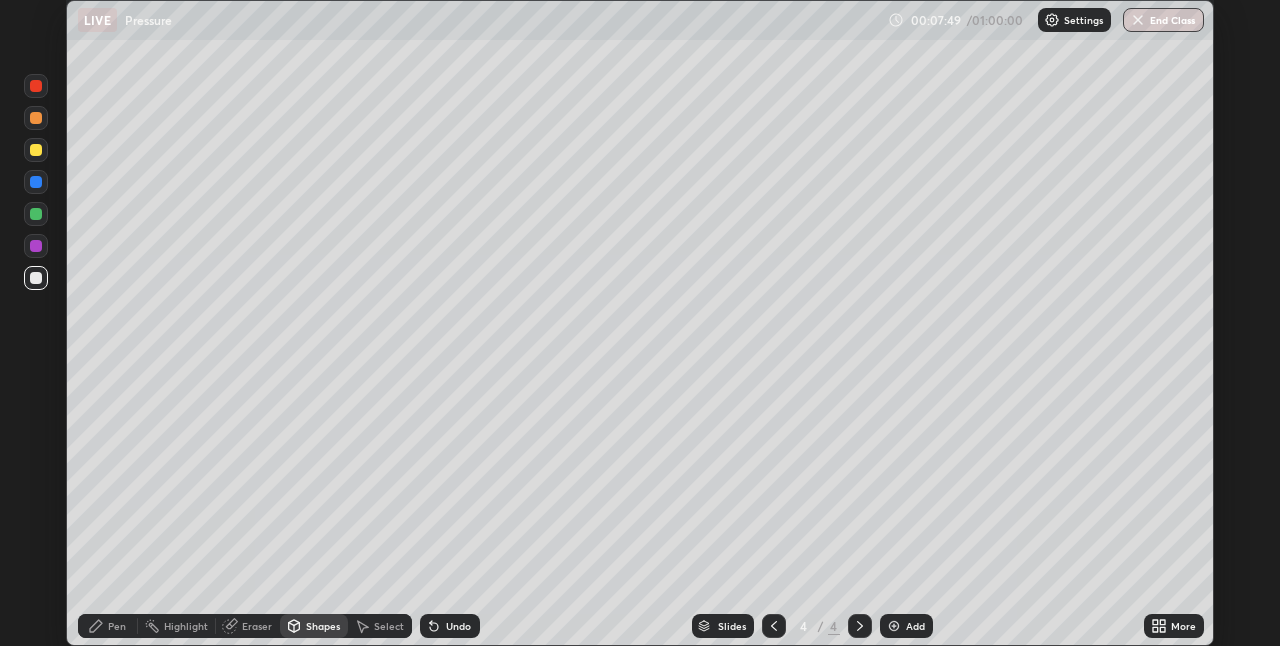 click on "Pen" at bounding box center (108, 626) 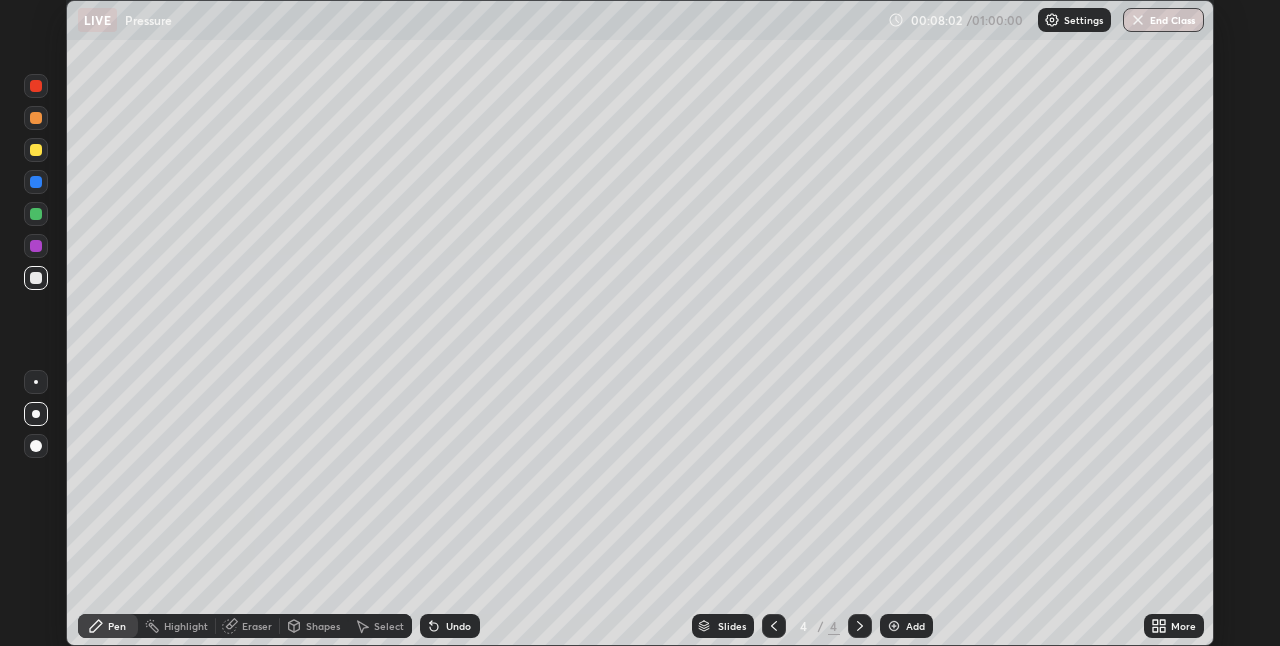 click at bounding box center [36, 118] 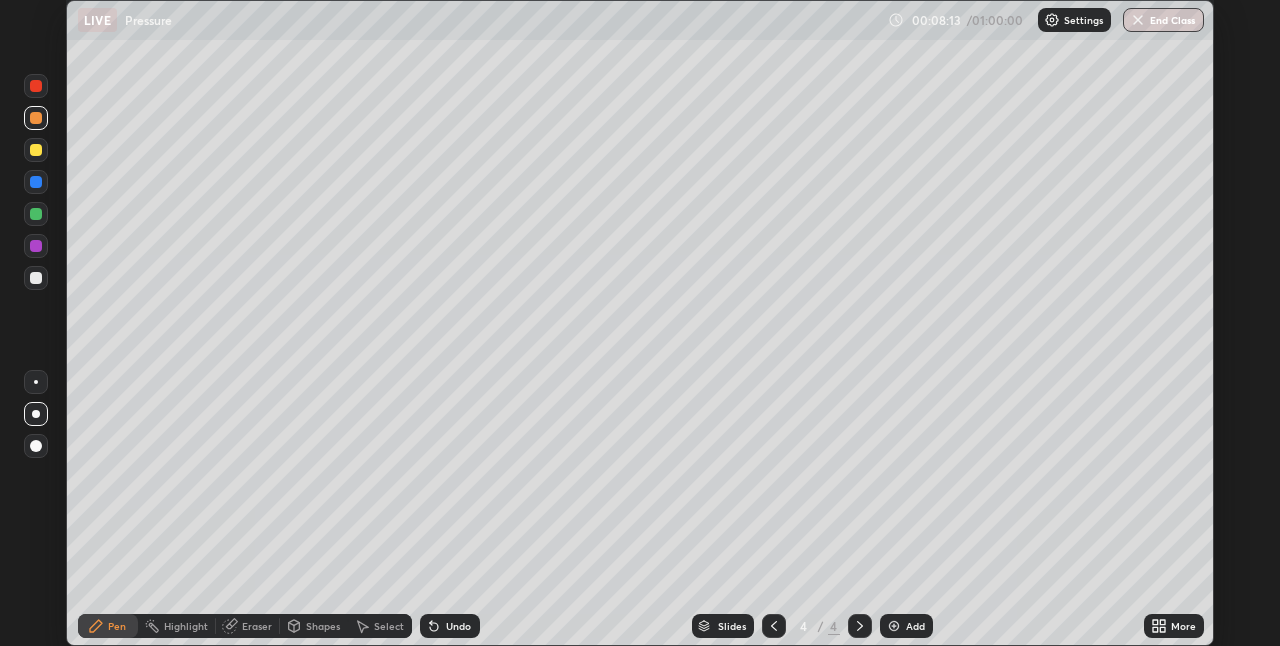 click on "Shapes" at bounding box center [323, 626] 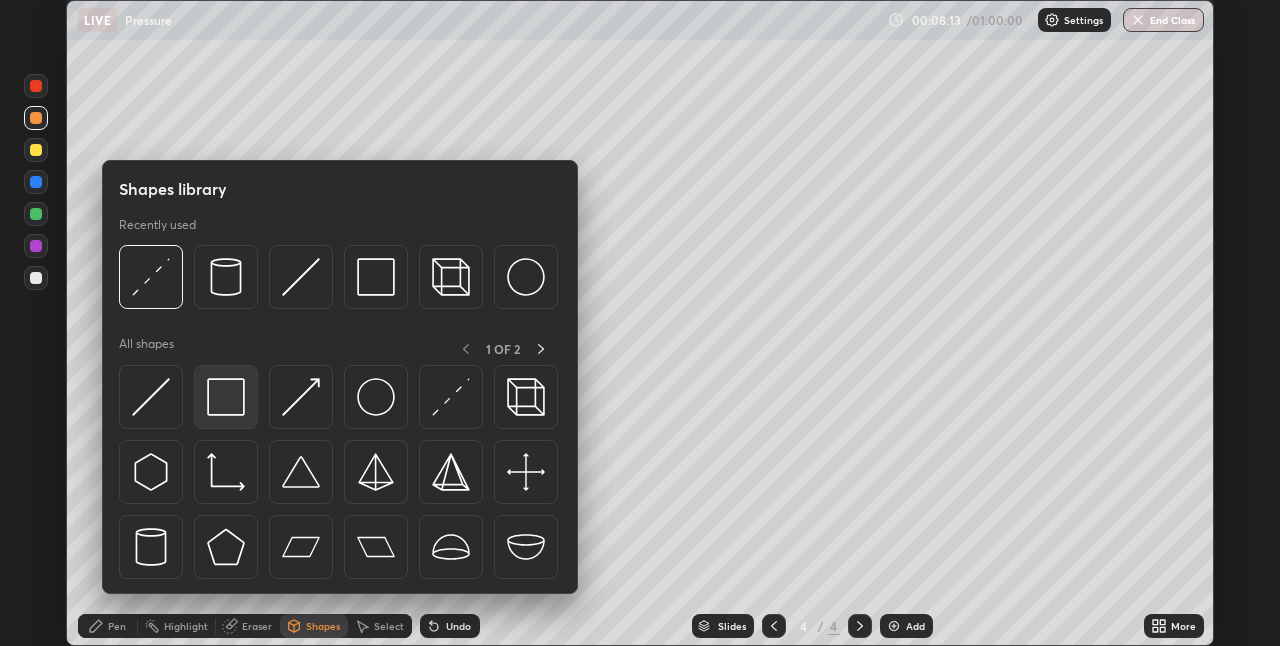click at bounding box center (226, 397) 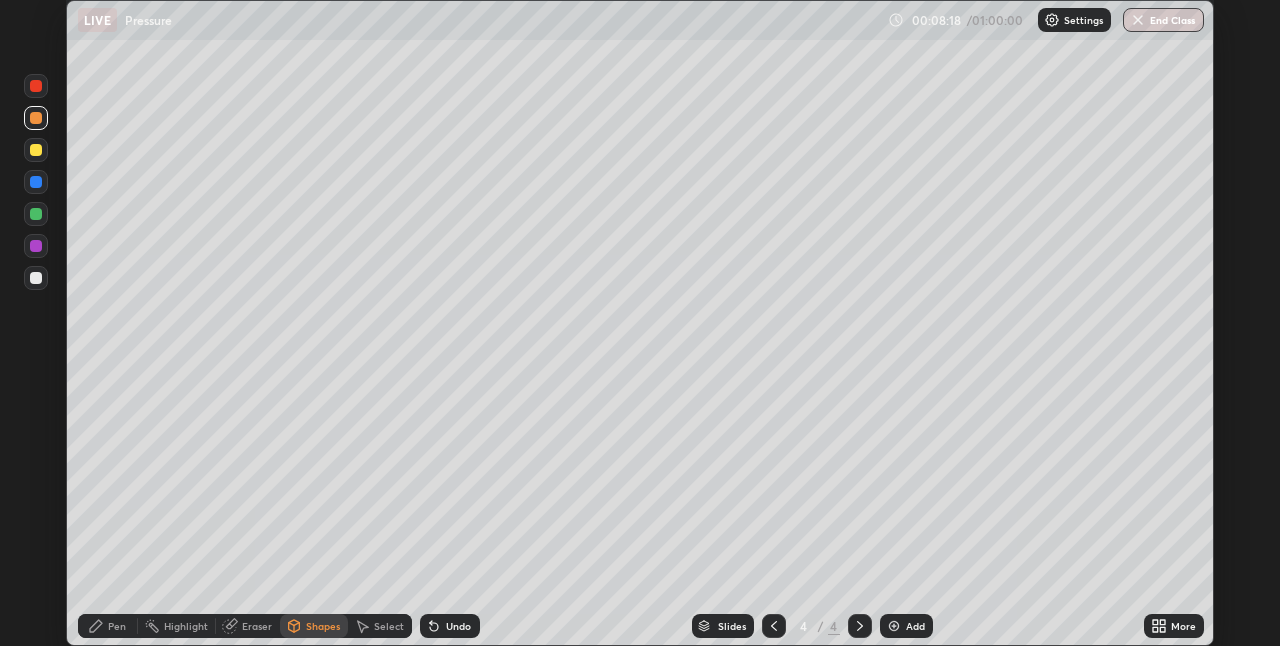 click on "Pen" at bounding box center (108, 626) 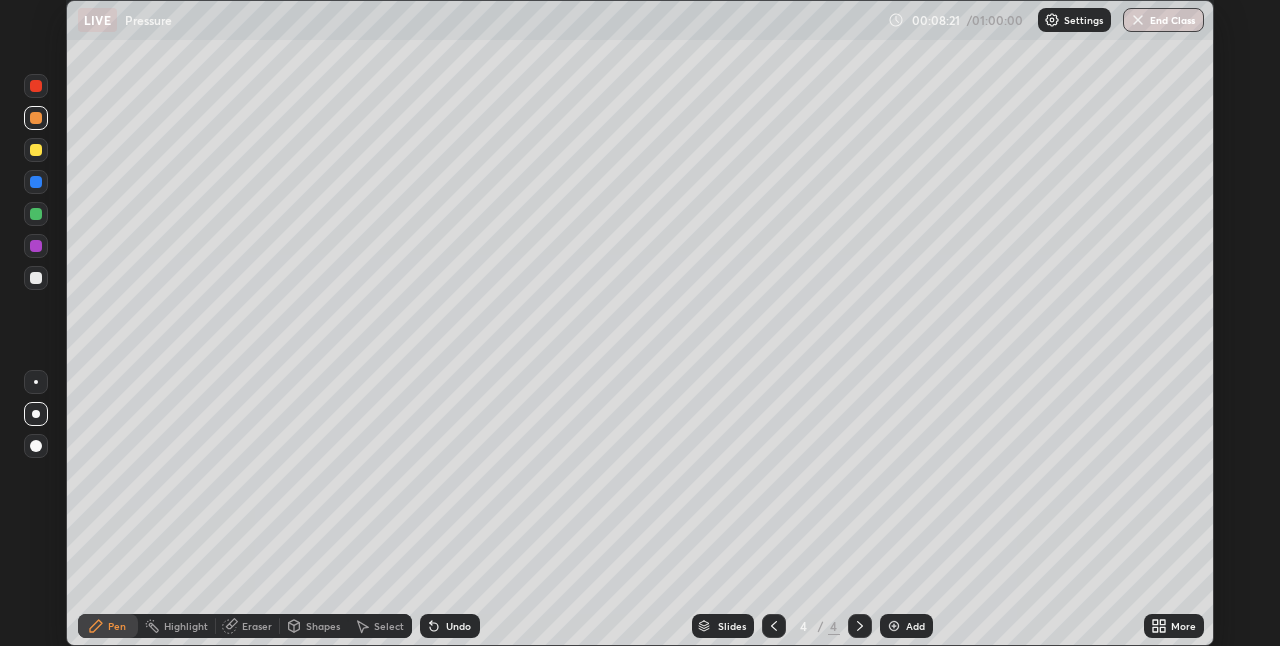 click at bounding box center [36, 214] 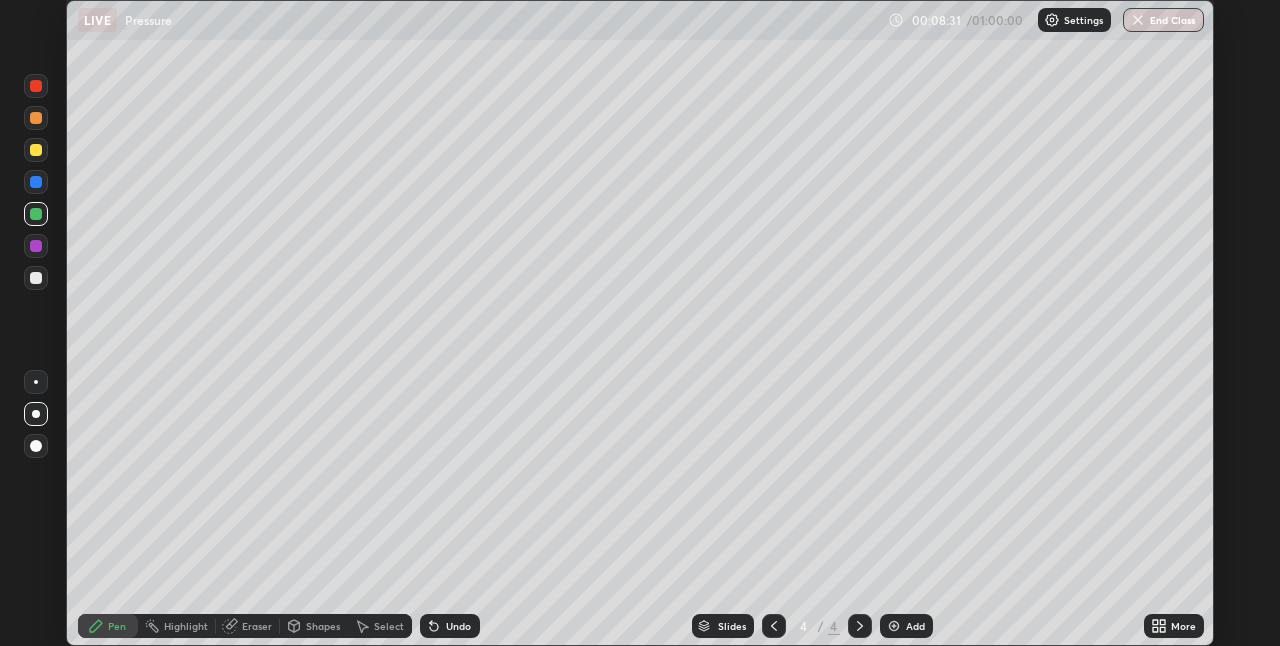 click at bounding box center (36, 246) 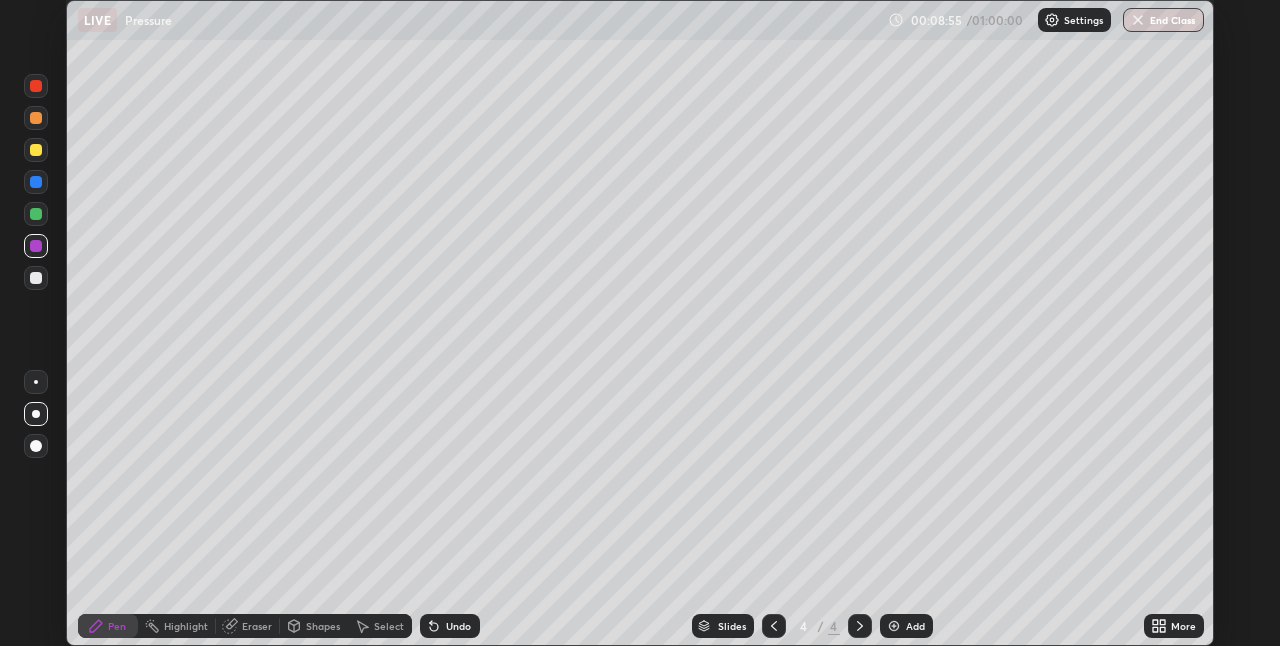 click on "Add" at bounding box center (915, 626) 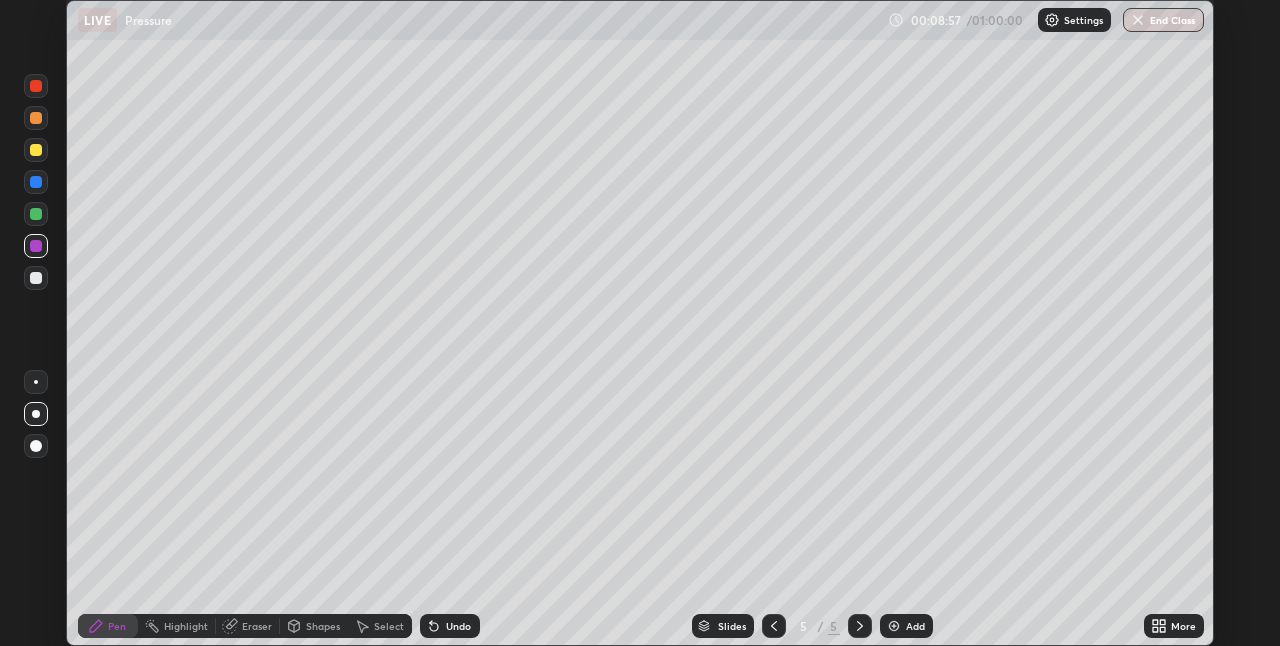 click 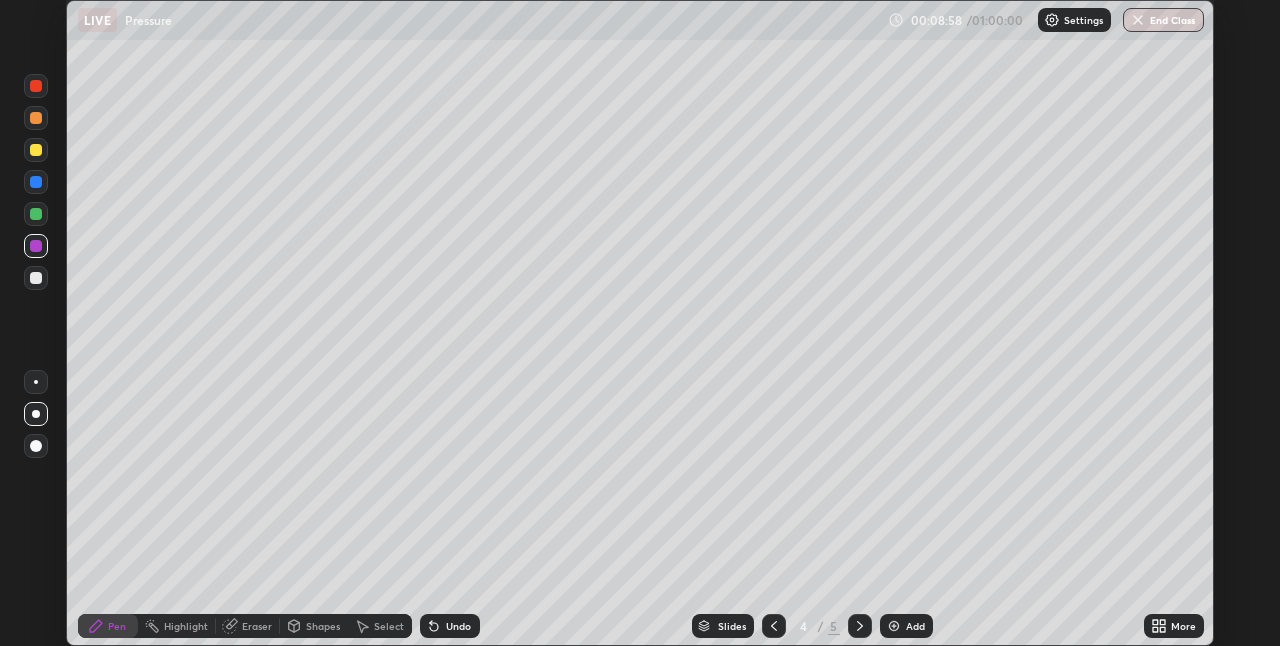 click at bounding box center [36, 150] 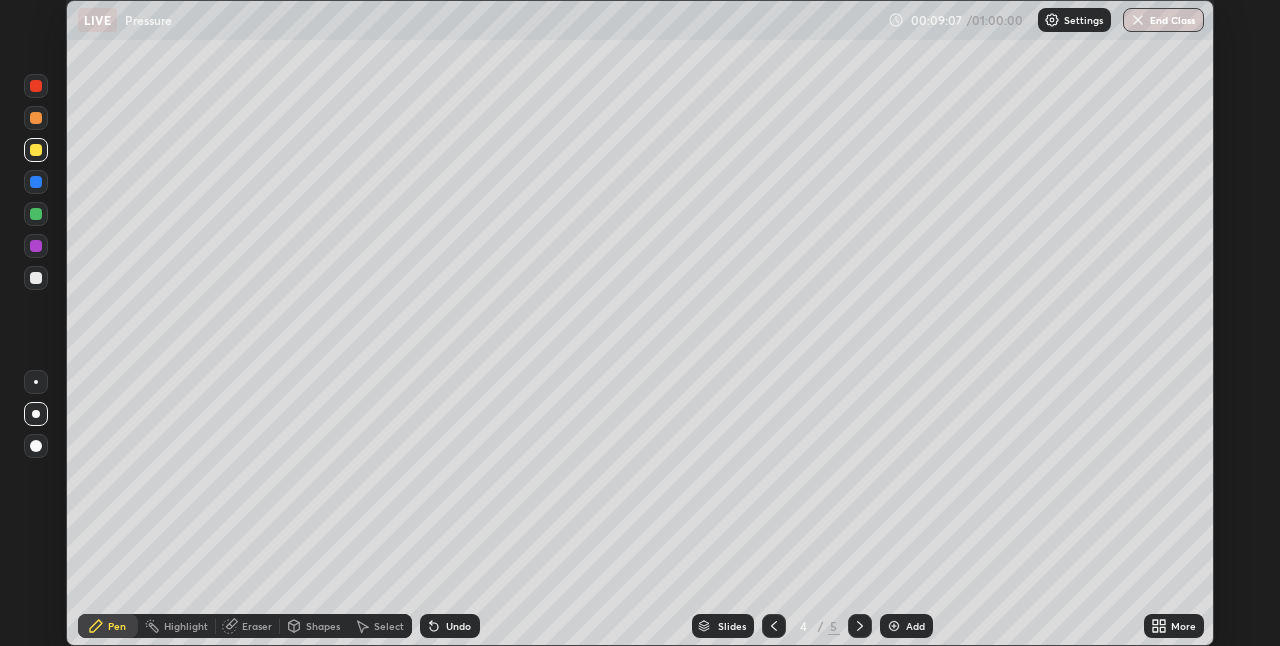 click on "Shapes" at bounding box center [314, 626] 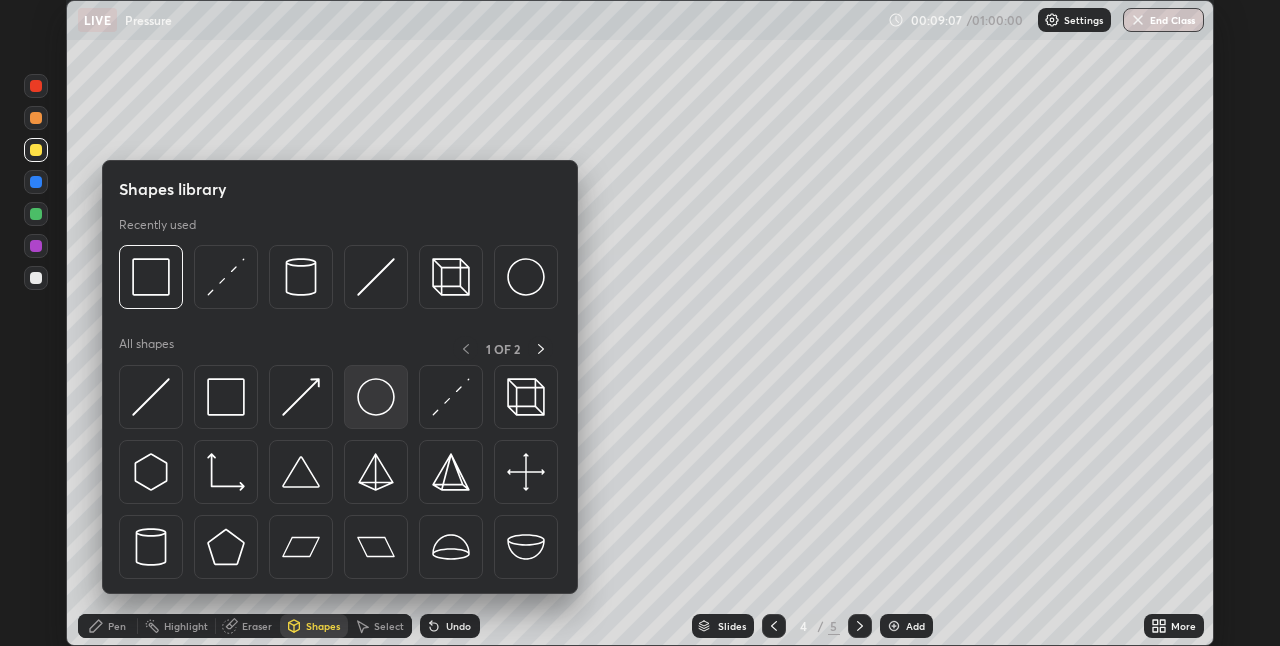 click at bounding box center [376, 397] 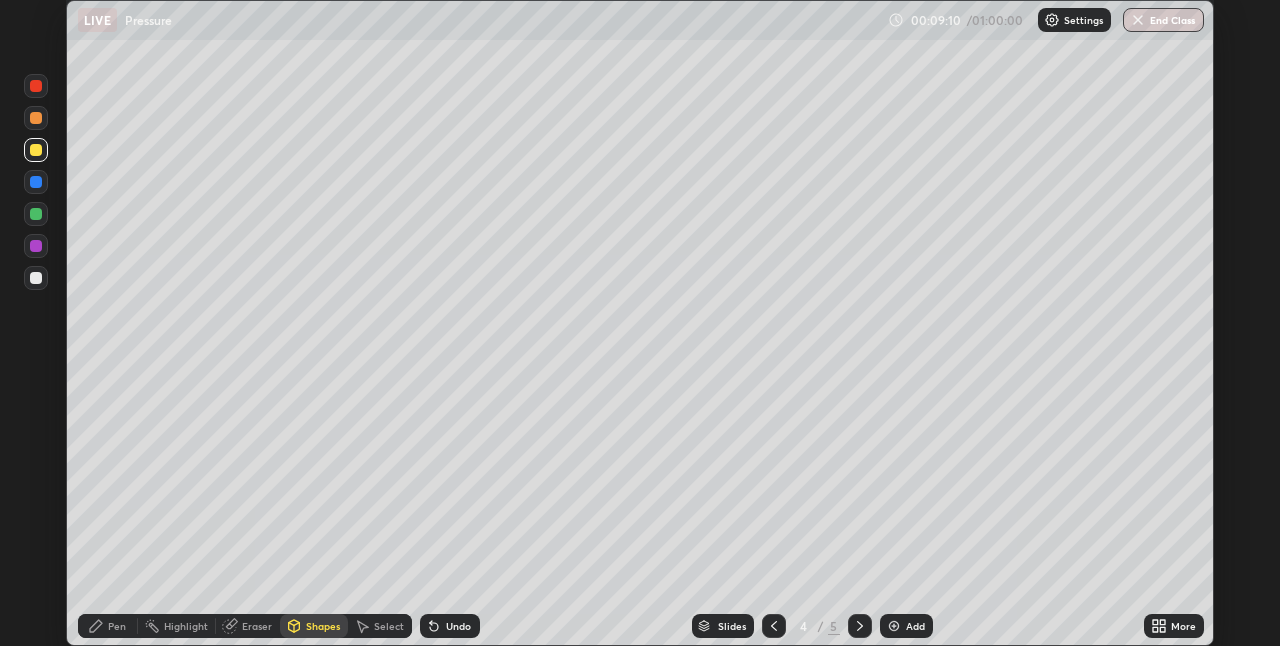 click on "Pen" at bounding box center (108, 626) 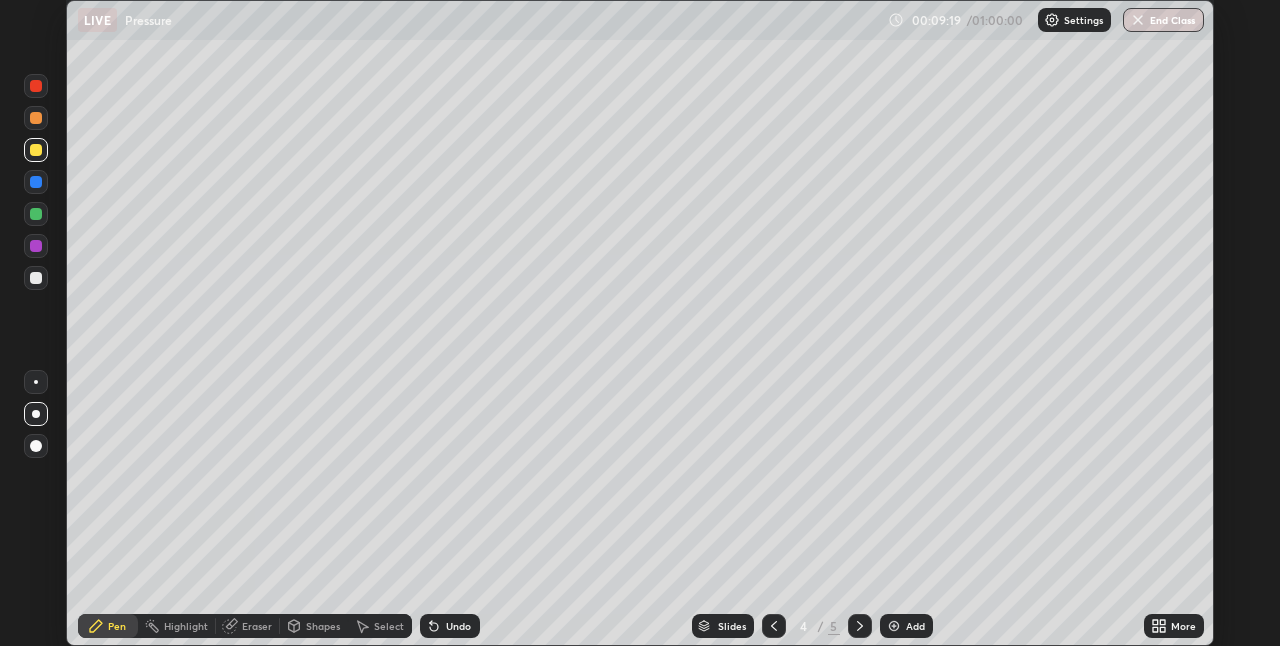 click at bounding box center [36, 118] 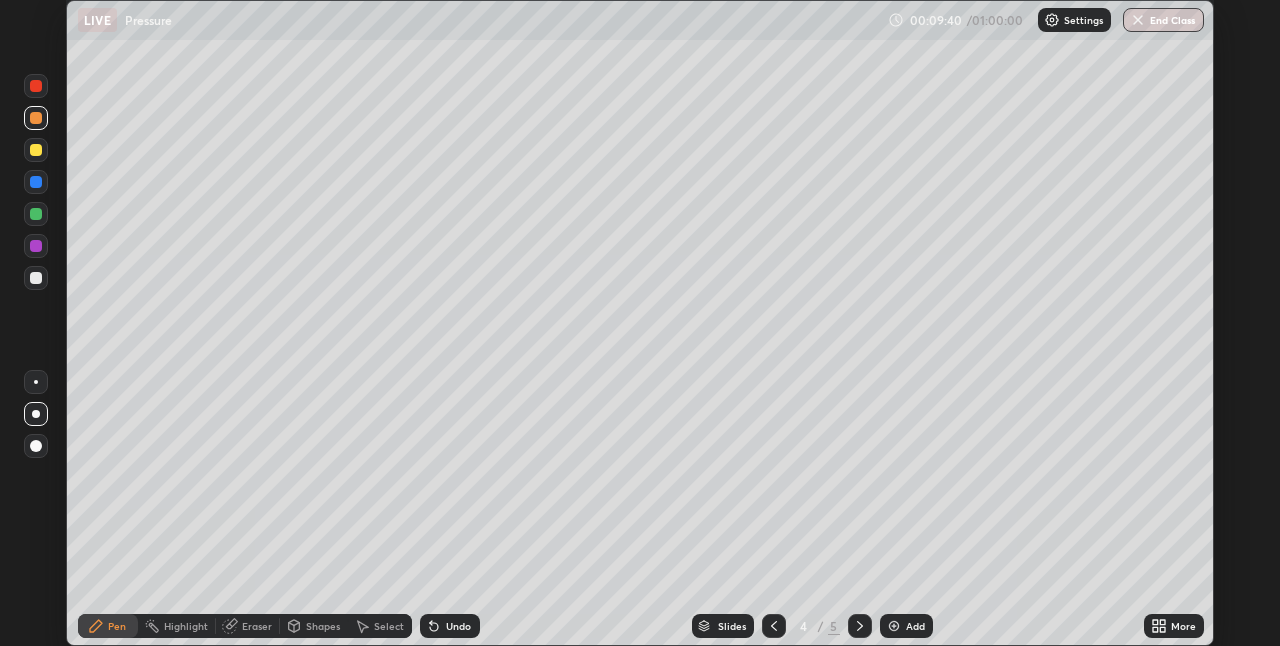 click 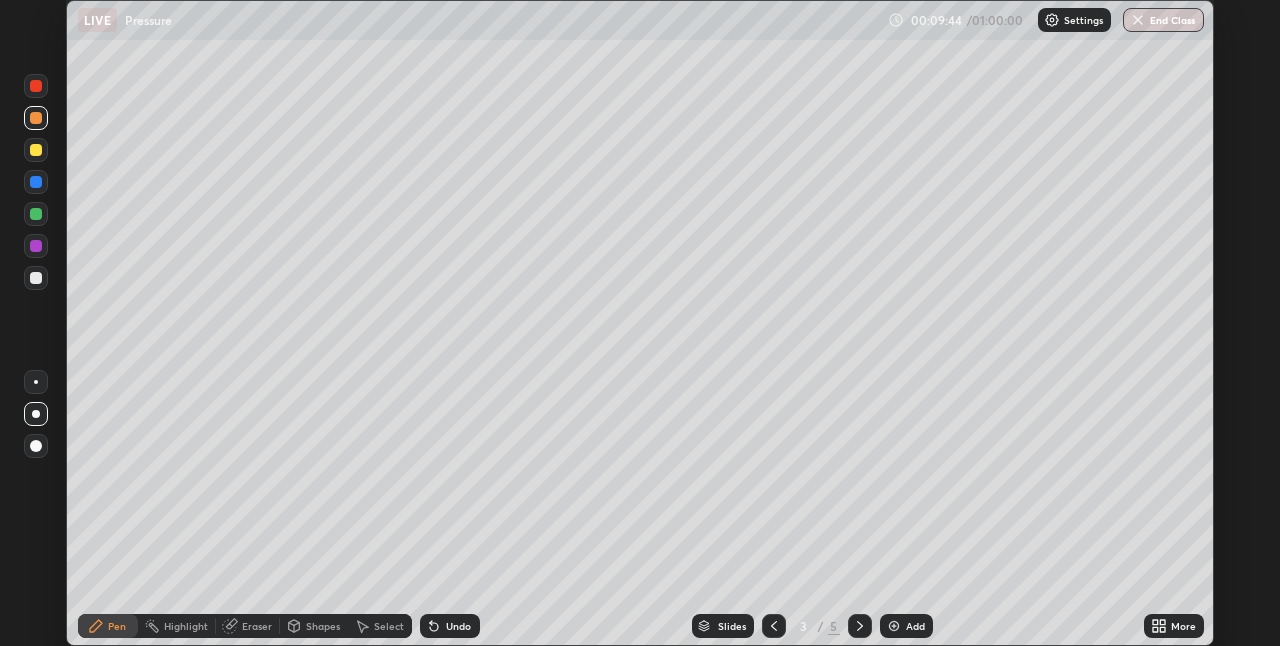 click 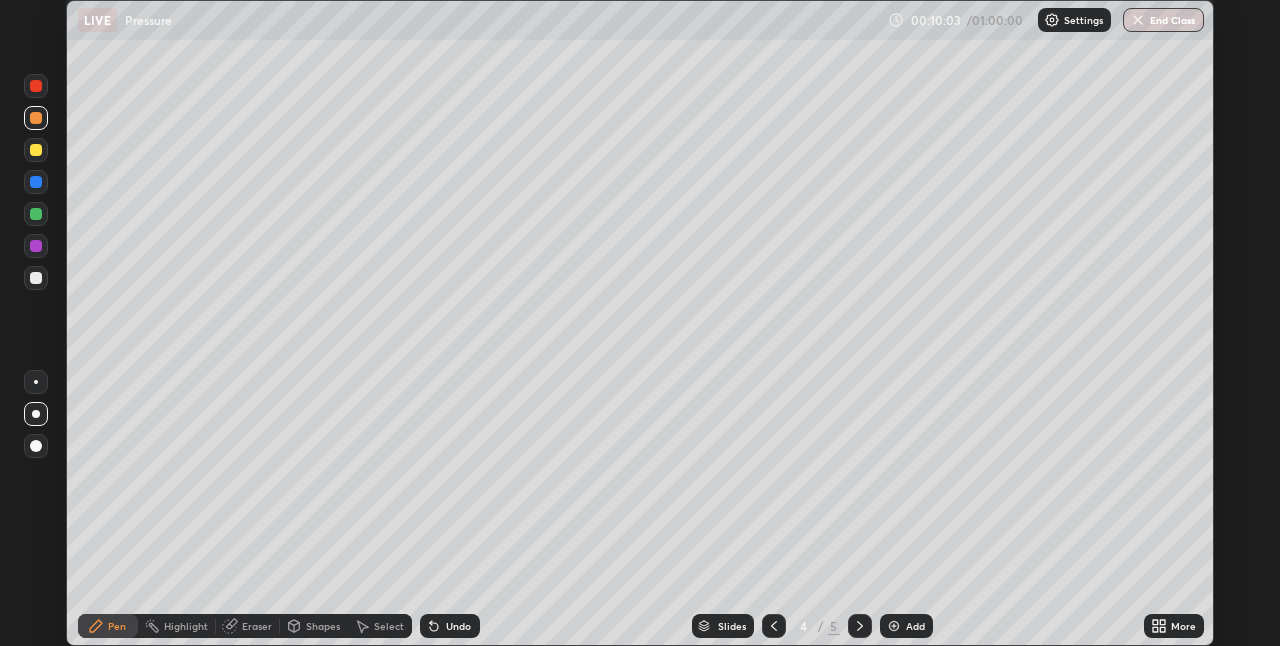 click 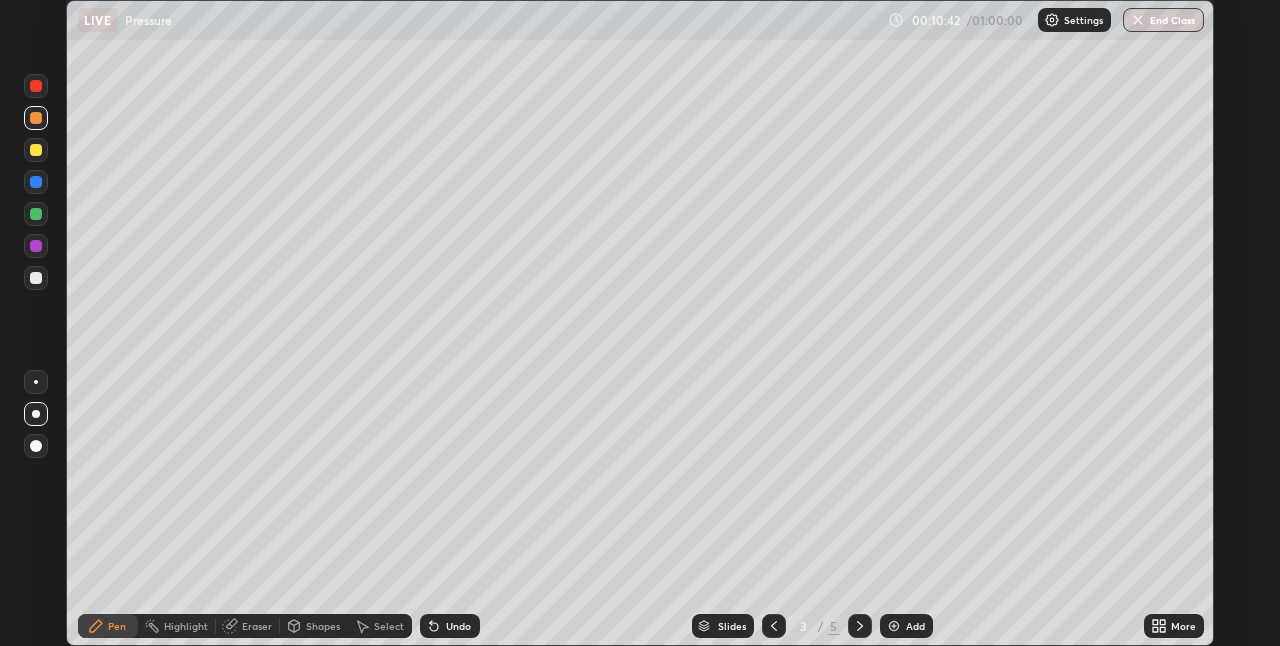 click 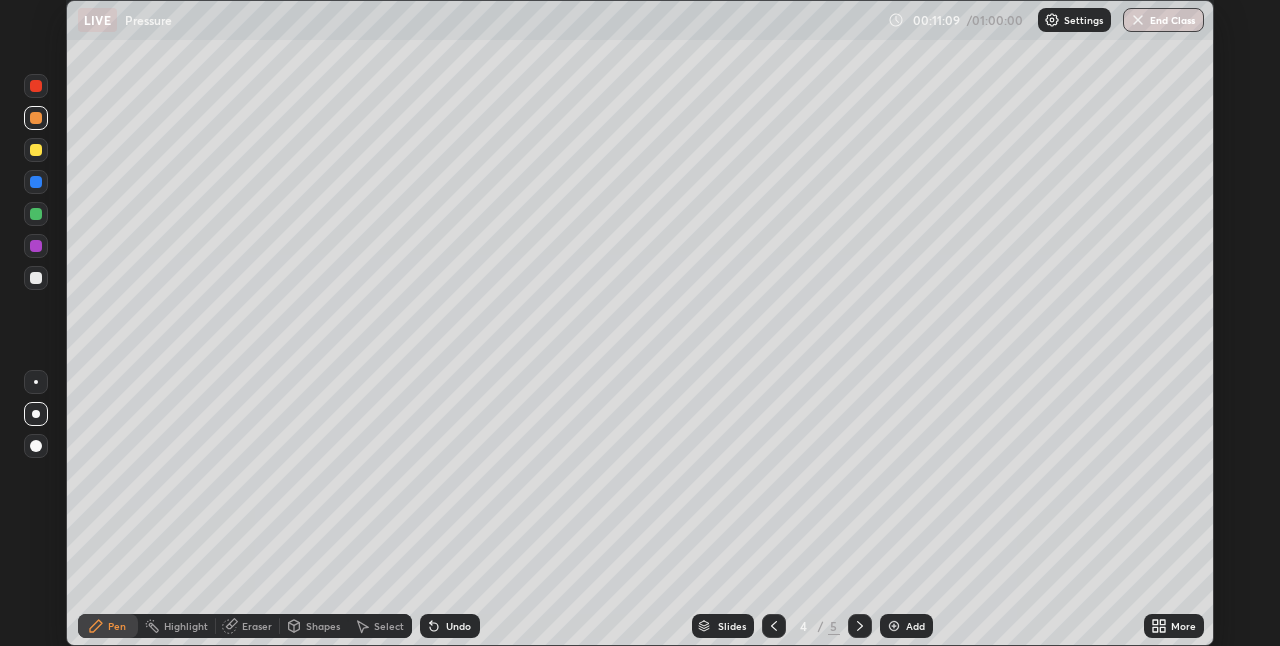 click at bounding box center [36, 150] 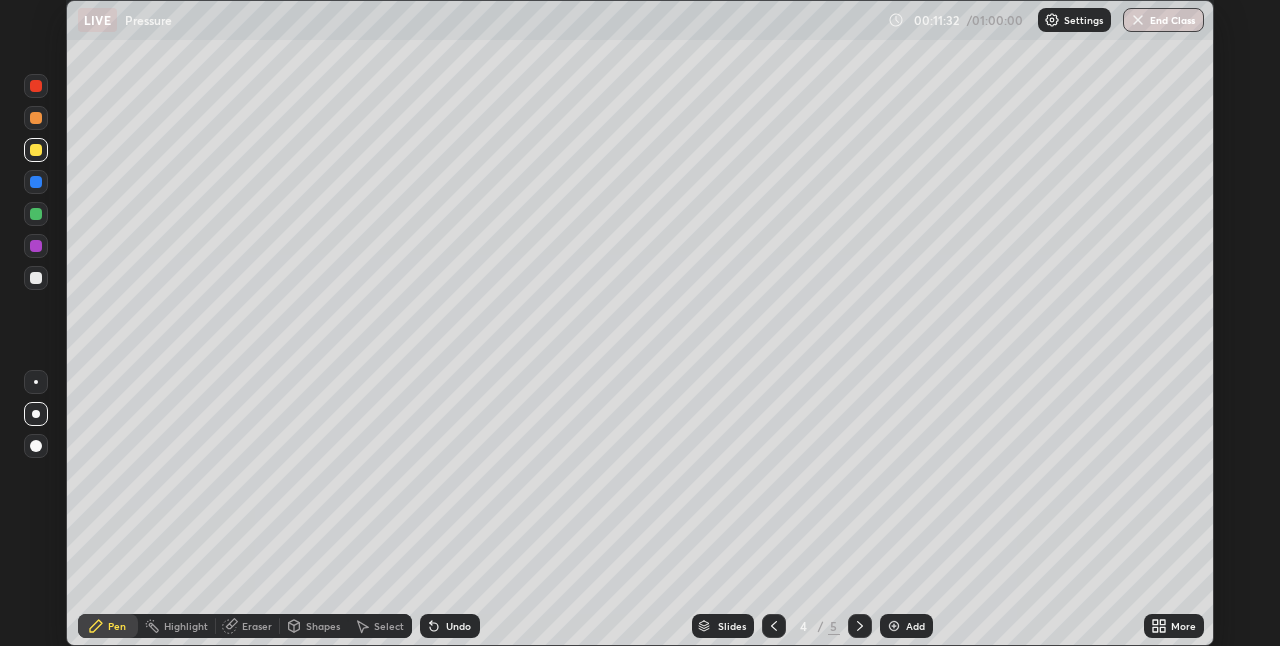 click at bounding box center (36, 214) 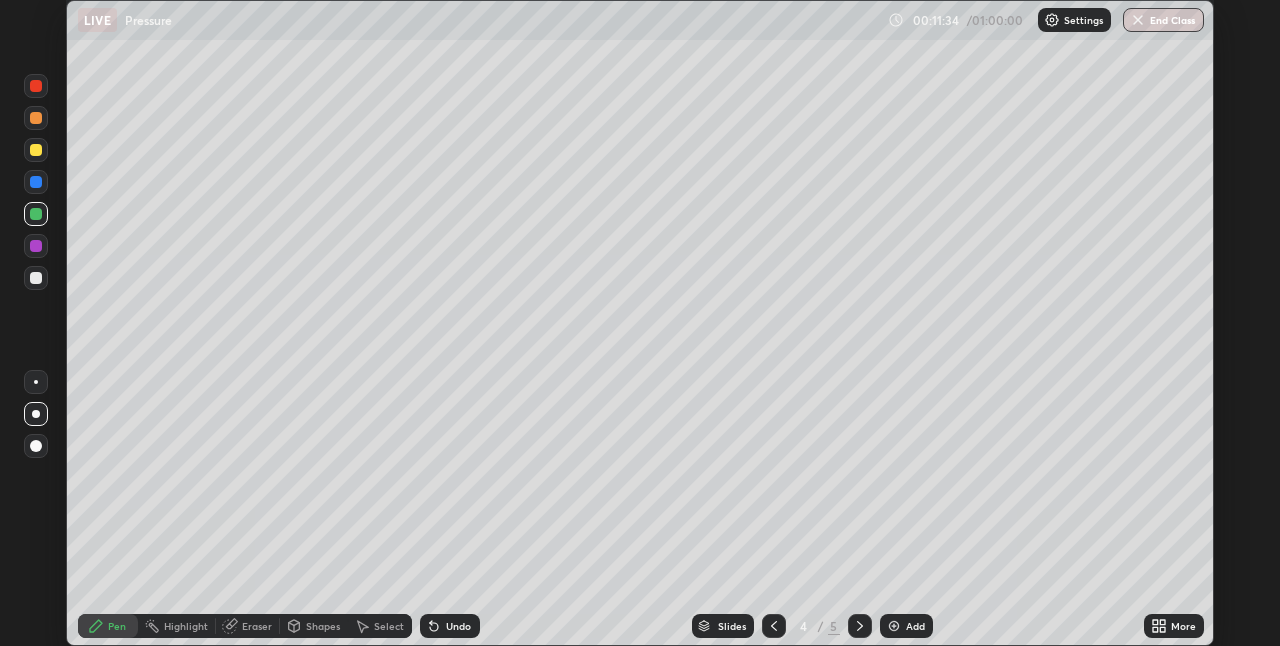 click on "Eraser" at bounding box center [248, 626] 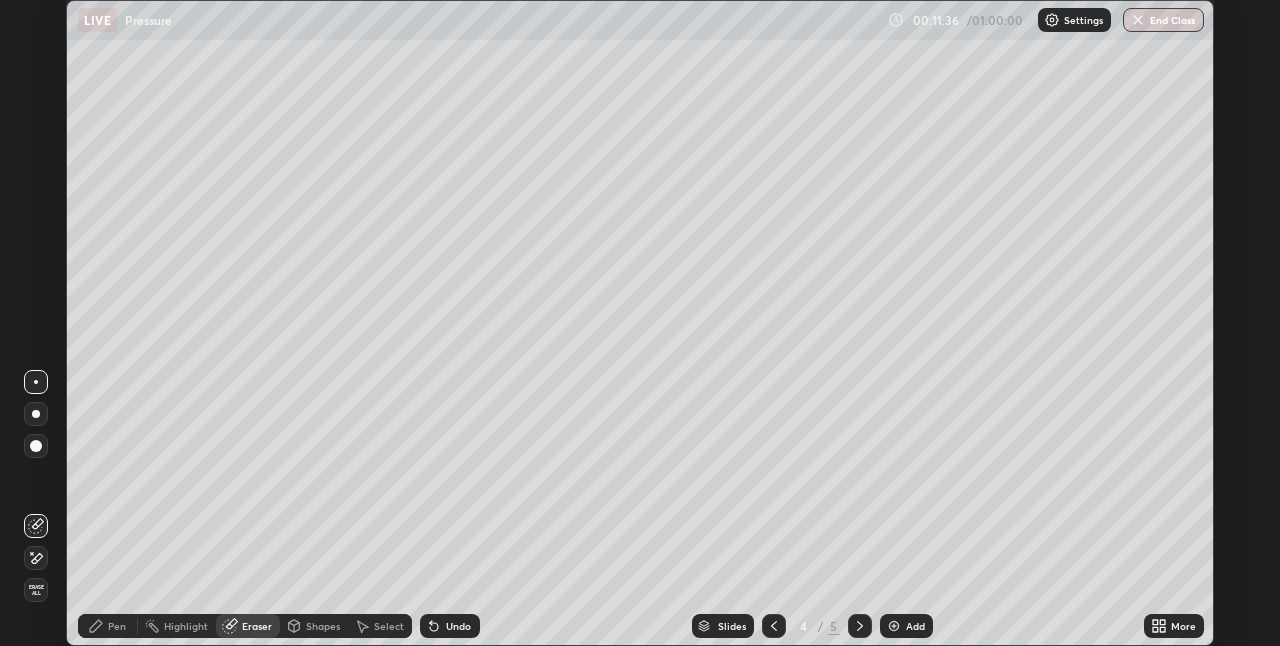 click on "Pen" at bounding box center (117, 626) 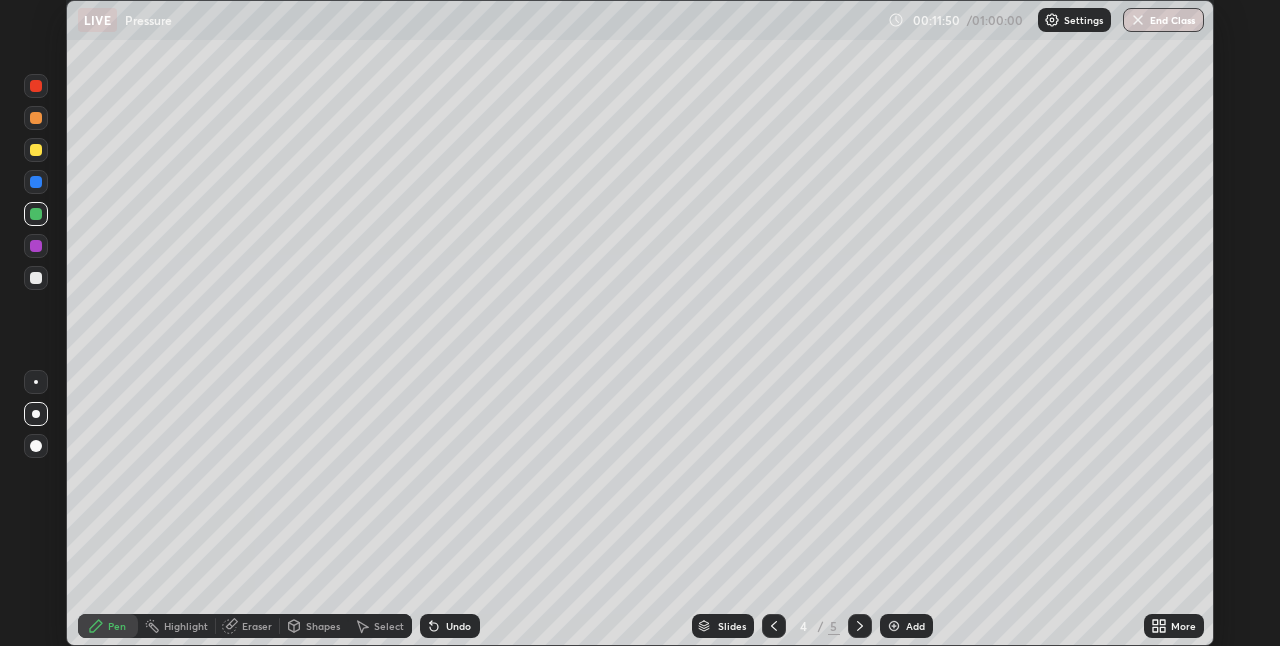 click at bounding box center (36, 182) 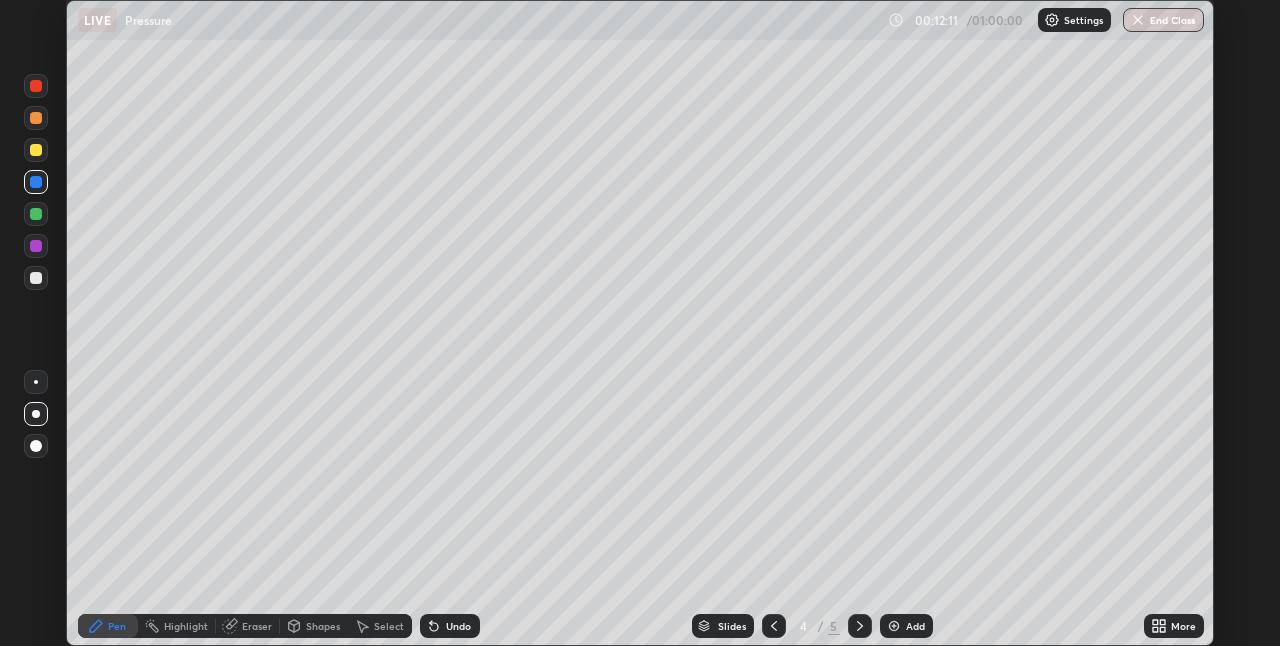 click at bounding box center (36, 278) 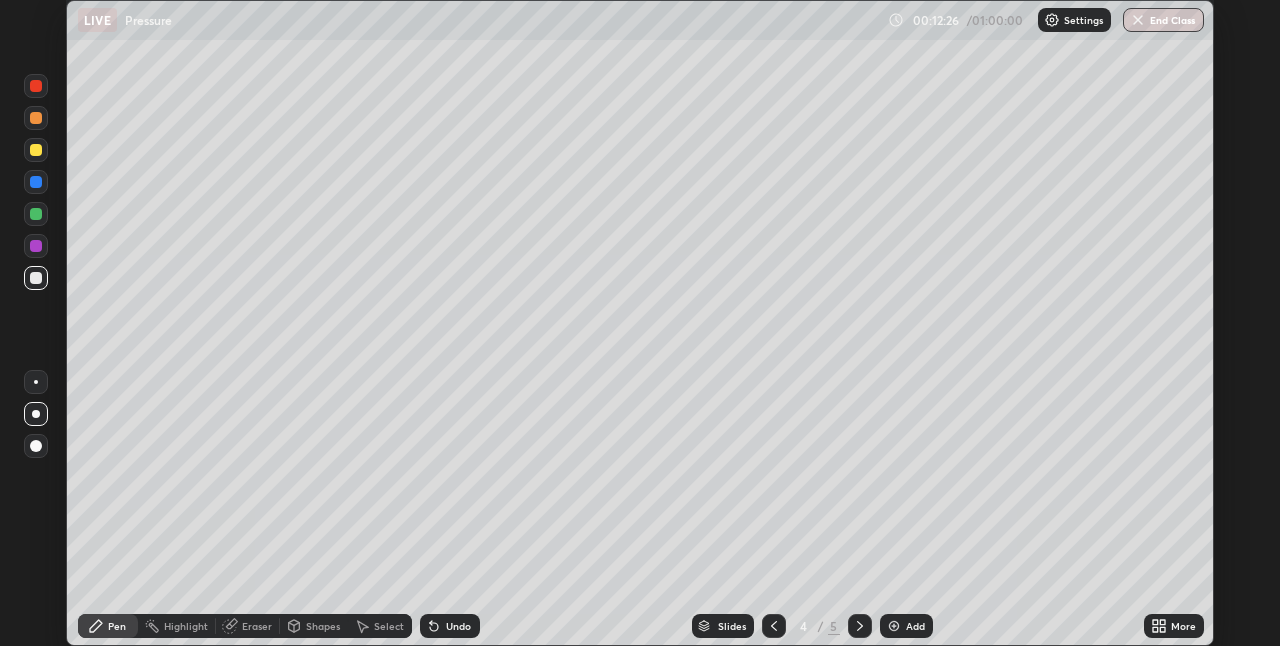 click on "Shapes" at bounding box center [323, 626] 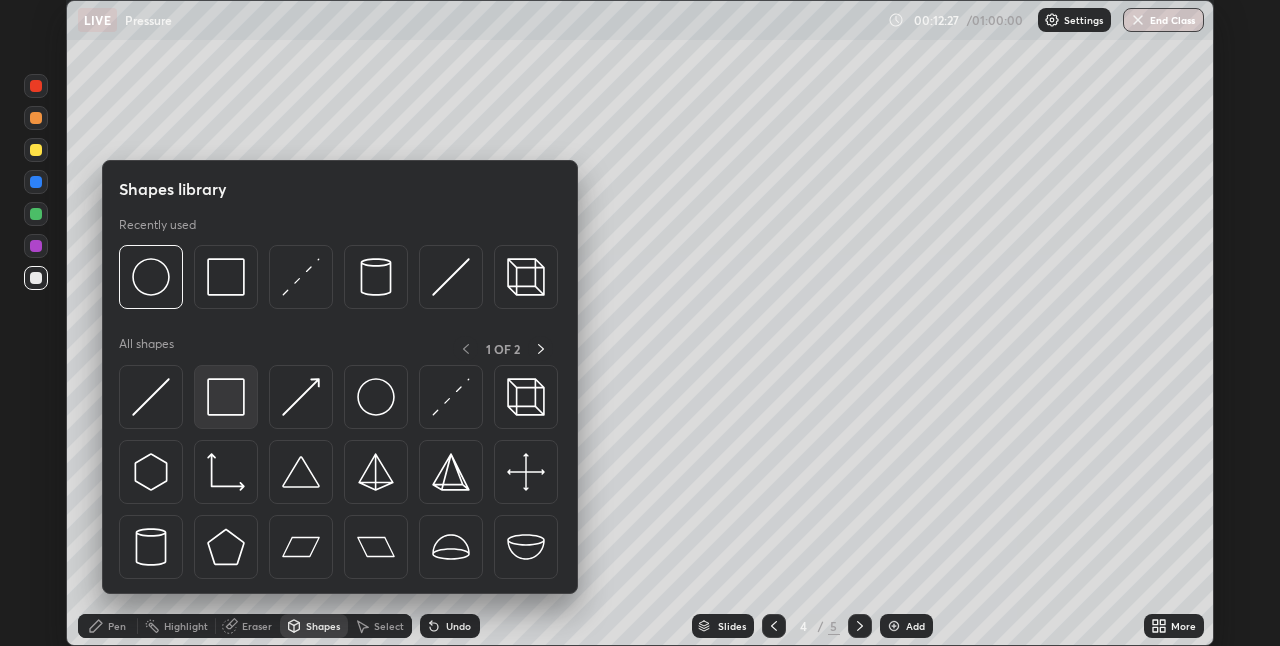 click at bounding box center [226, 397] 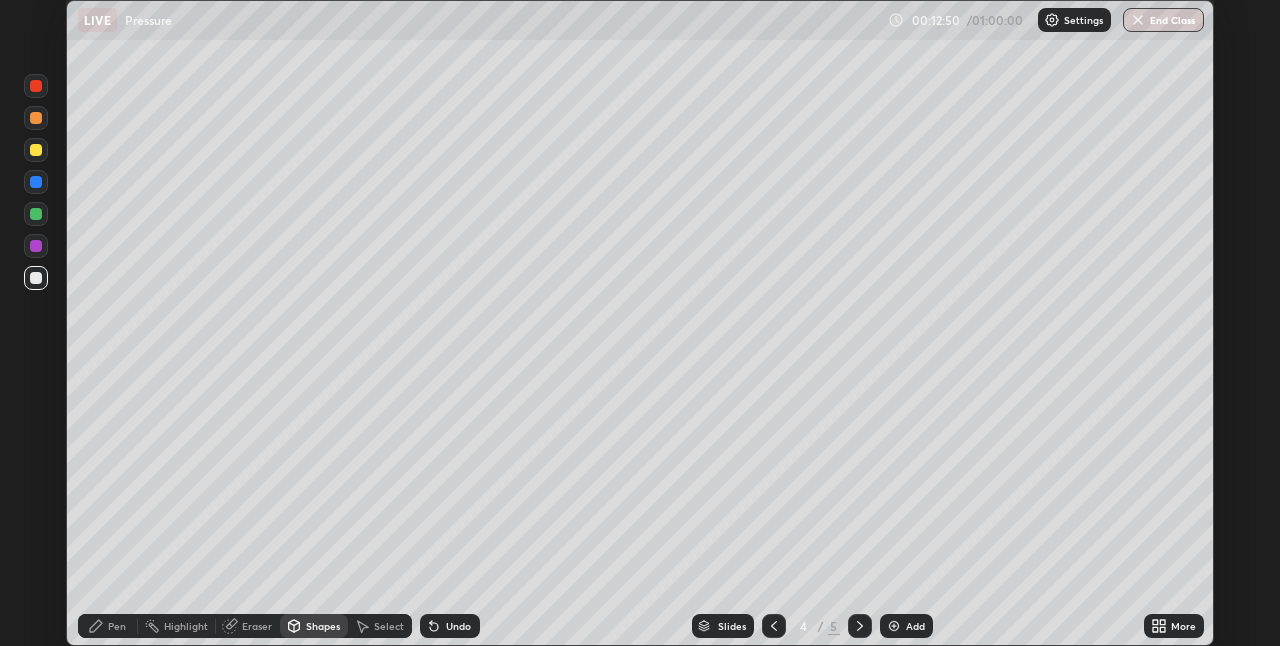 click at bounding box center (36, 150) 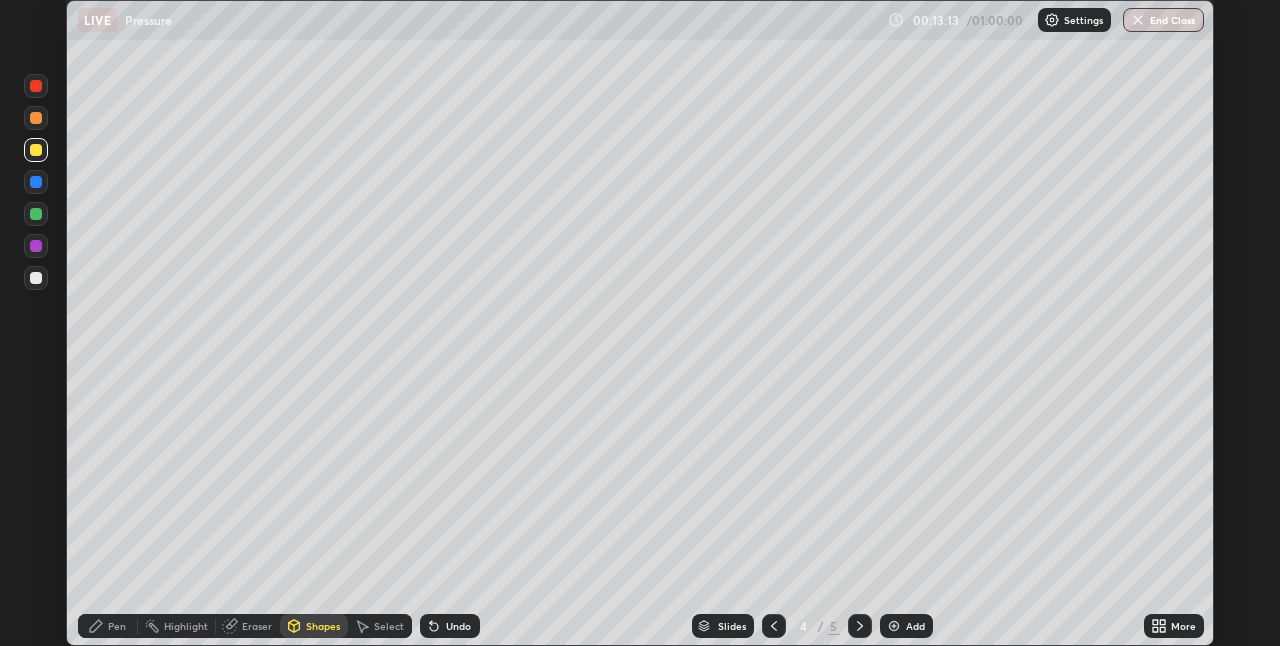 click on "Eraser" at bounding box center [257, 626] 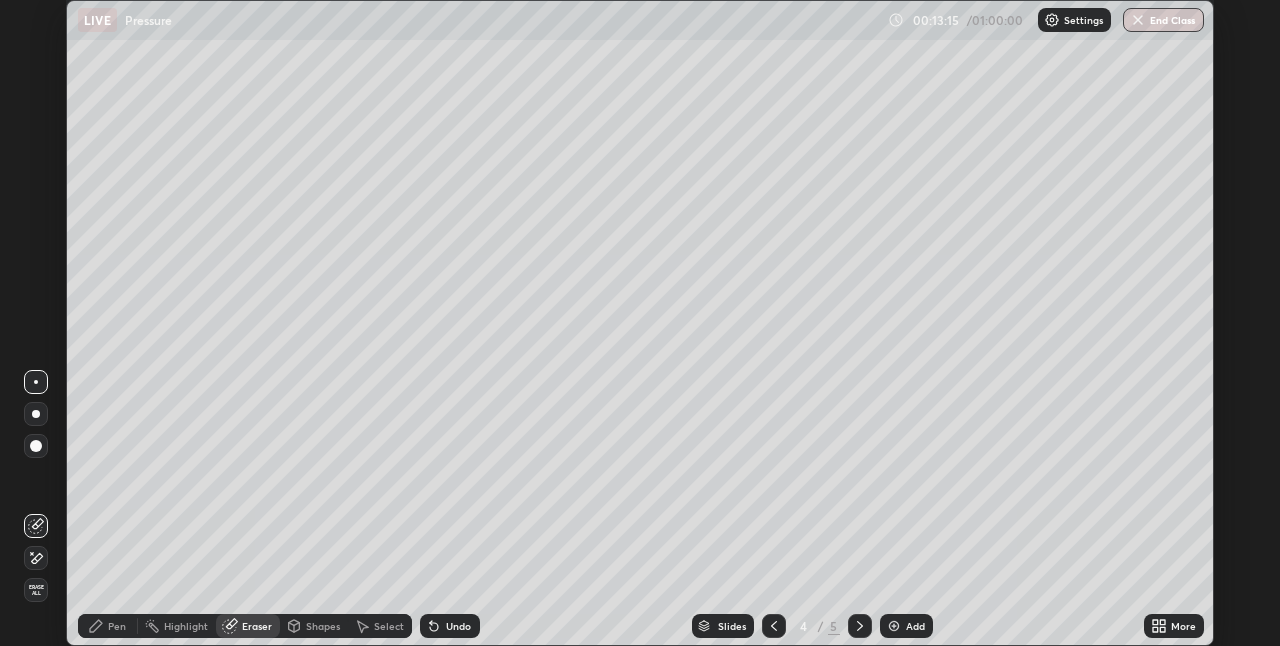 click on "Pen" at bounding box center (117, 626) 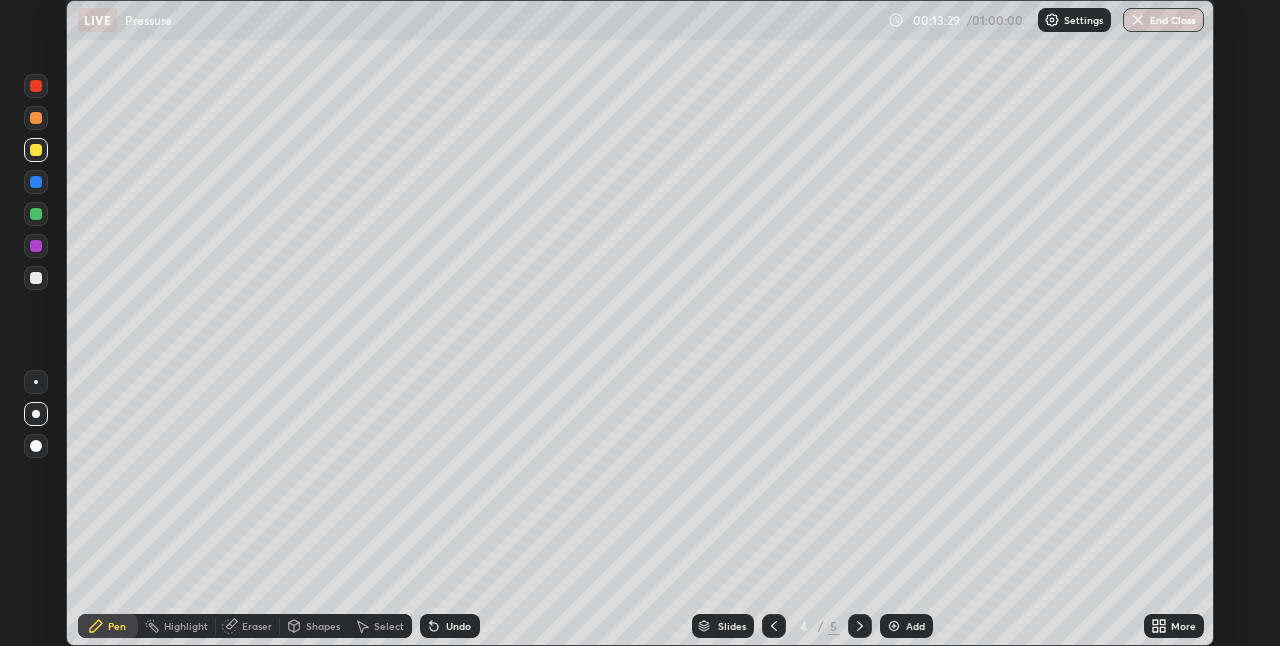 click at bounding box center (36, 246) 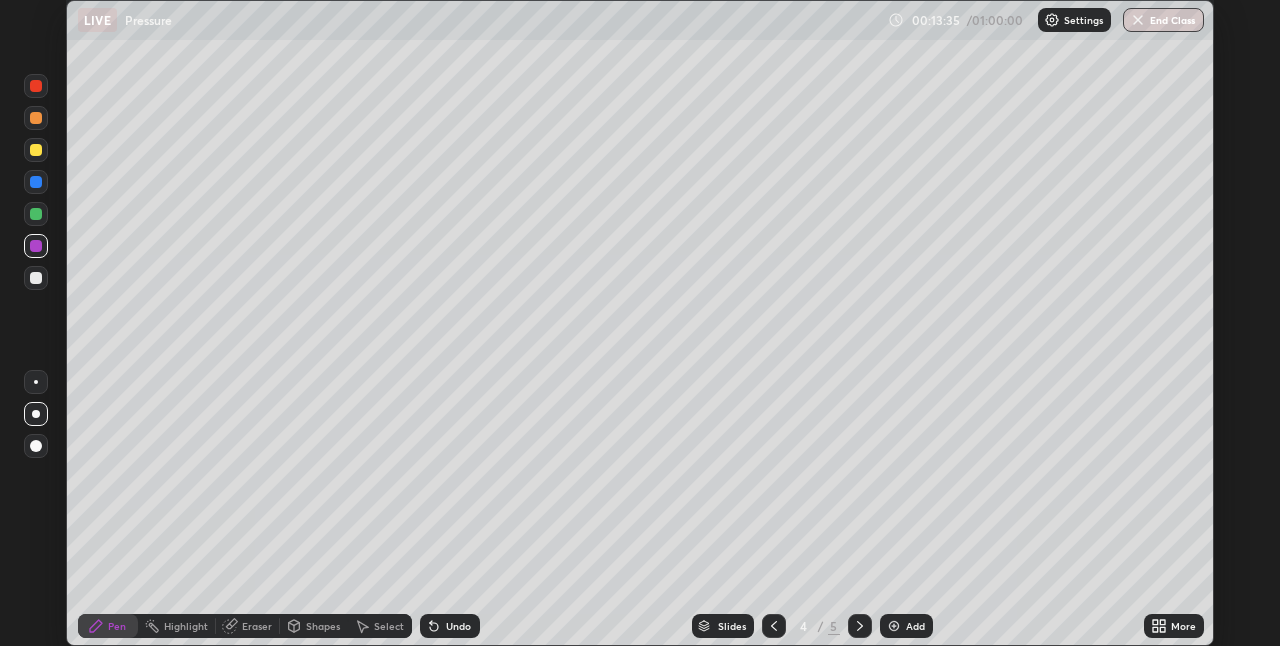 click at bounding box center (36, 182) 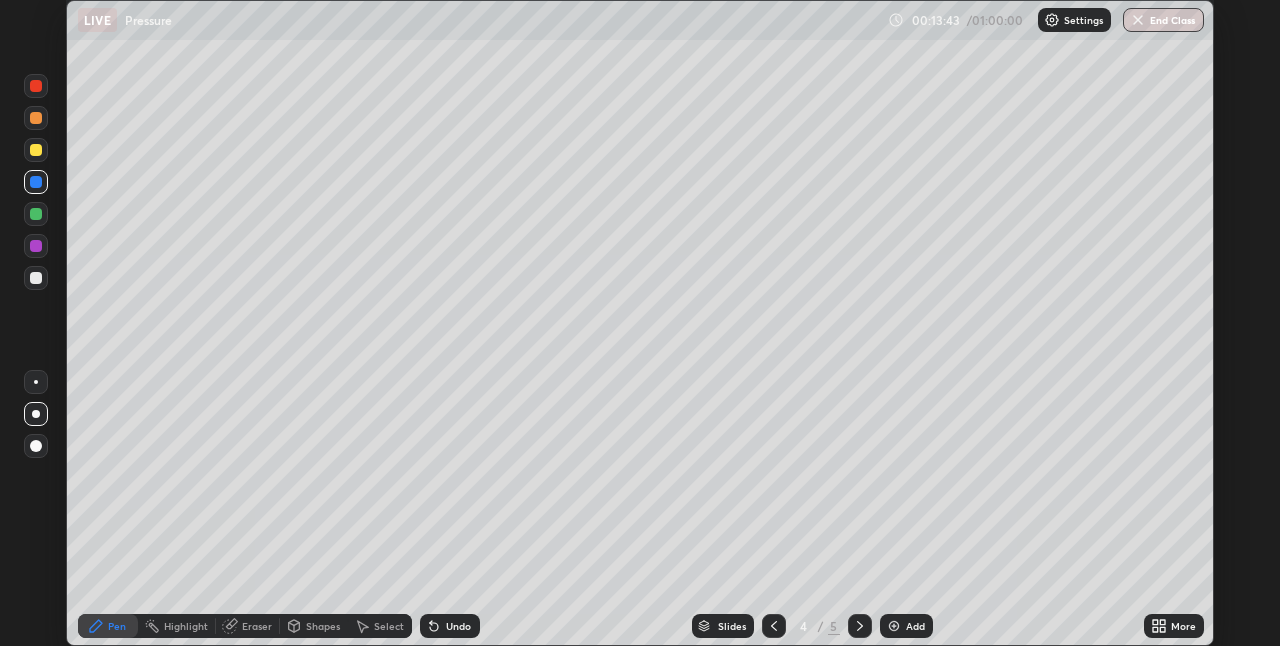 click at bounding box center [36, 246] 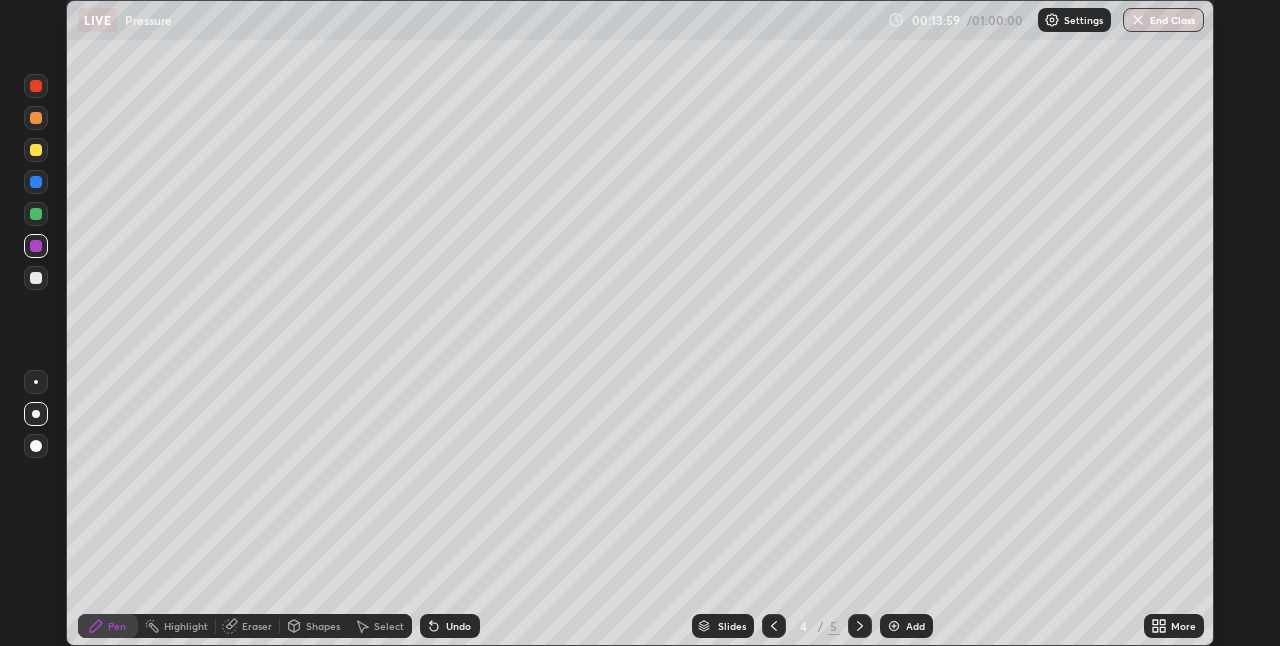 click on "Eraser" at bounding box center [257, 626] 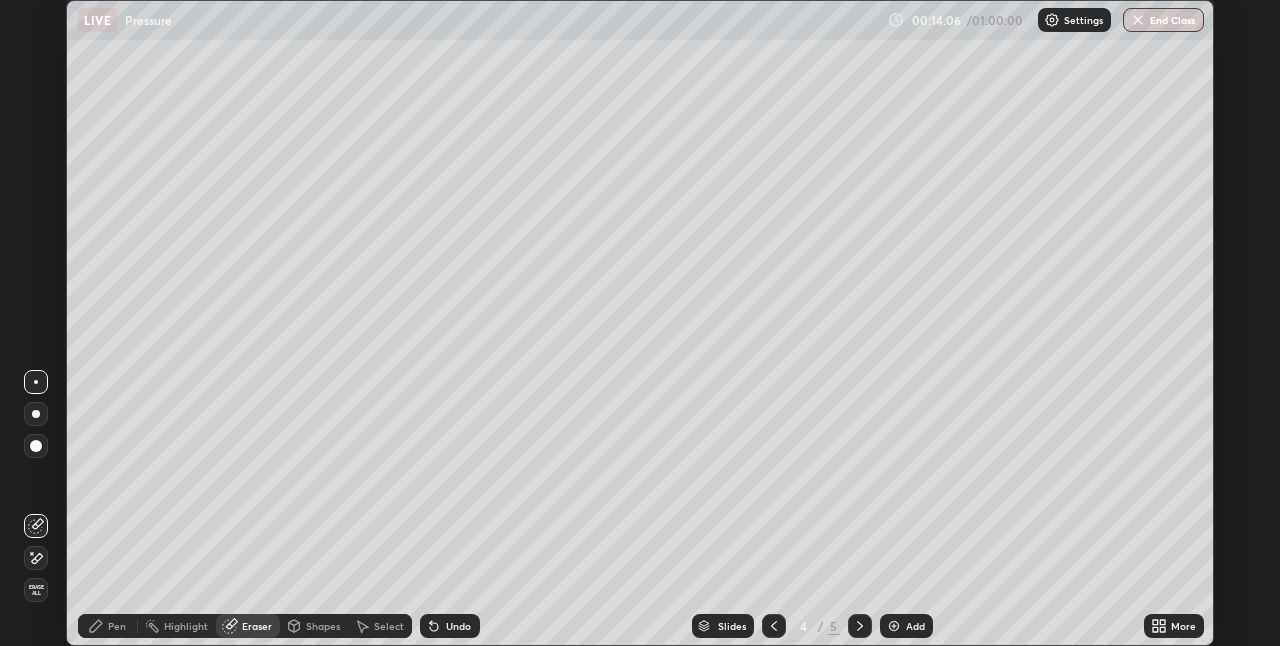 click on "Pen" at bounding box center (108, 626) 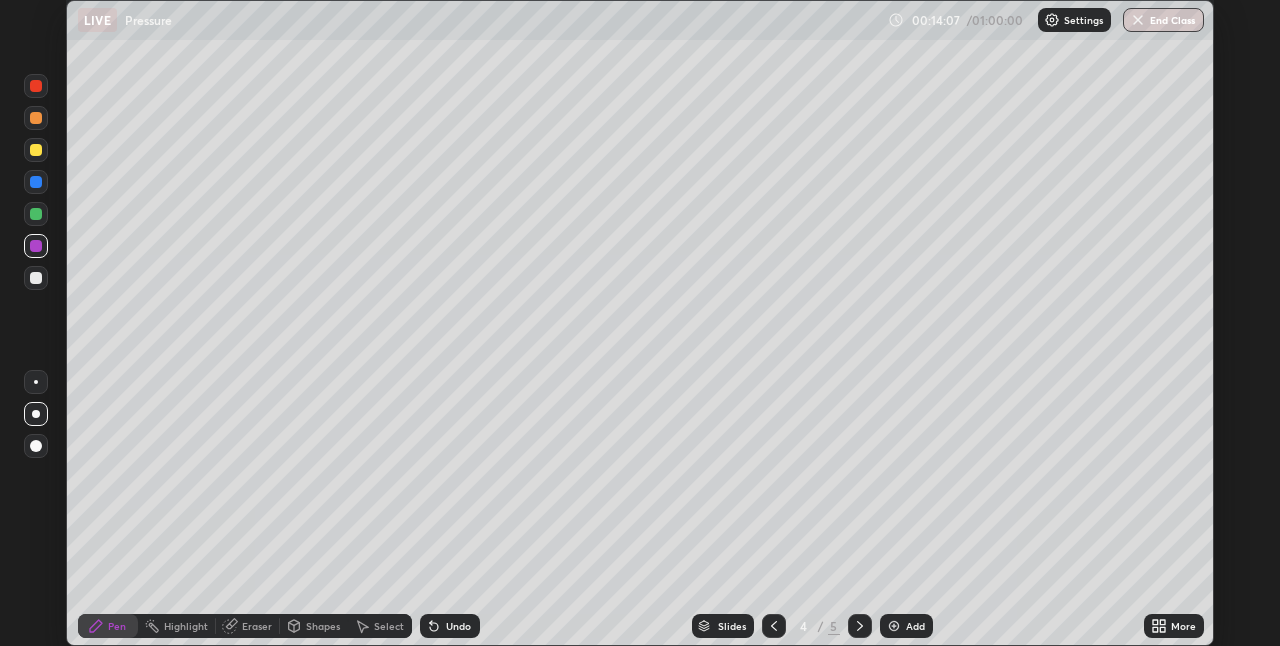 click at bounding box center [36, 214] 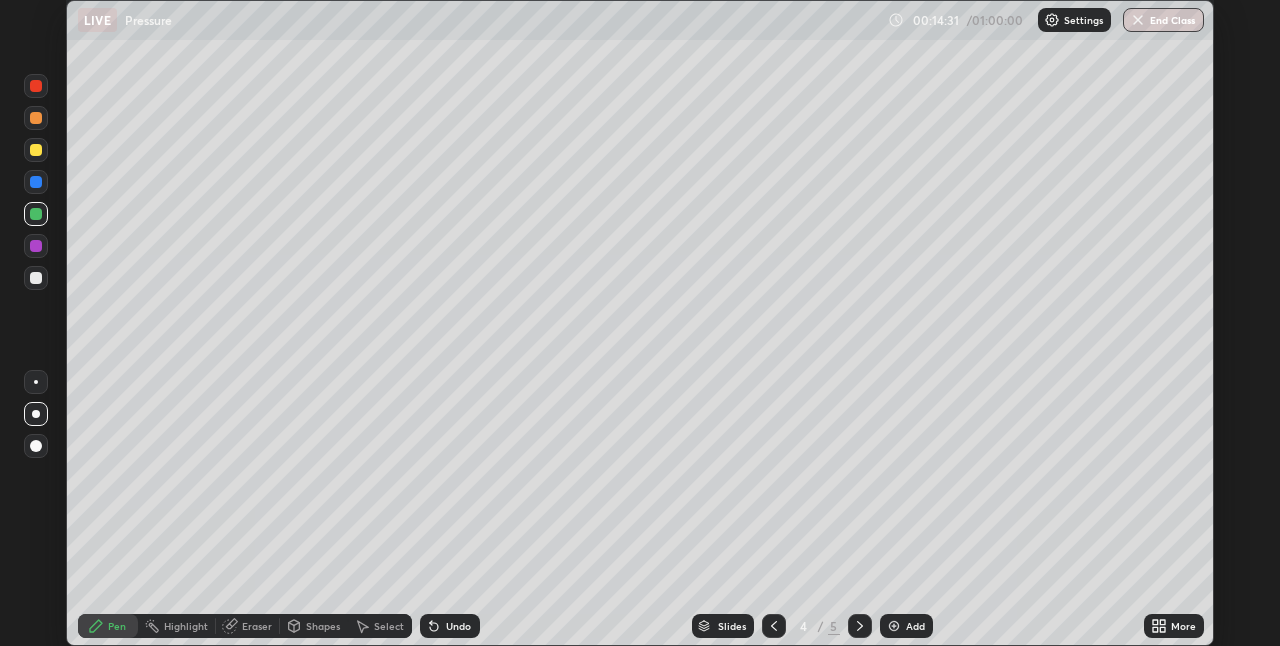 click at bounding box center [36, 150] 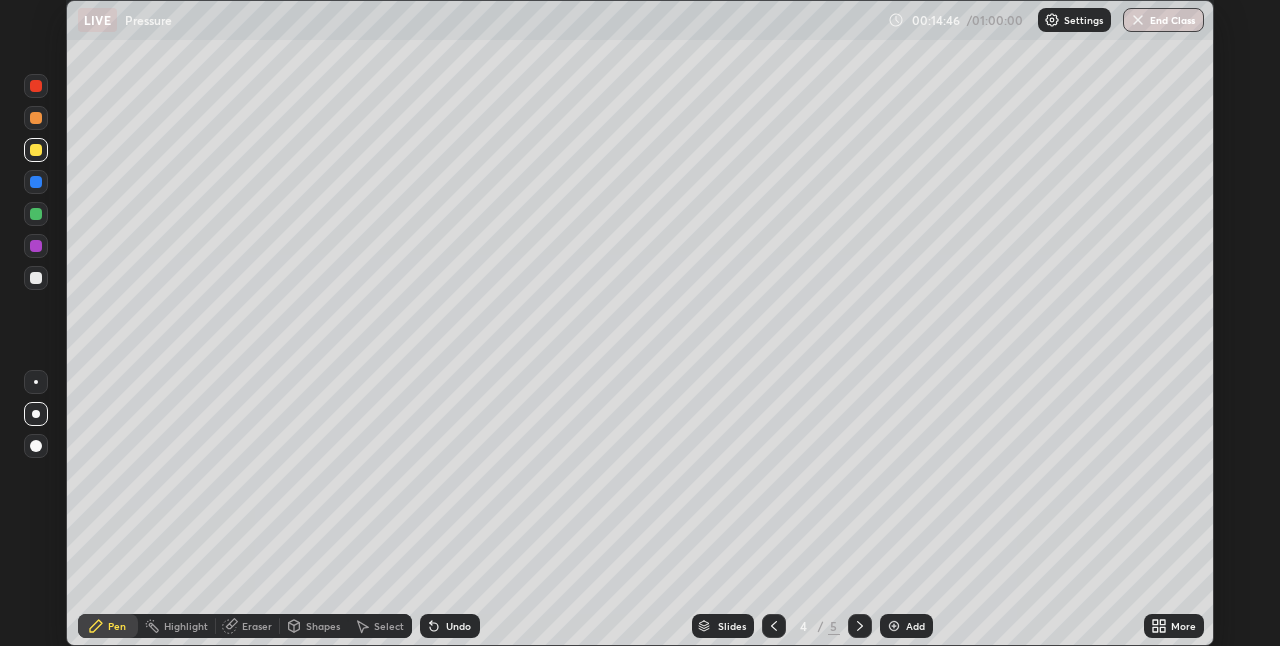 click at bounding box center [36, 182] 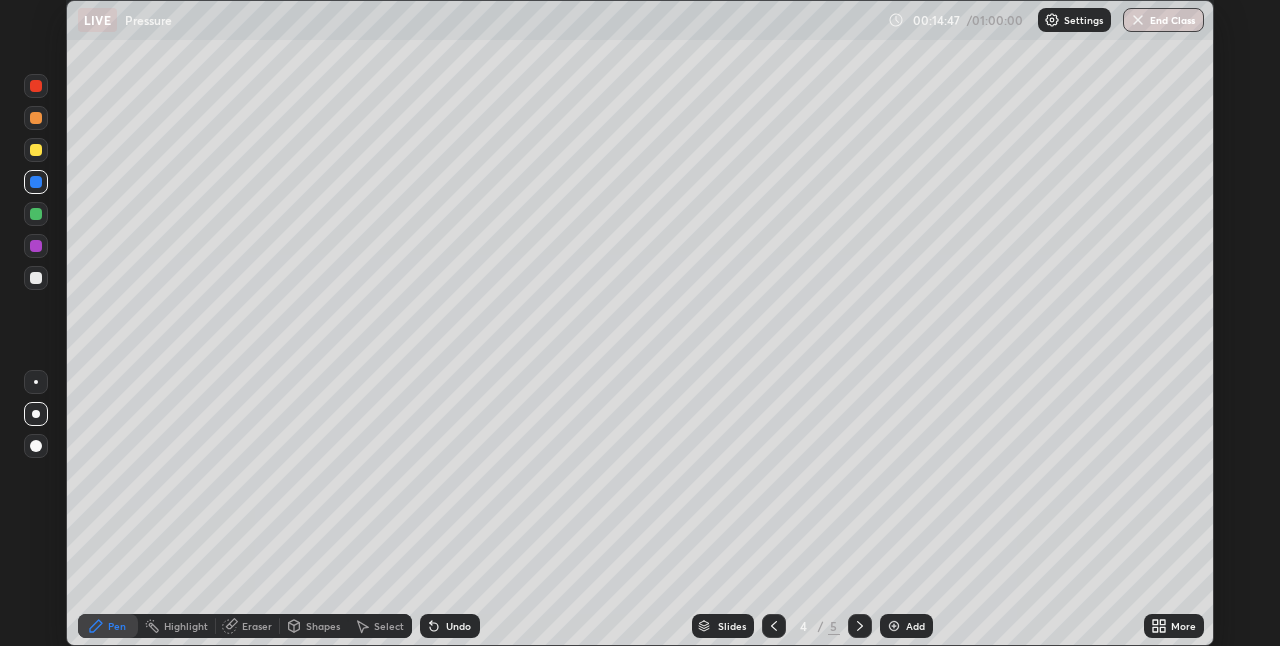 click at bounding box center (36, 118) 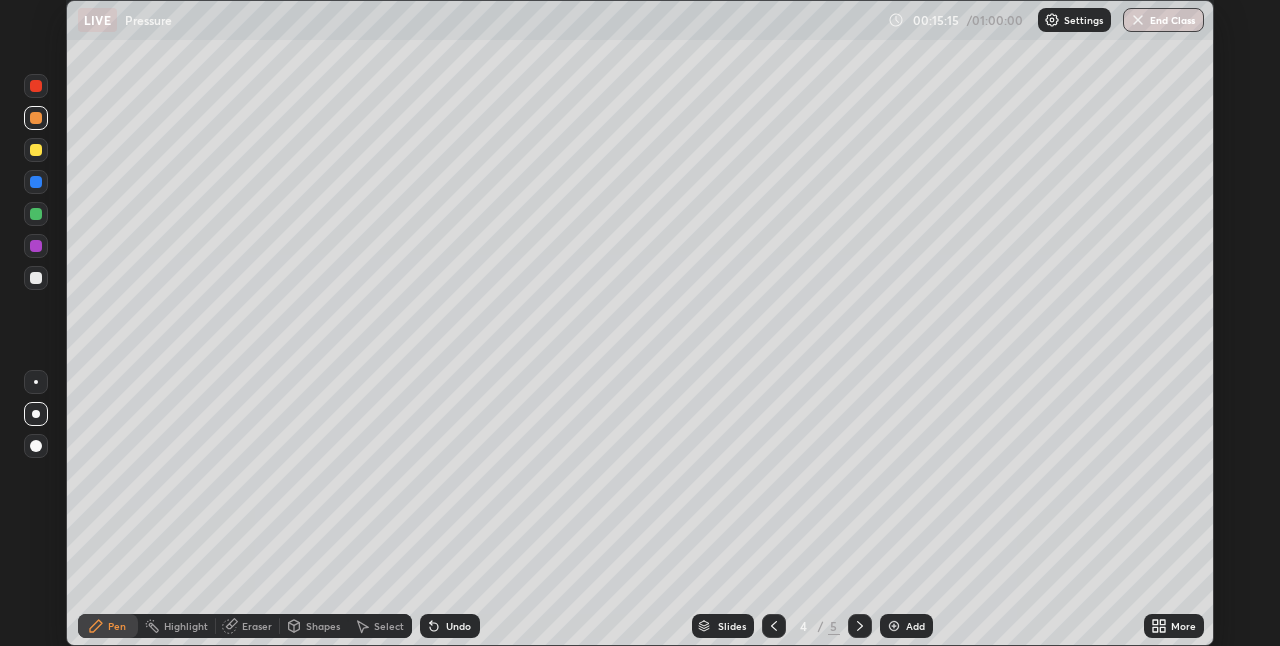 click at bounding box center [36, 150] 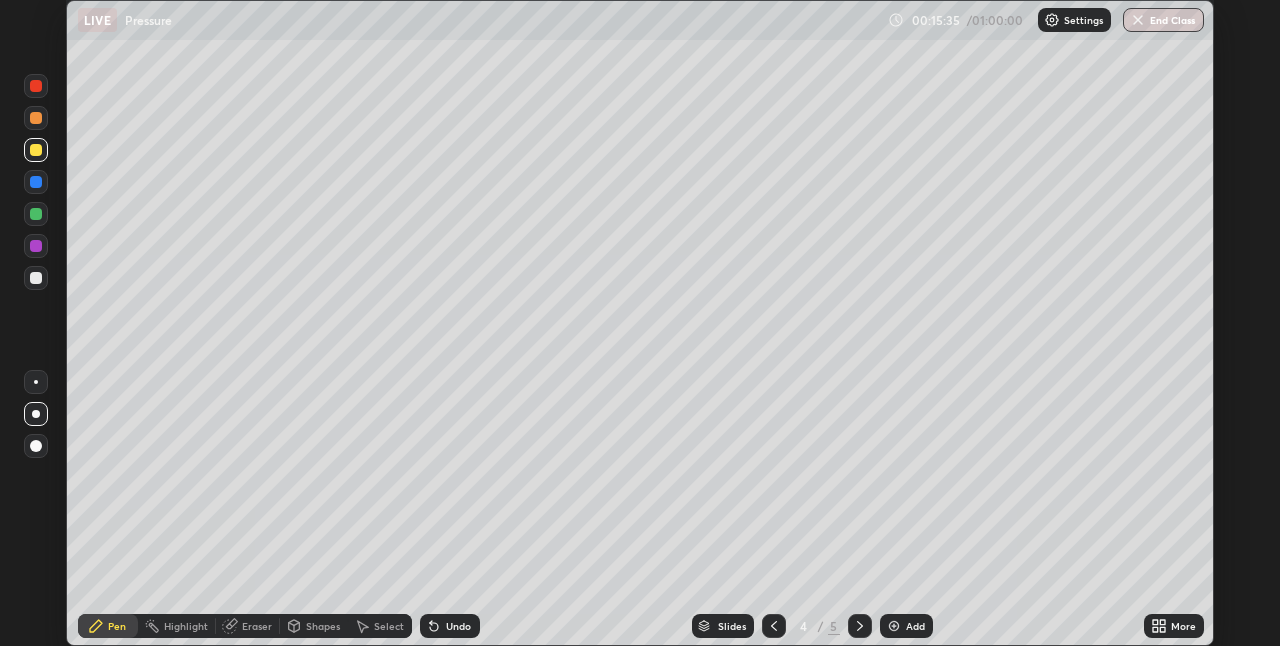 click at bounding box center (860, 626) 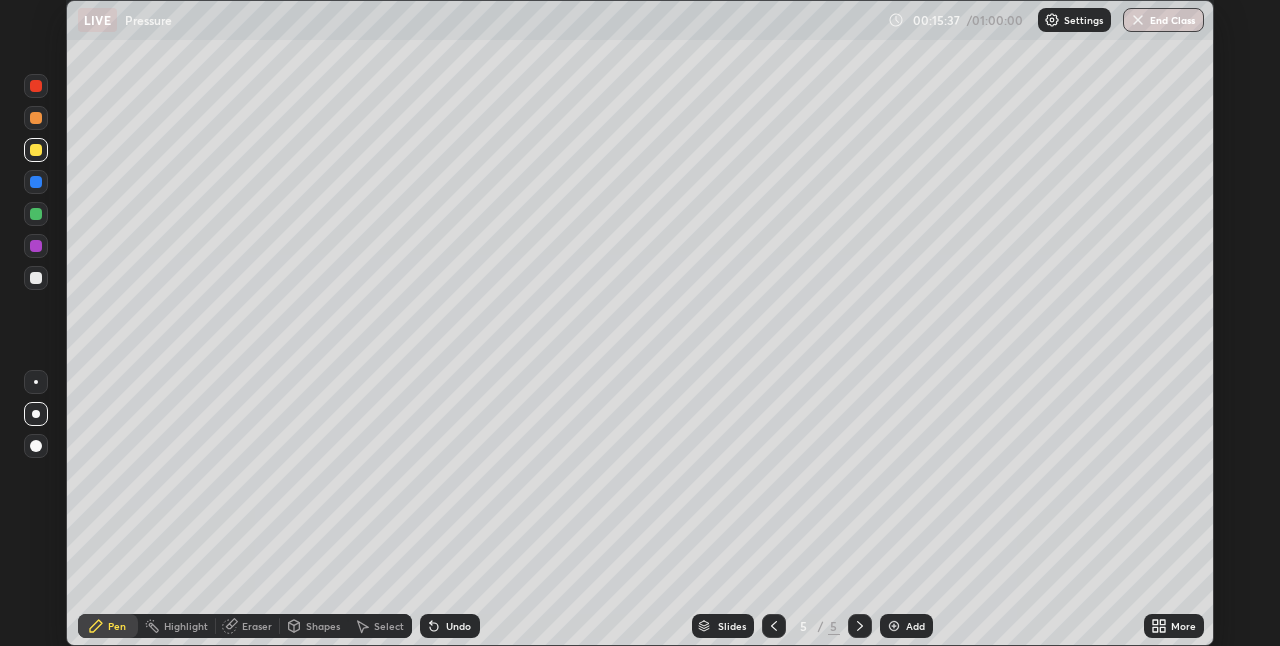 click 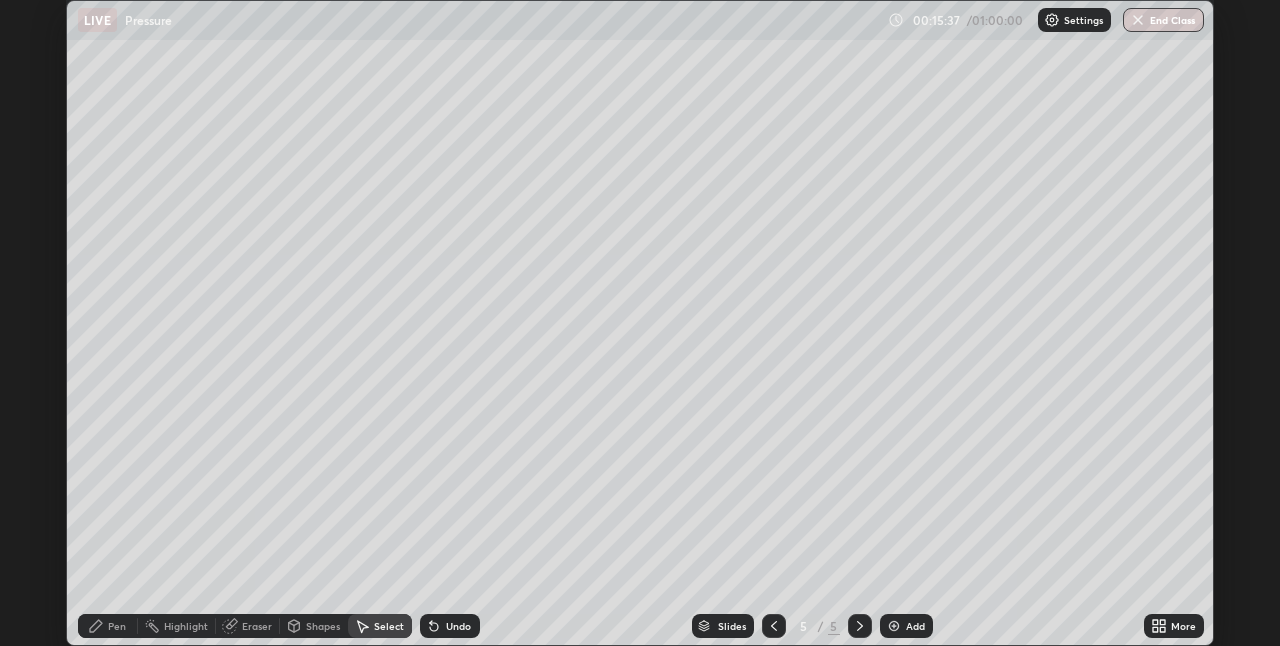 click on "Shapes" at bounding box center [323, 626] 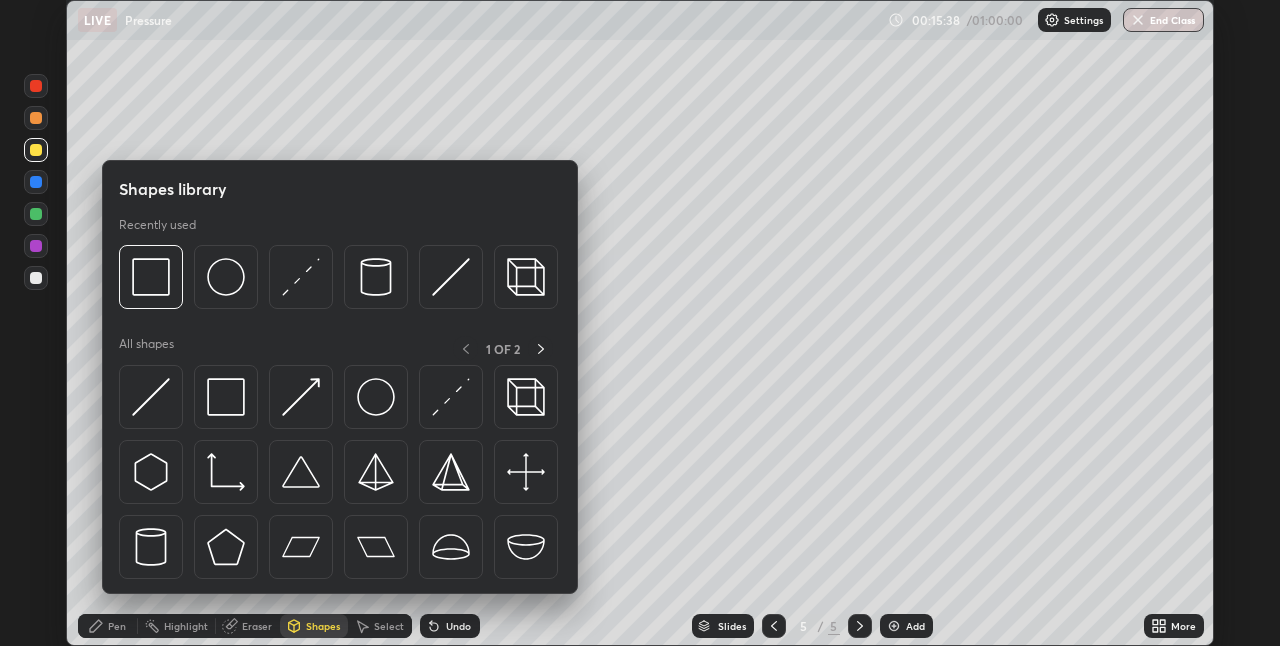 click at bounding box center [376, 397] 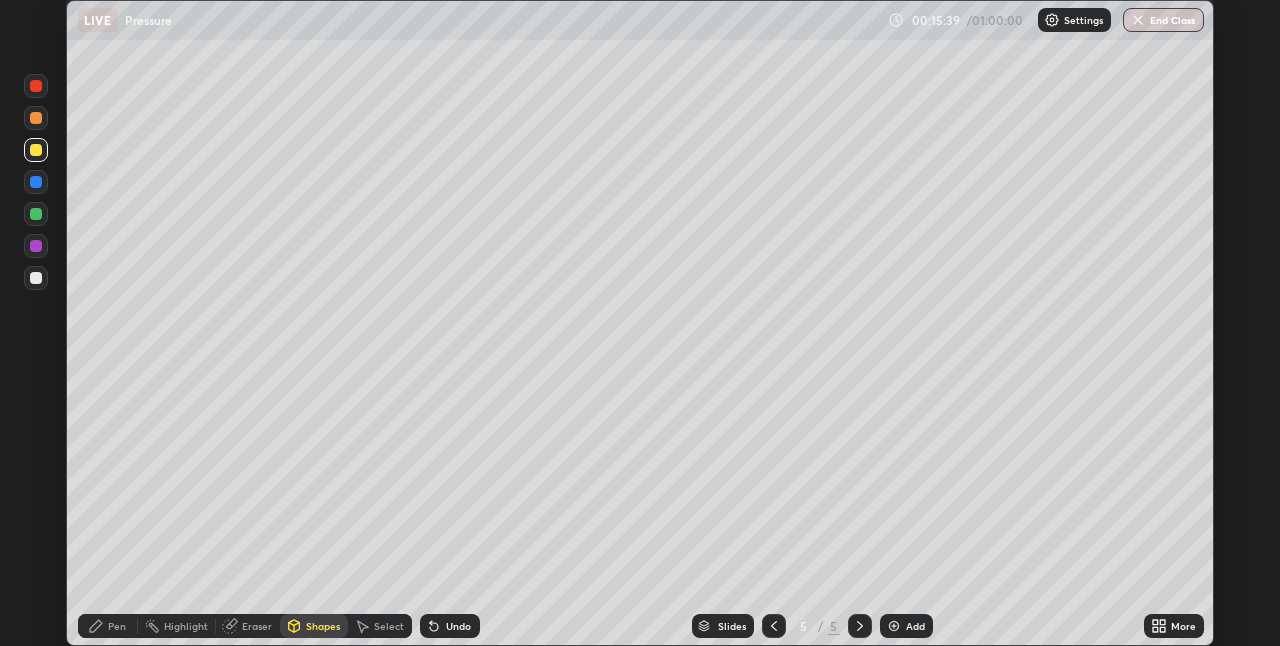 click 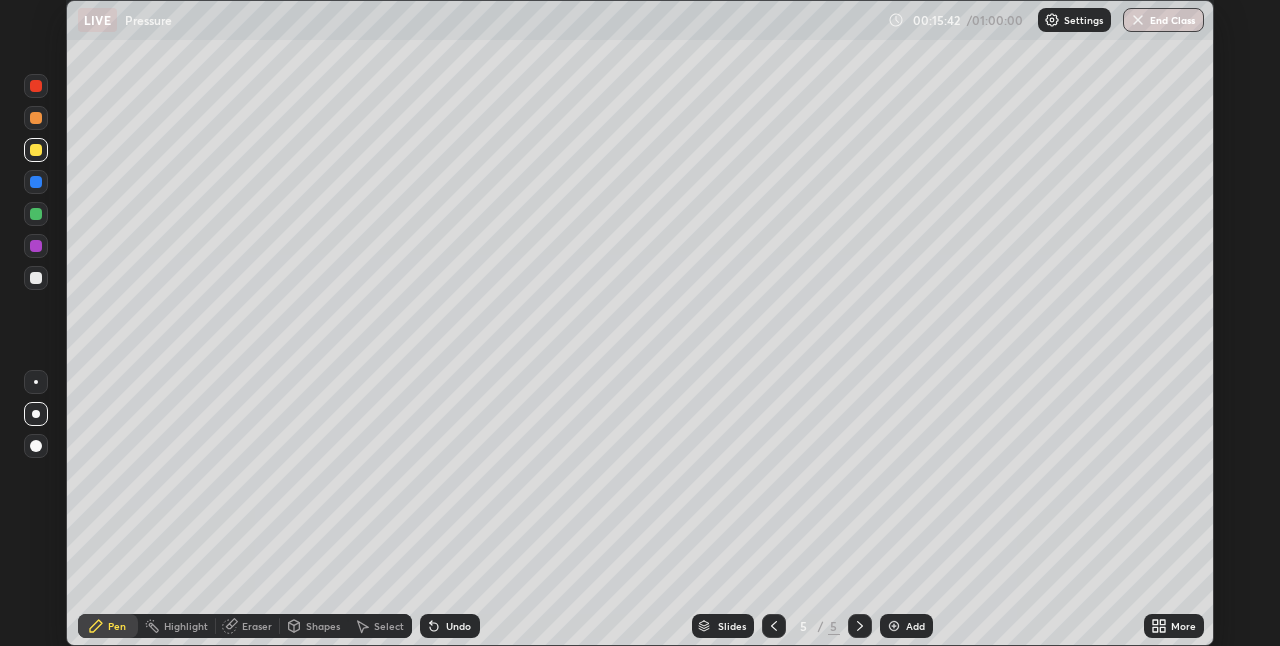 click on "Slides 5 / 5 Add" at bounding box center (812, 626) 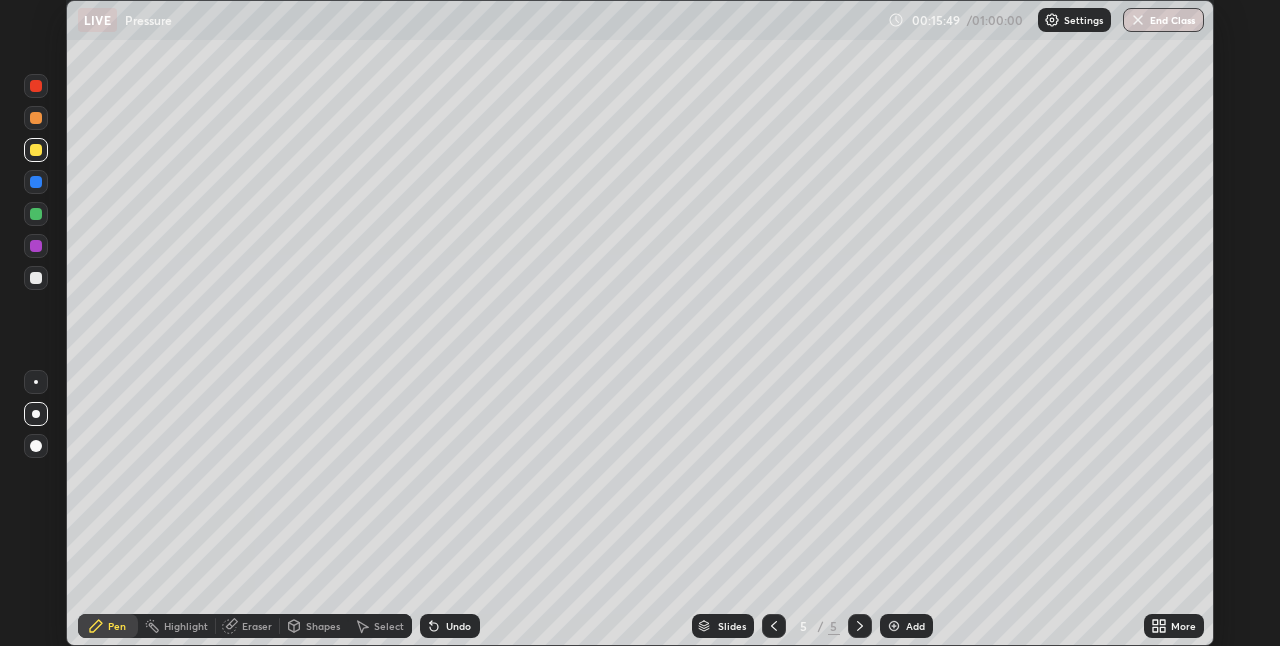 click at bounding box center [36, 214] 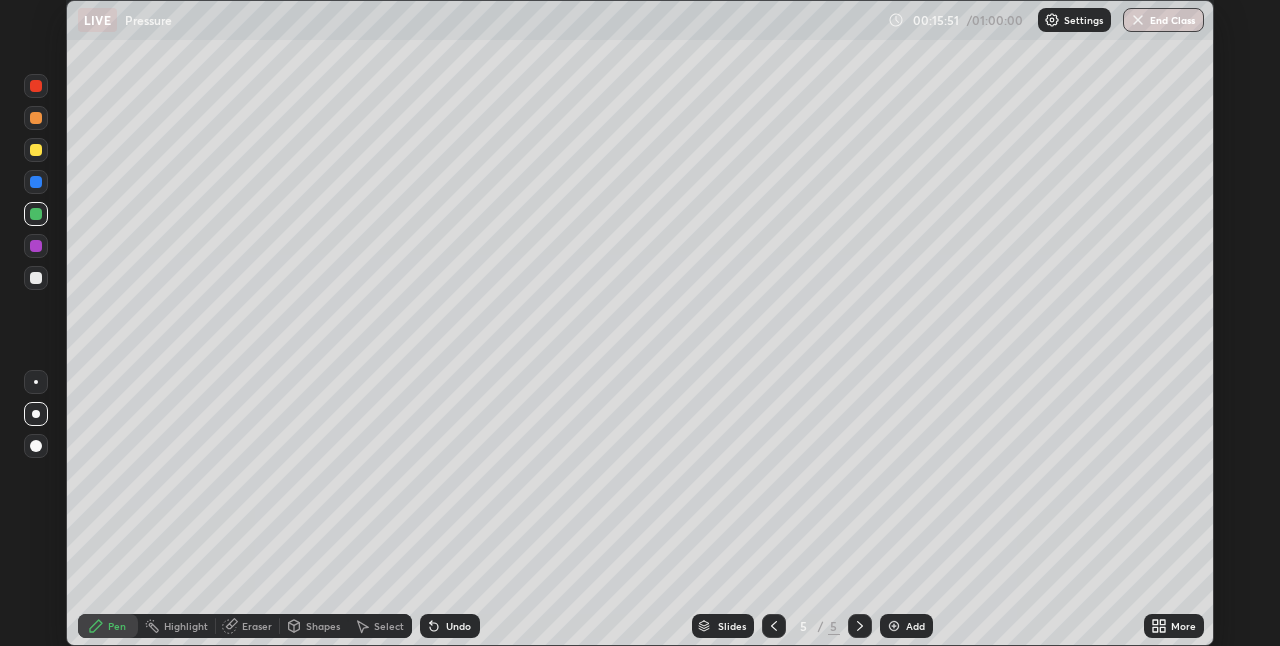 click on "Shapes" at bounding box center [314, 626] 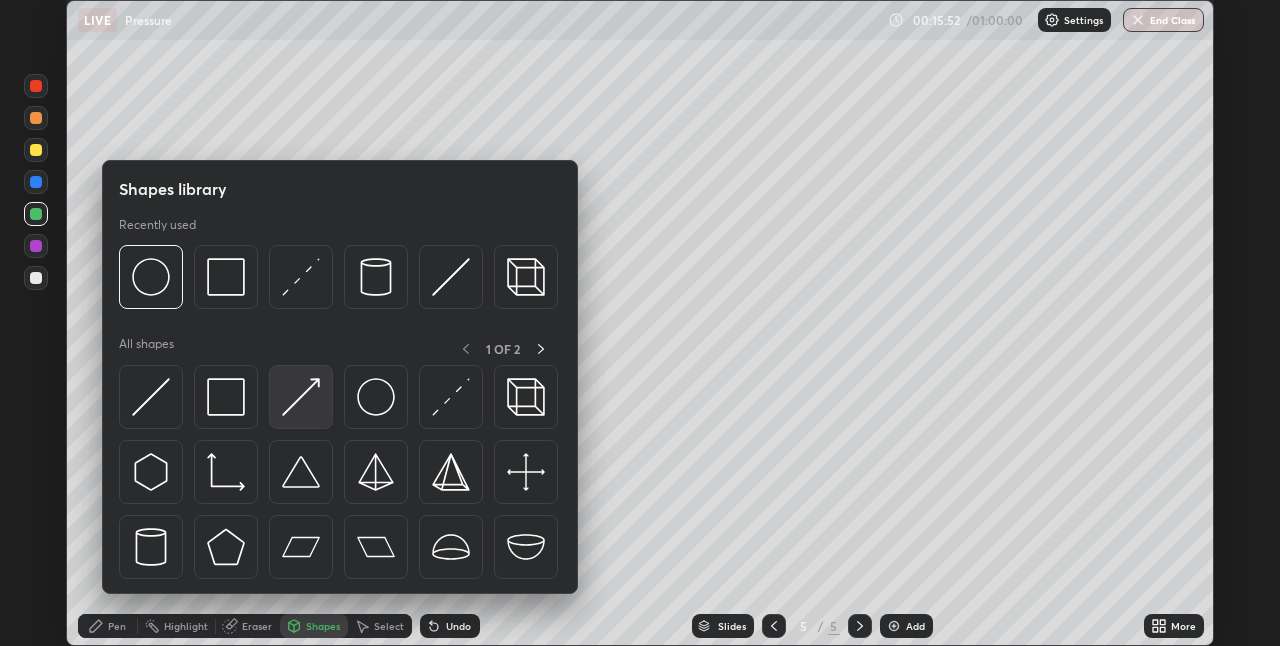 click at bounding box center (301, 397) 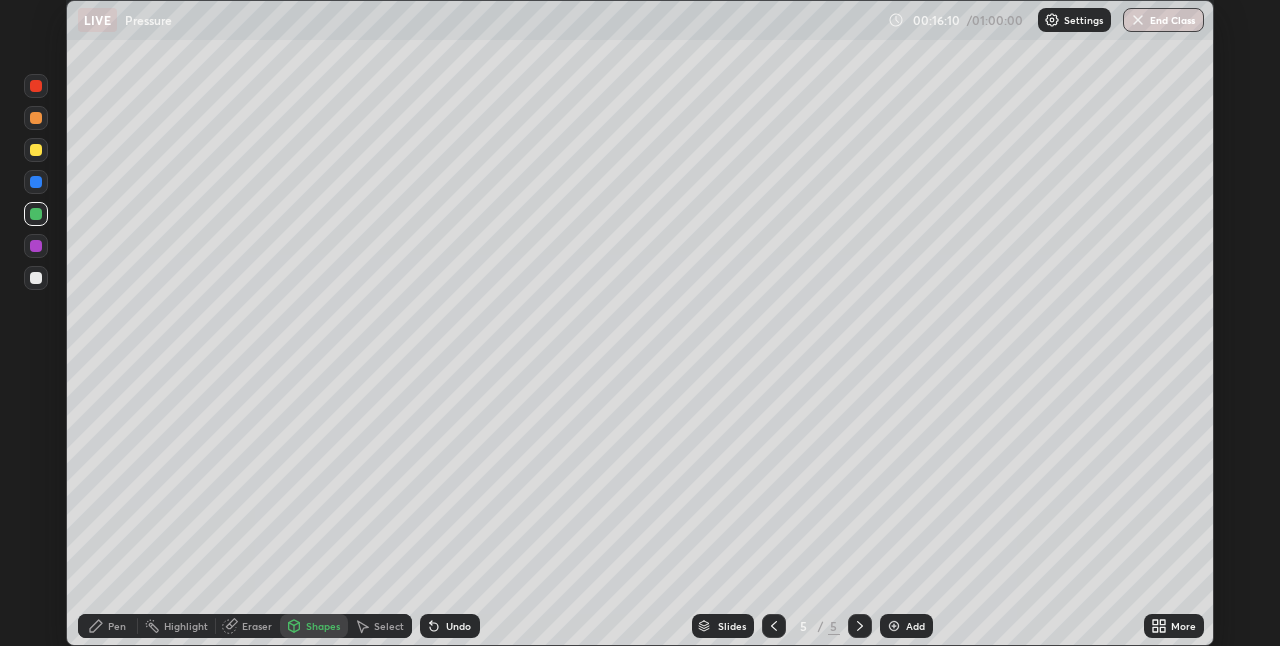 click at bounding box center [36, 150] 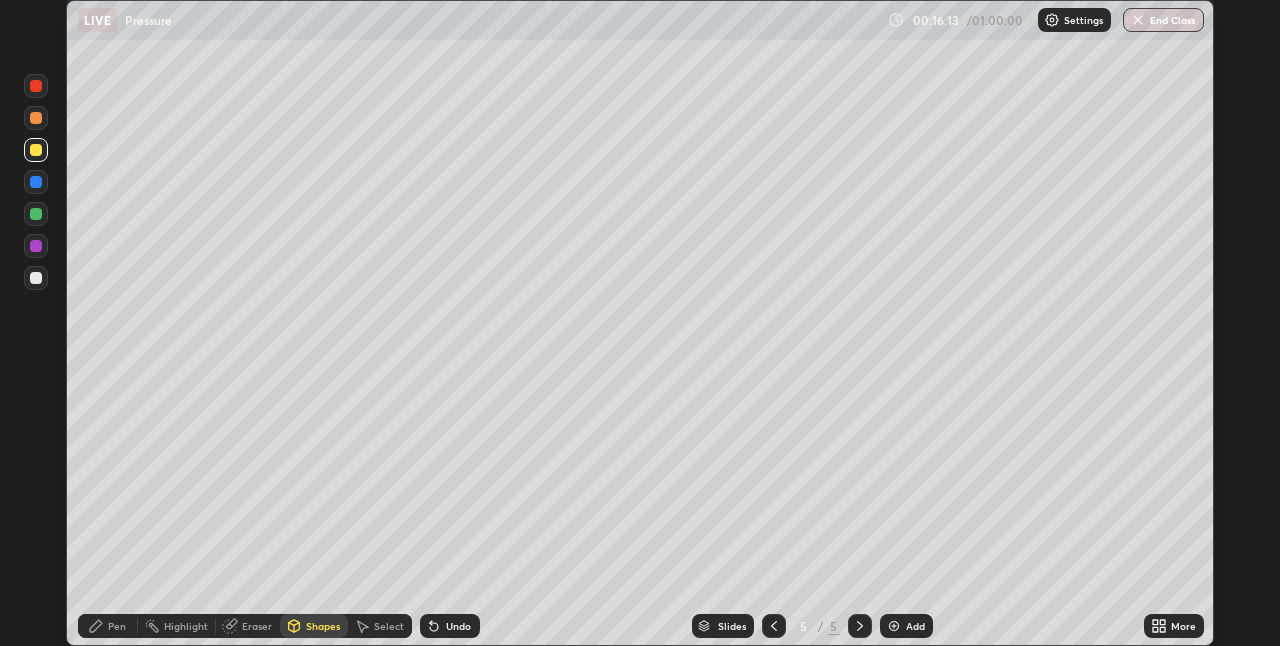 click on "Pen" at bounding box center [117, 626] 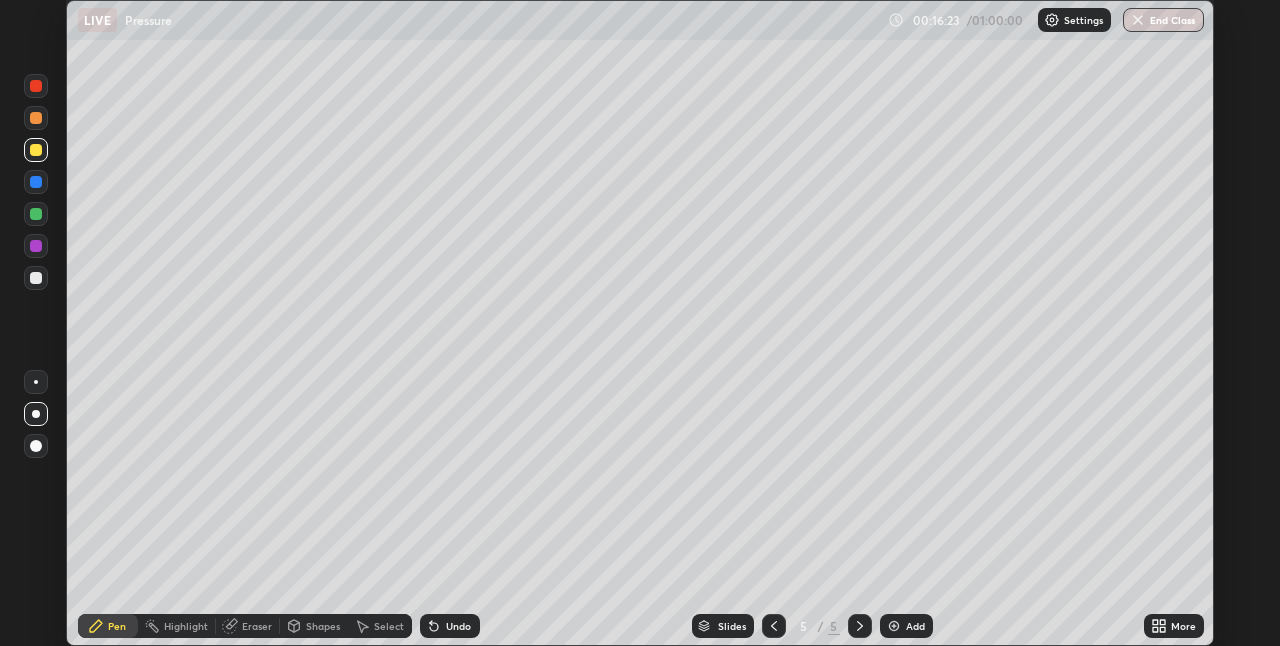 click at bounding box center [36, 278] 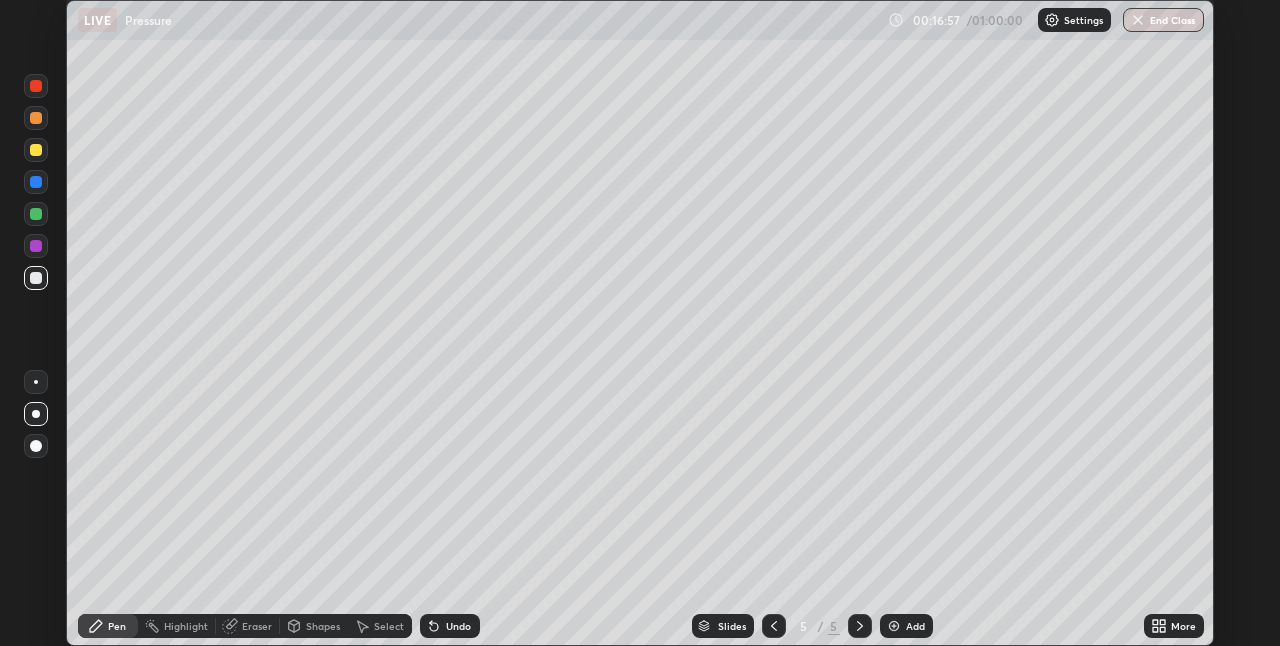 click at bounding box center [36, 214] 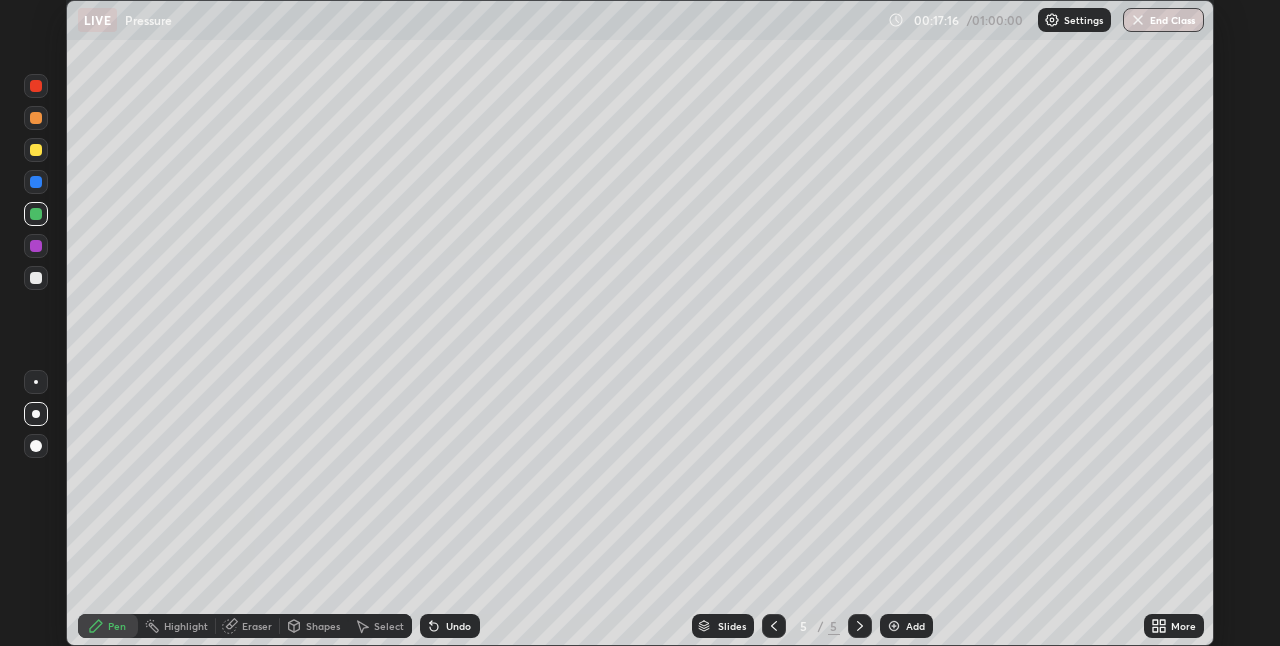 click at bounding box center (36, 150) 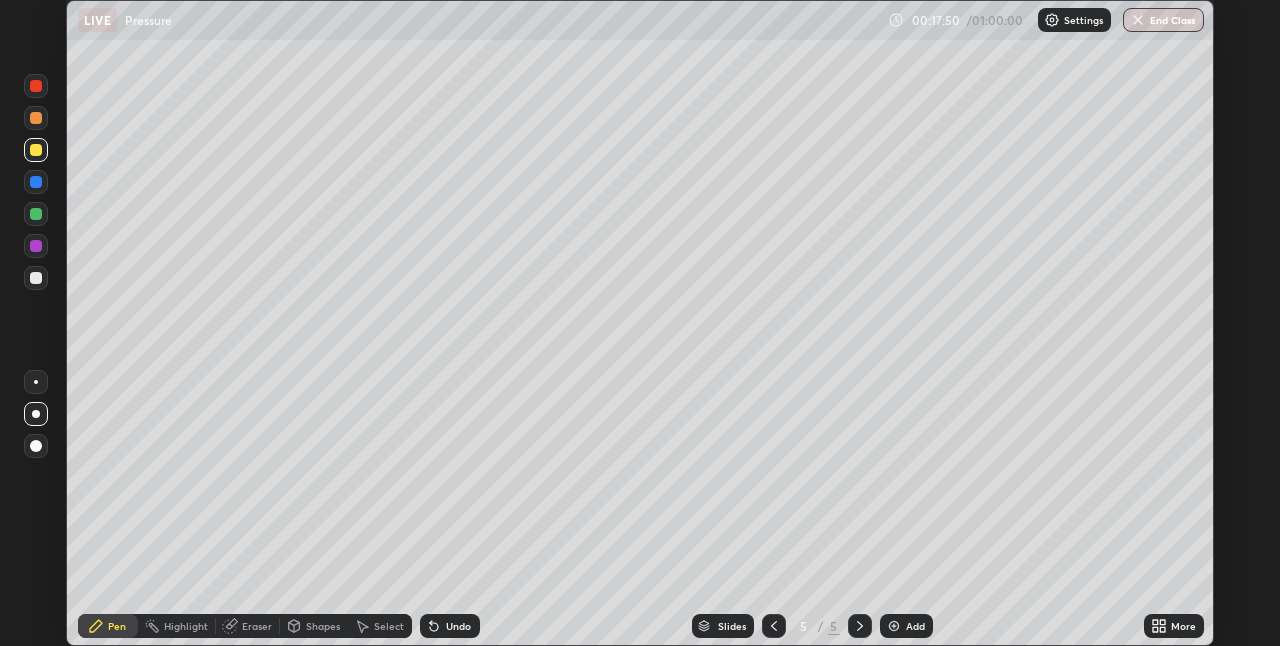 click at bounding box center (36, 118) 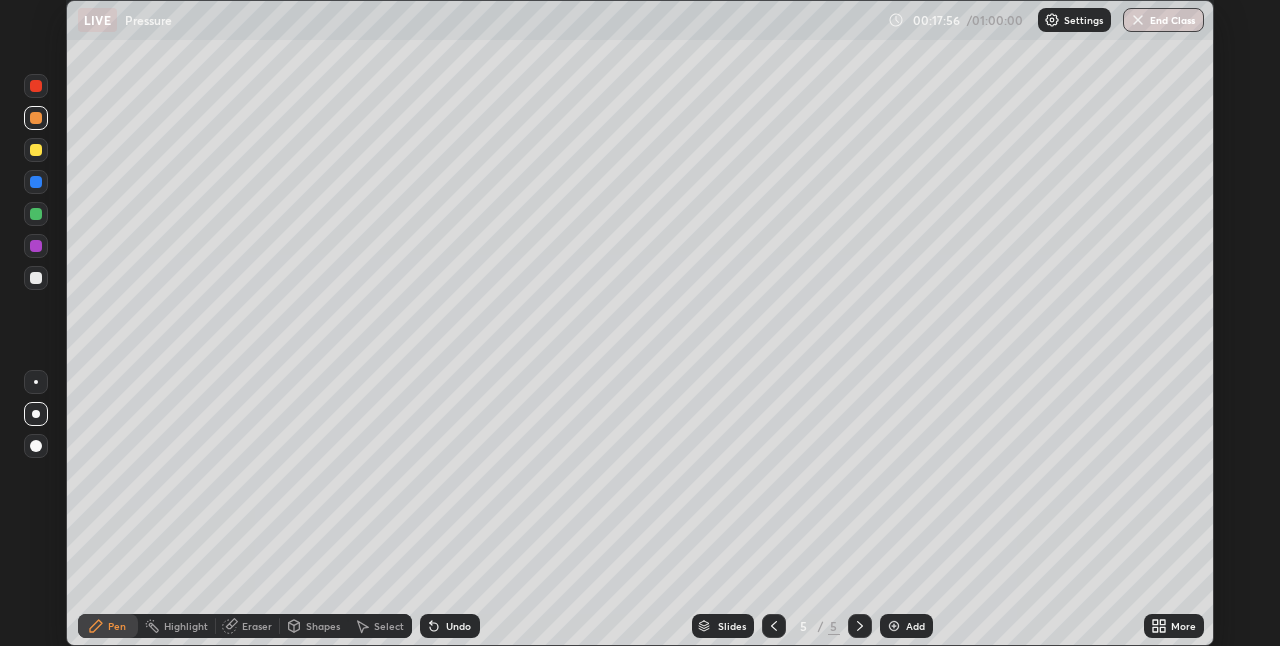 click on "Undo" at bounding box center (458, 626) 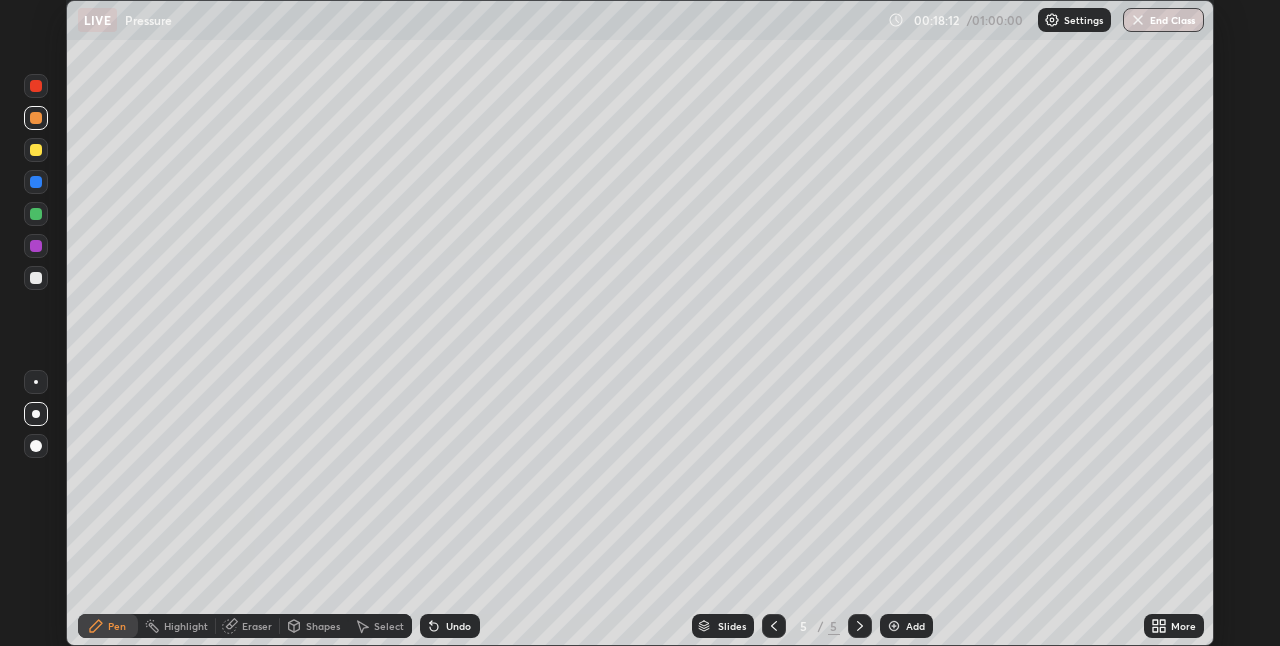click at bounding box center (774, 626) 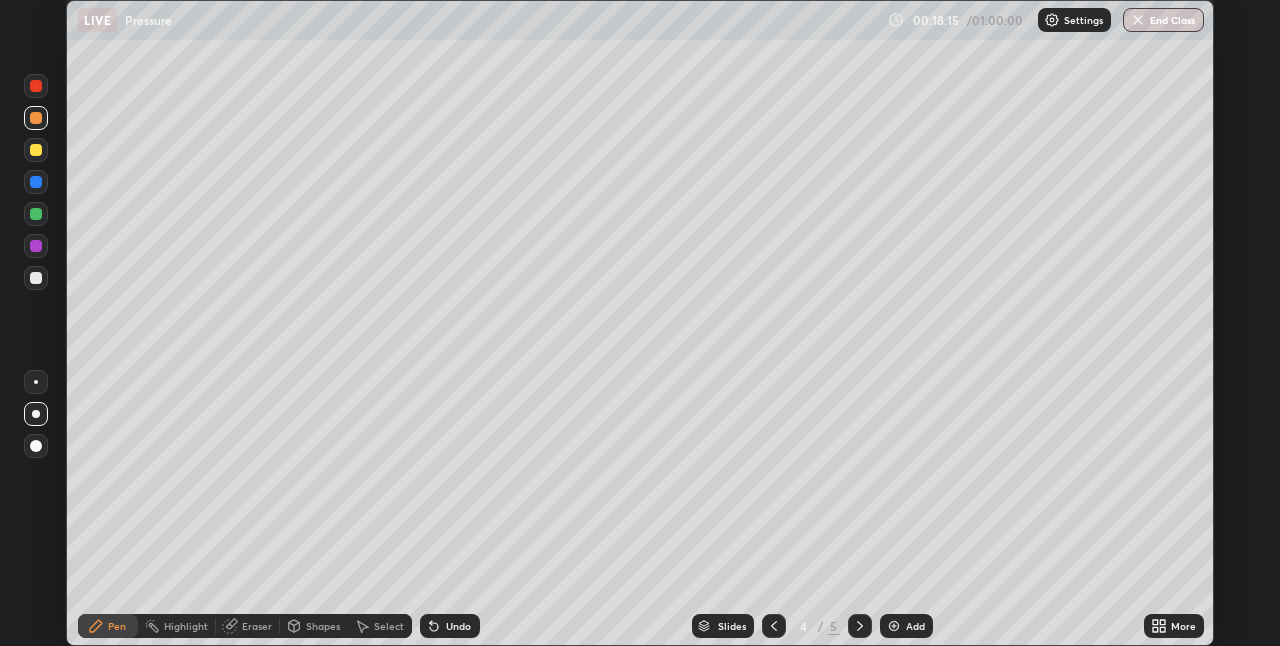 click 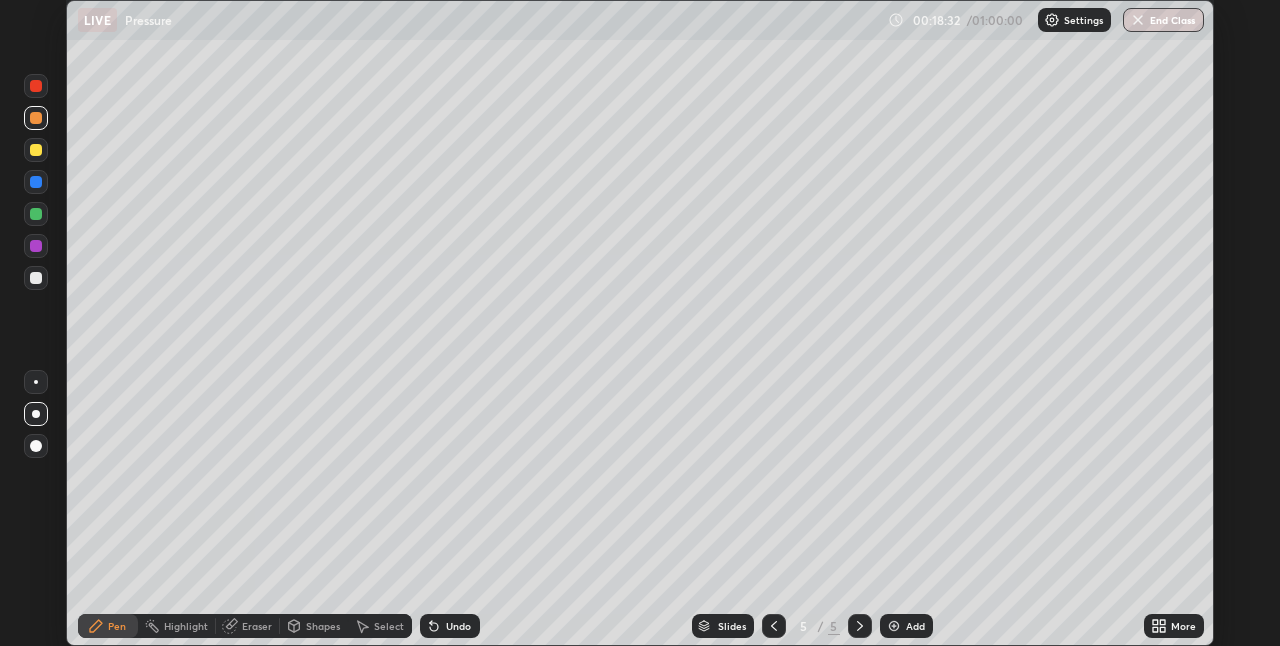 click 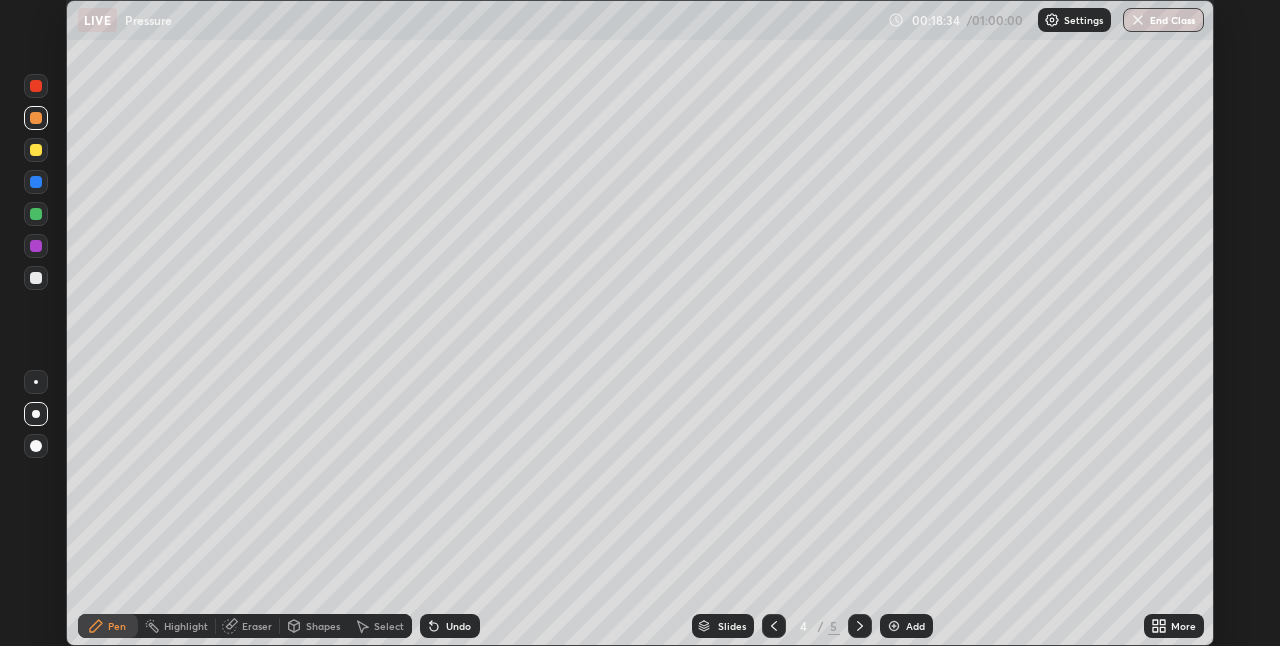 click 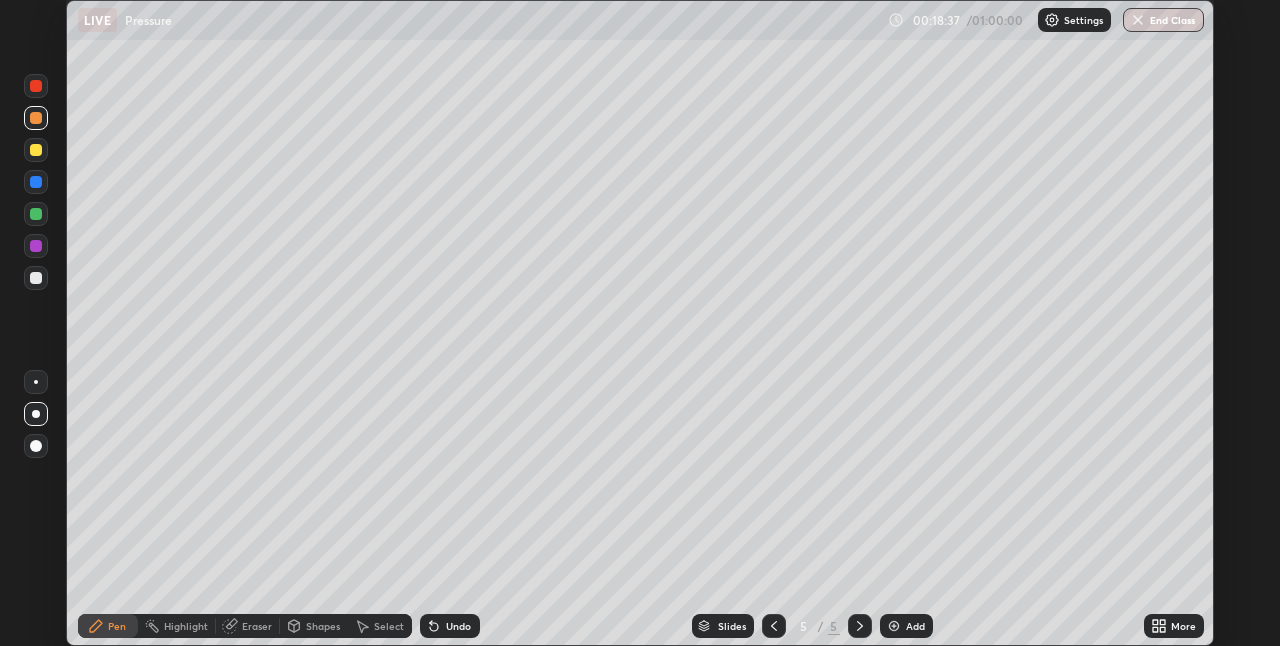 click at bounding box center [894, 626] 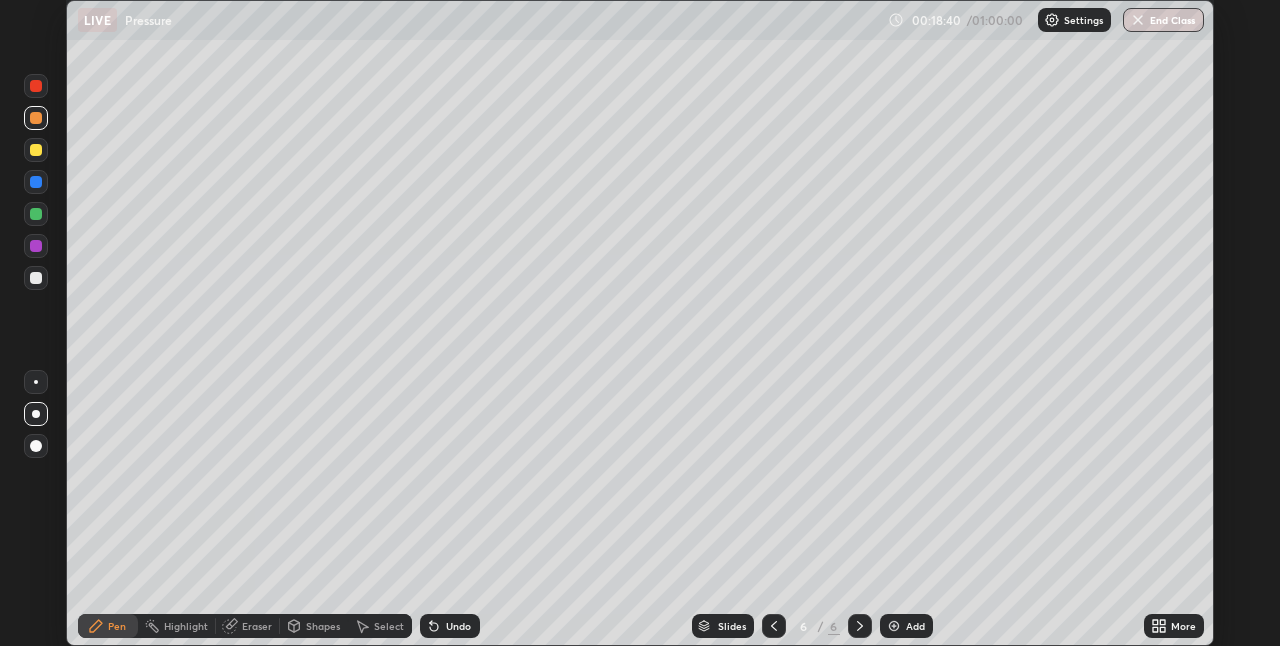 click on "Shapes" at bounding box center (323, 626) 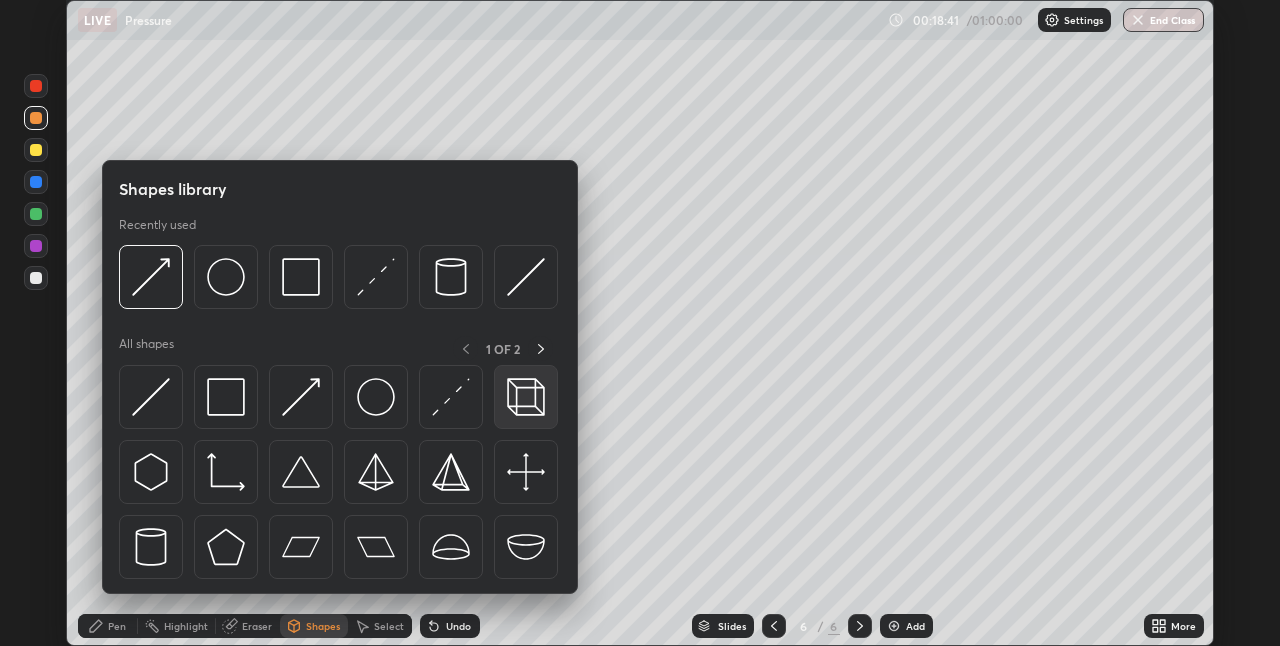 click at bounding box center [526, 397] 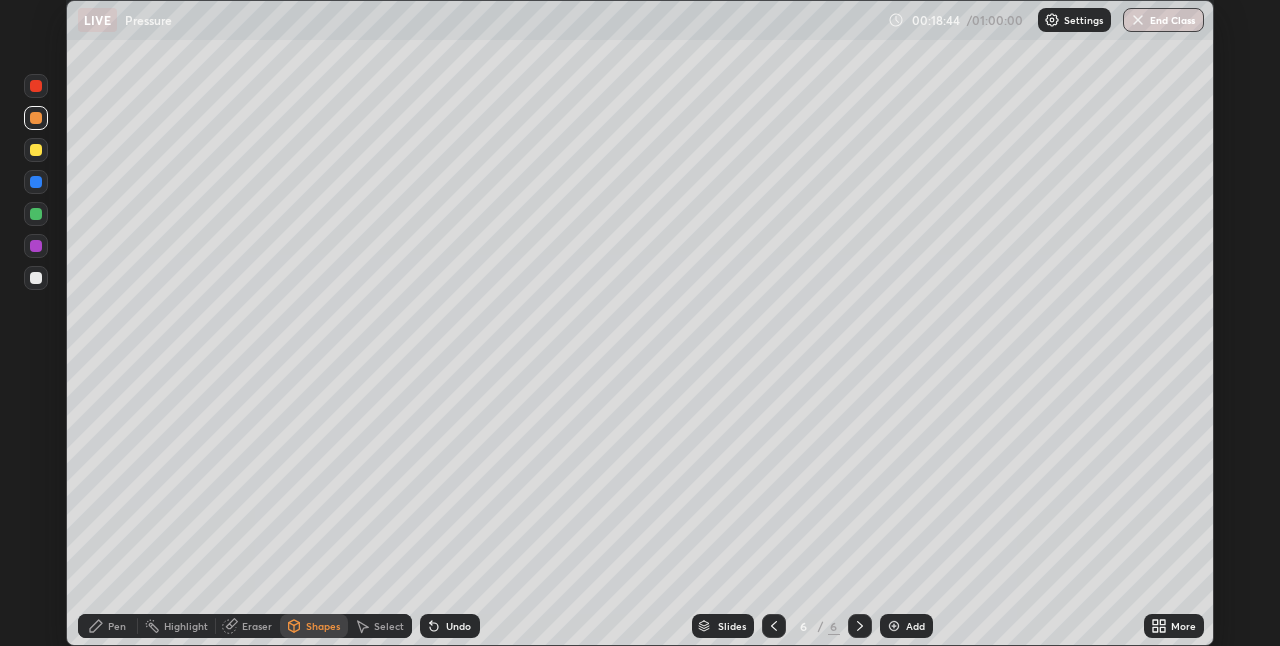 click on "Shapes" at bounding box center (323, 626) 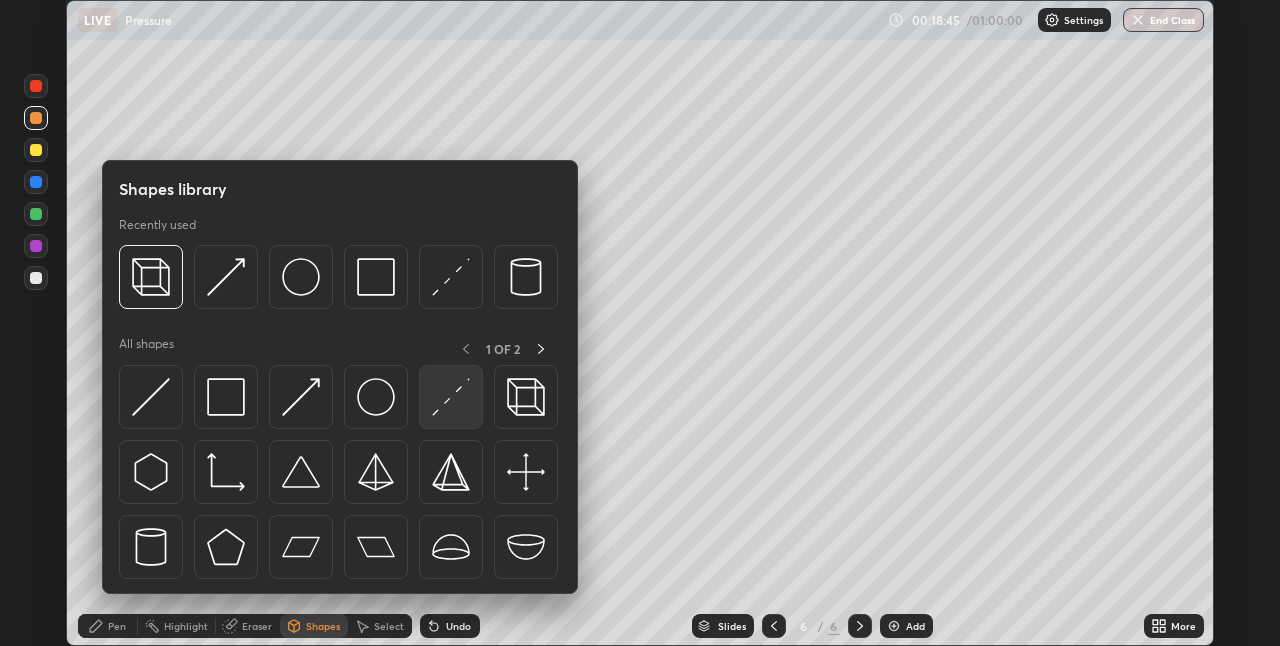 click at bounding box center [451, 397] 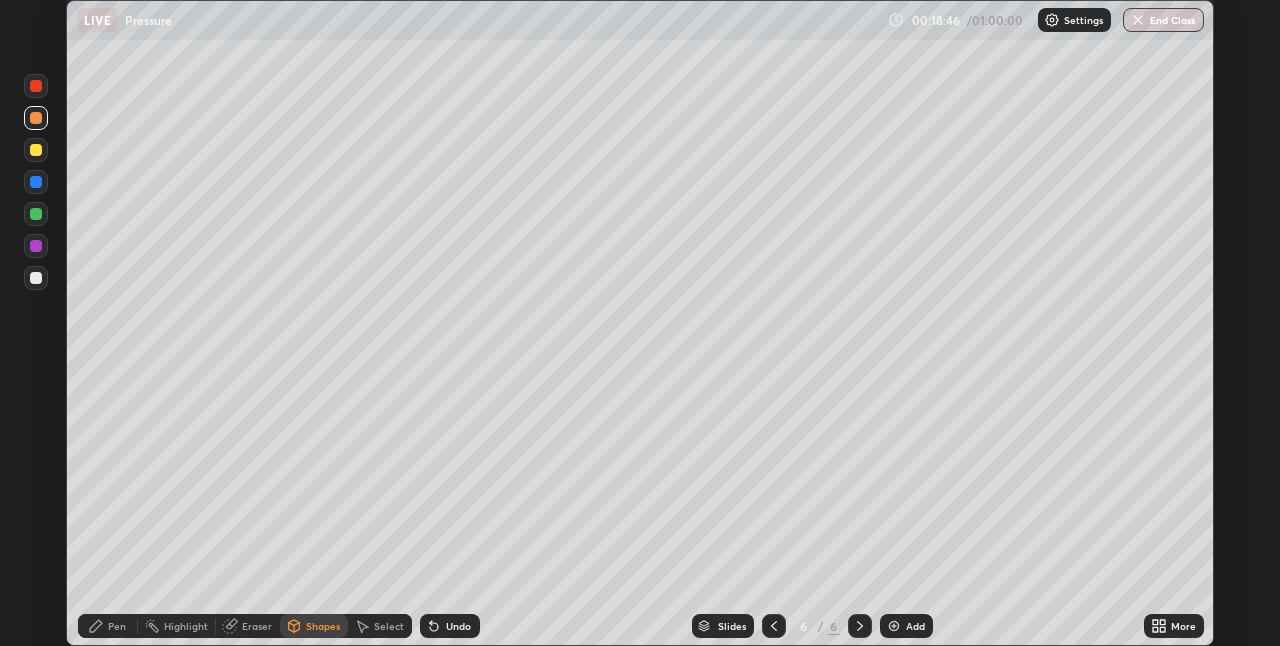 click at bounding box center [36, 182] 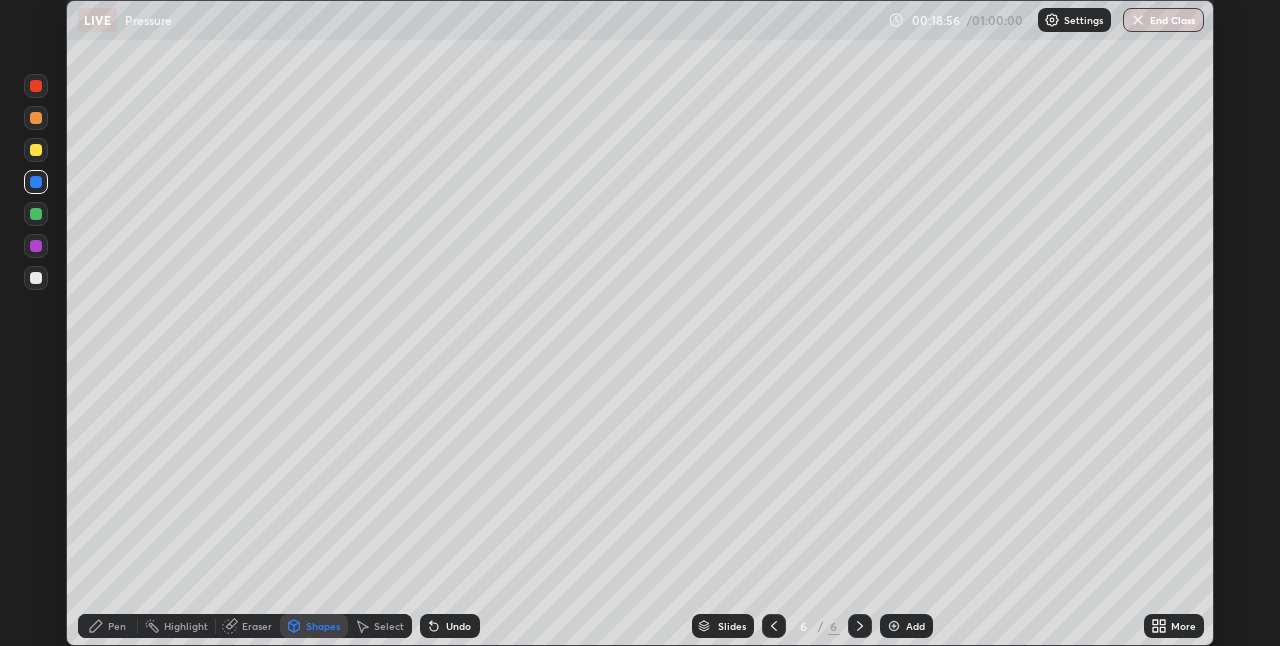 click 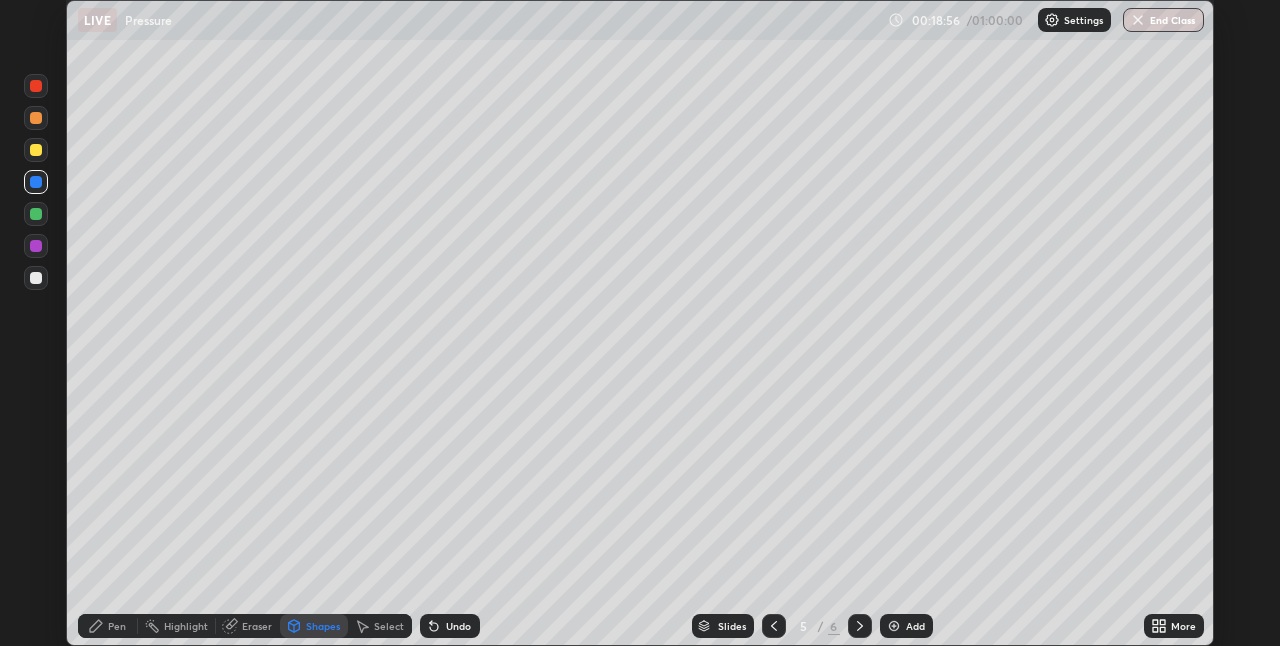 click 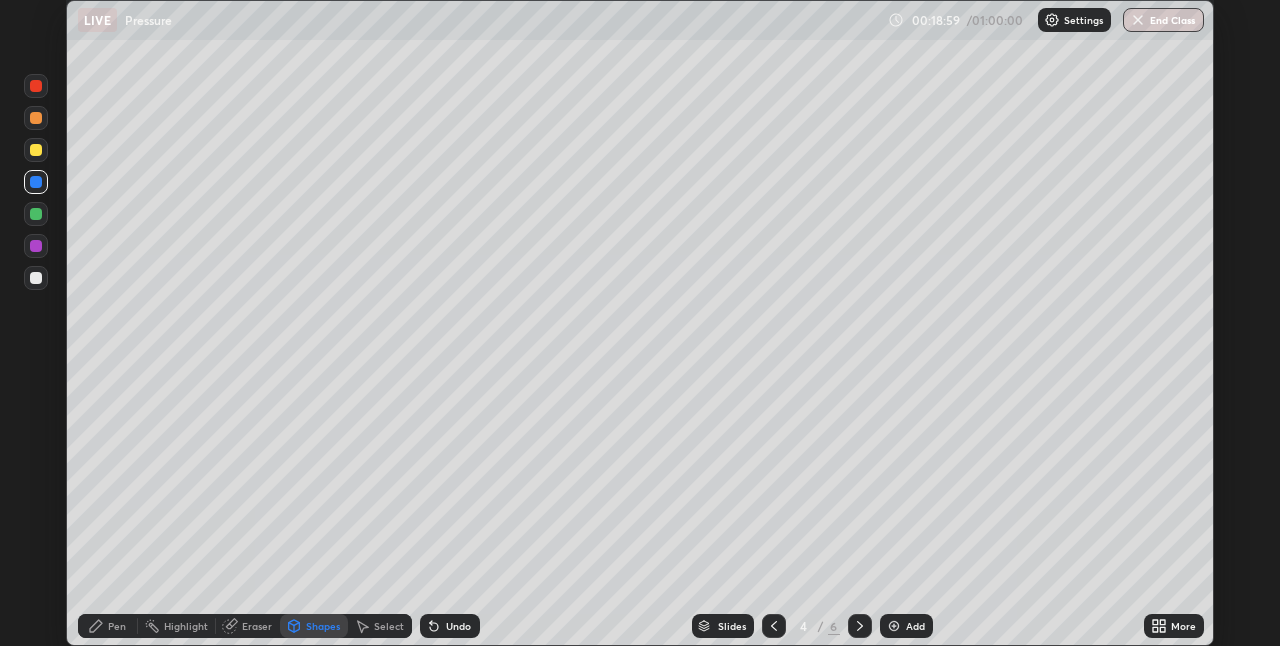 click on "Undo" at bounding box center (458, 626) 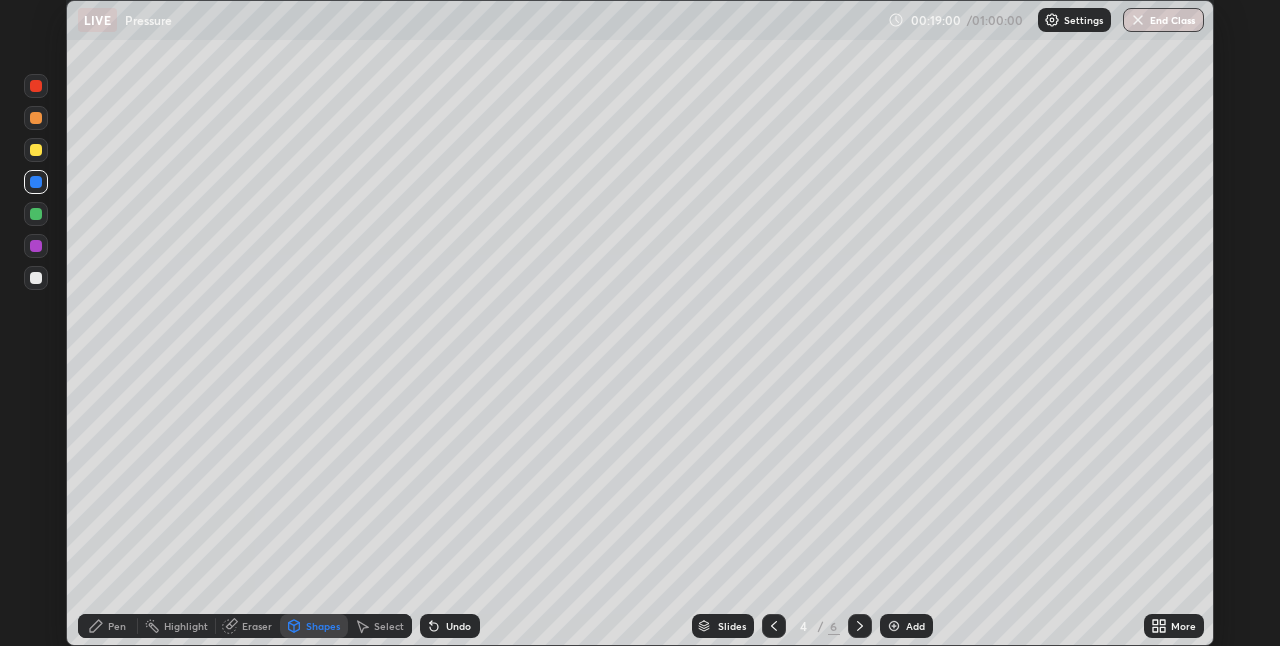 click 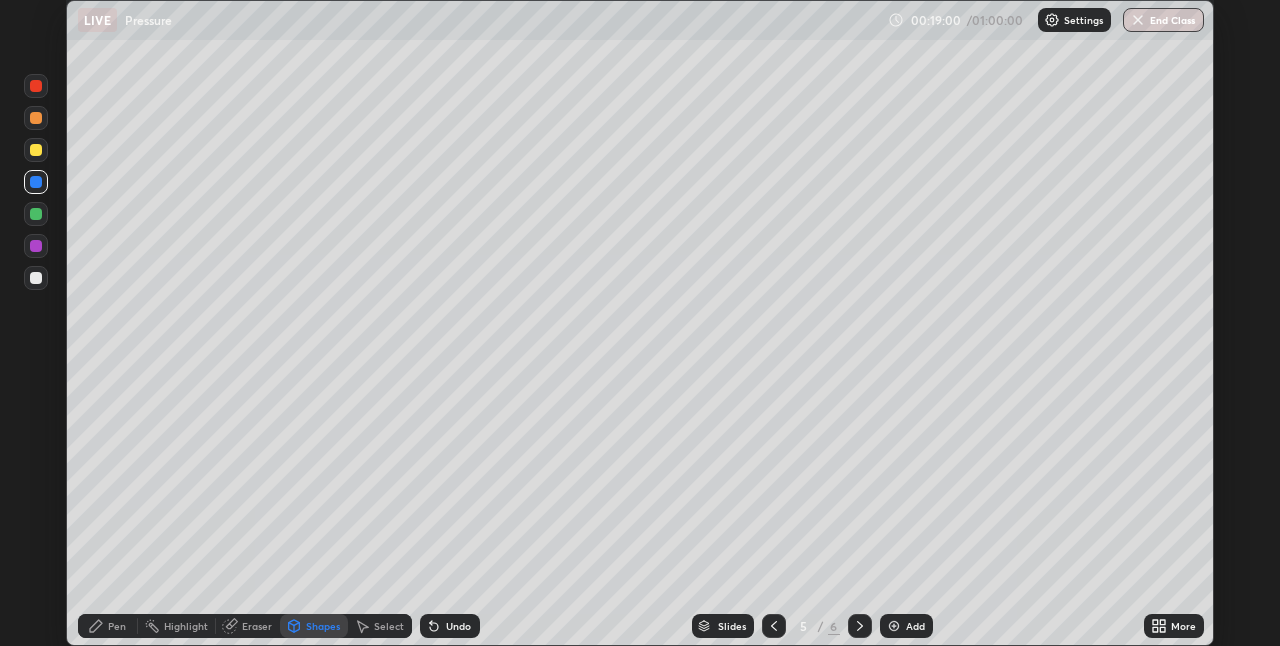 click 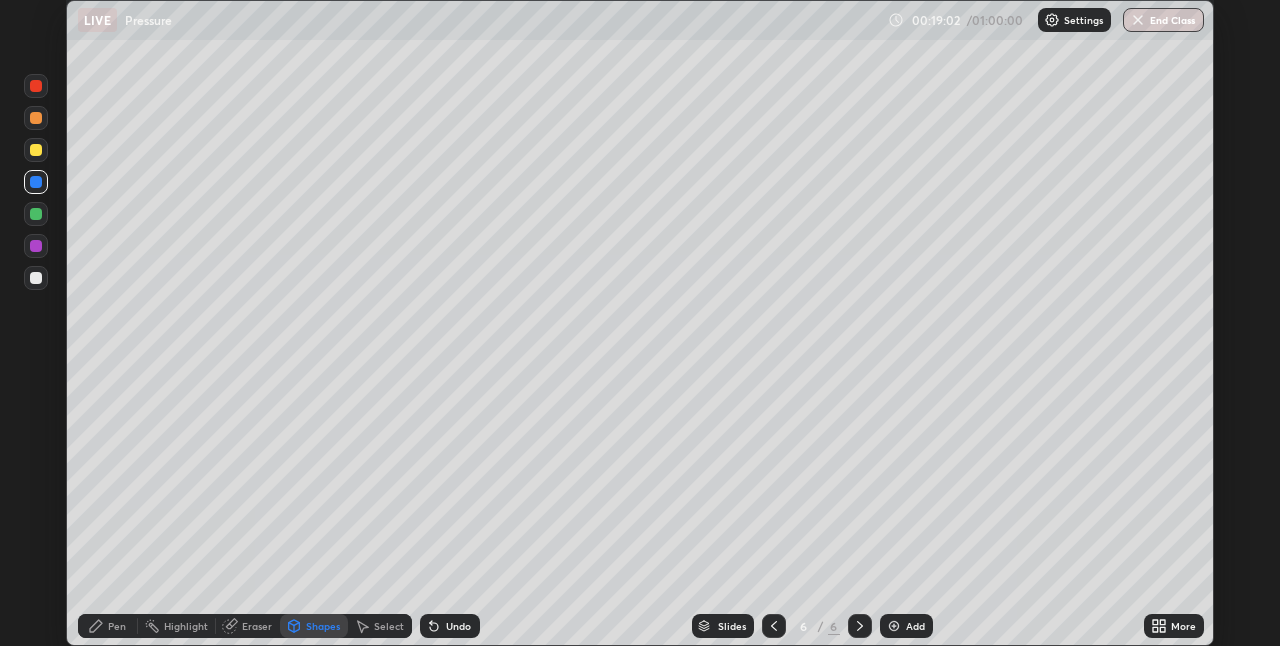 click on "Shapes" at bounding box center (323, 626) 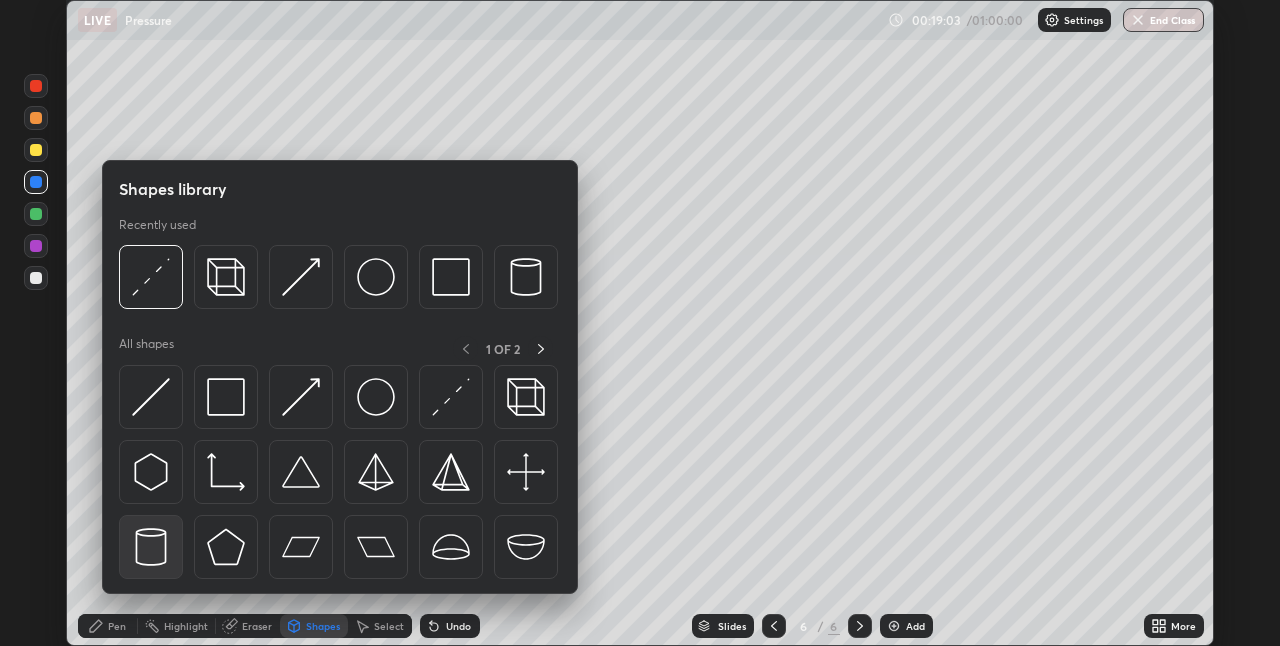 click at bounding box center (151, 547) 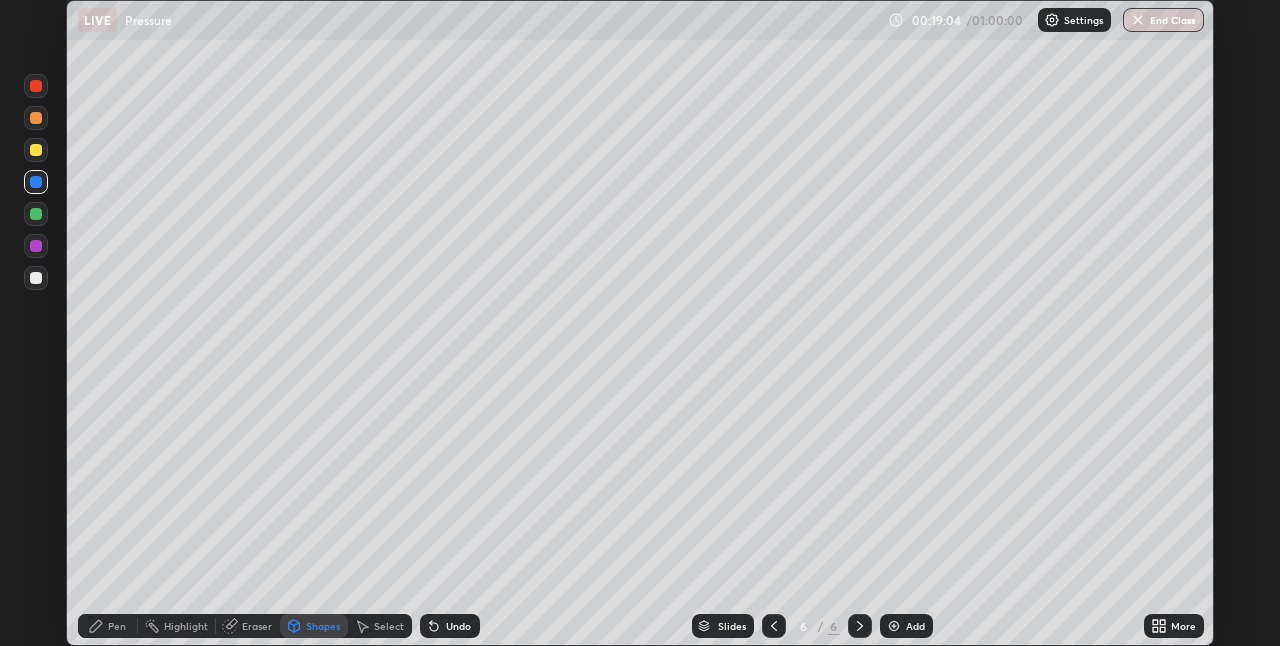 click at bounding box center (36, 86) 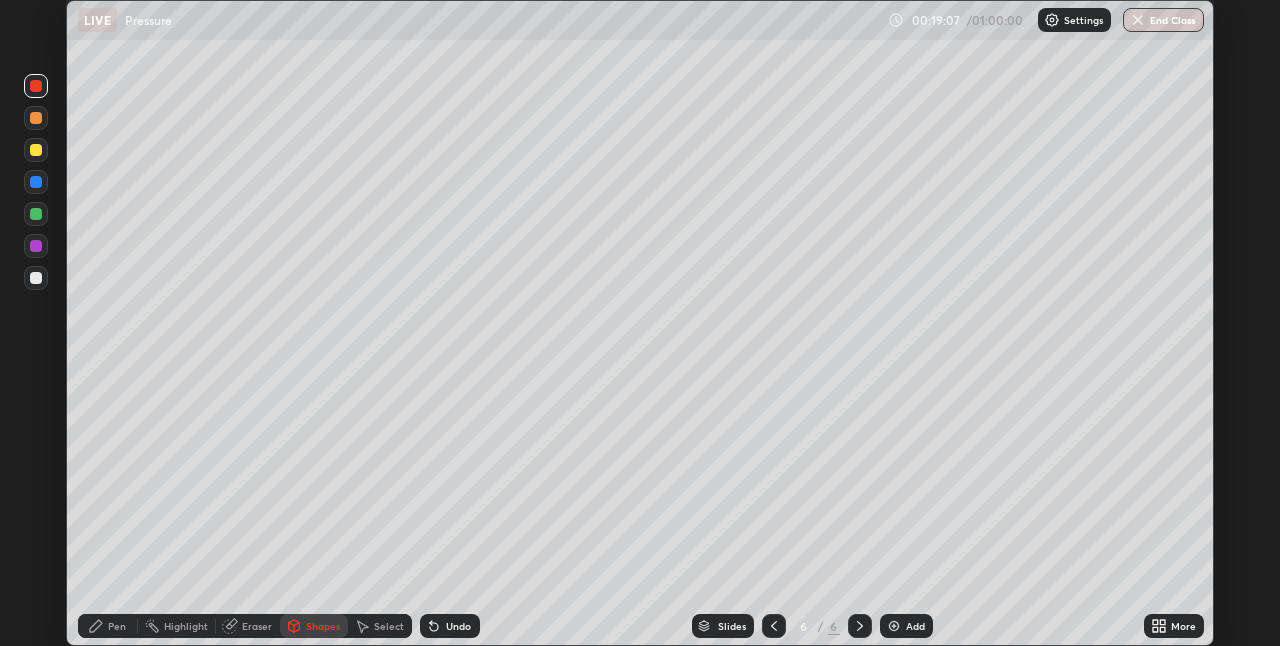 click on "Pen" at bounding box center [108, 626] 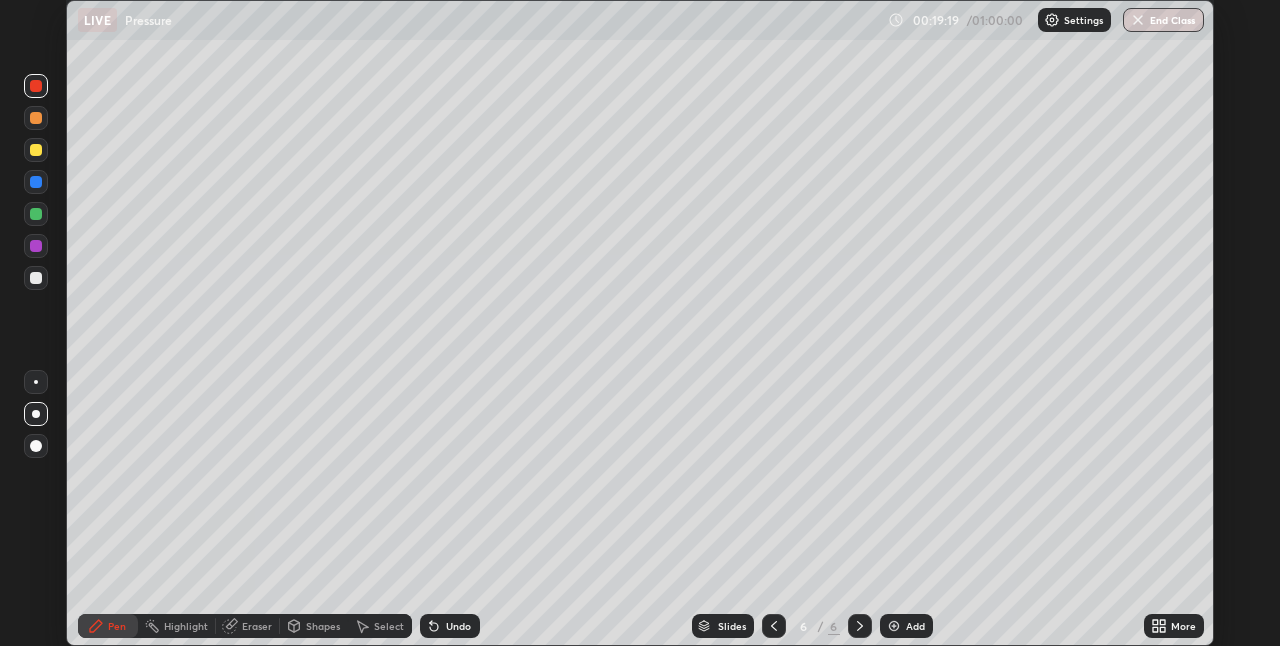 click at bounding box center [36, 246] 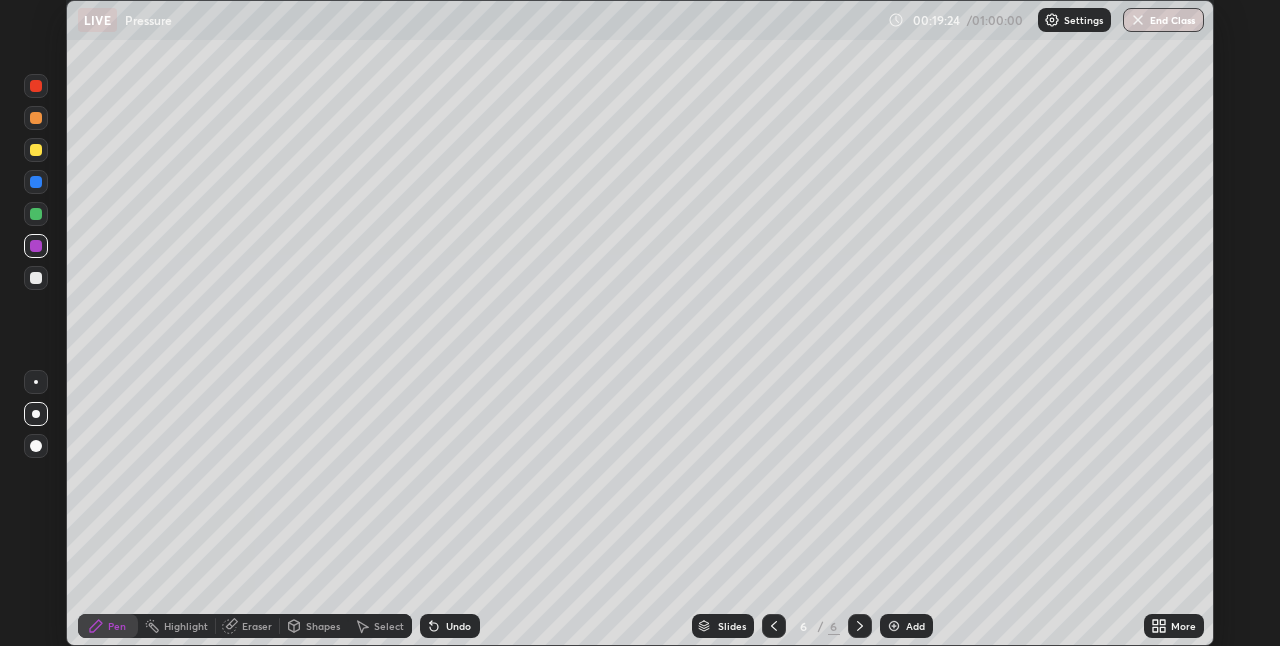 click on "Undo" at bounding box center (458, 626) 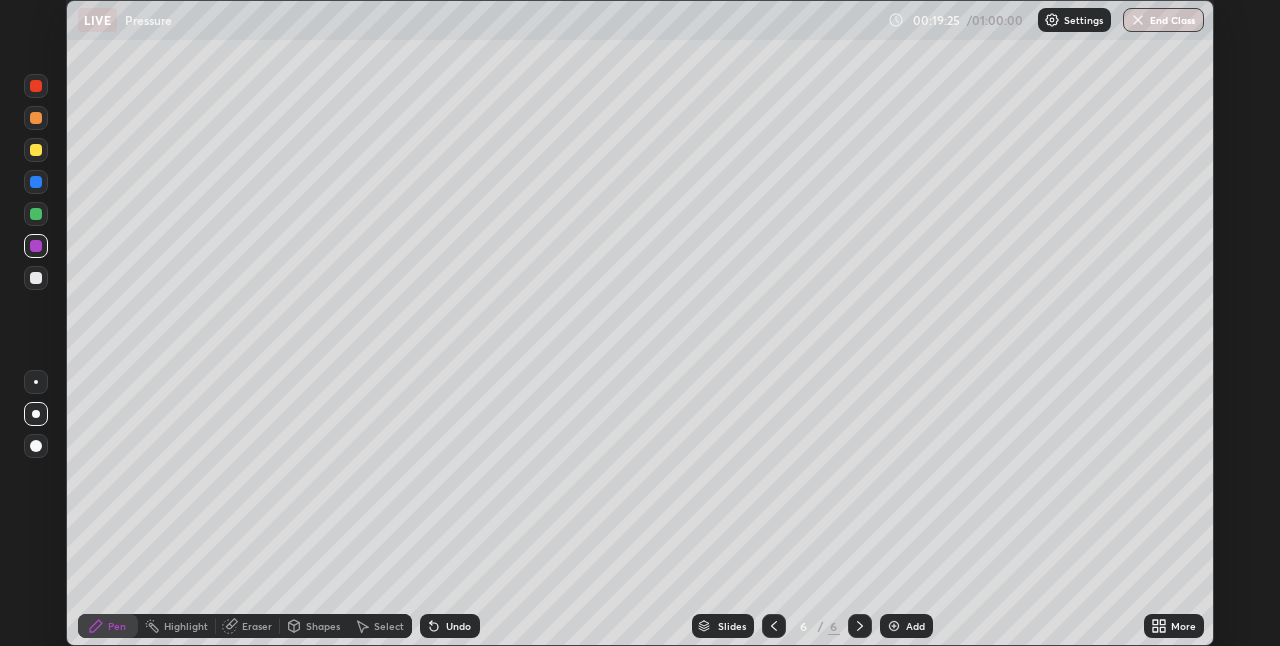 click on "Undo" at bounding box center (458, 626) 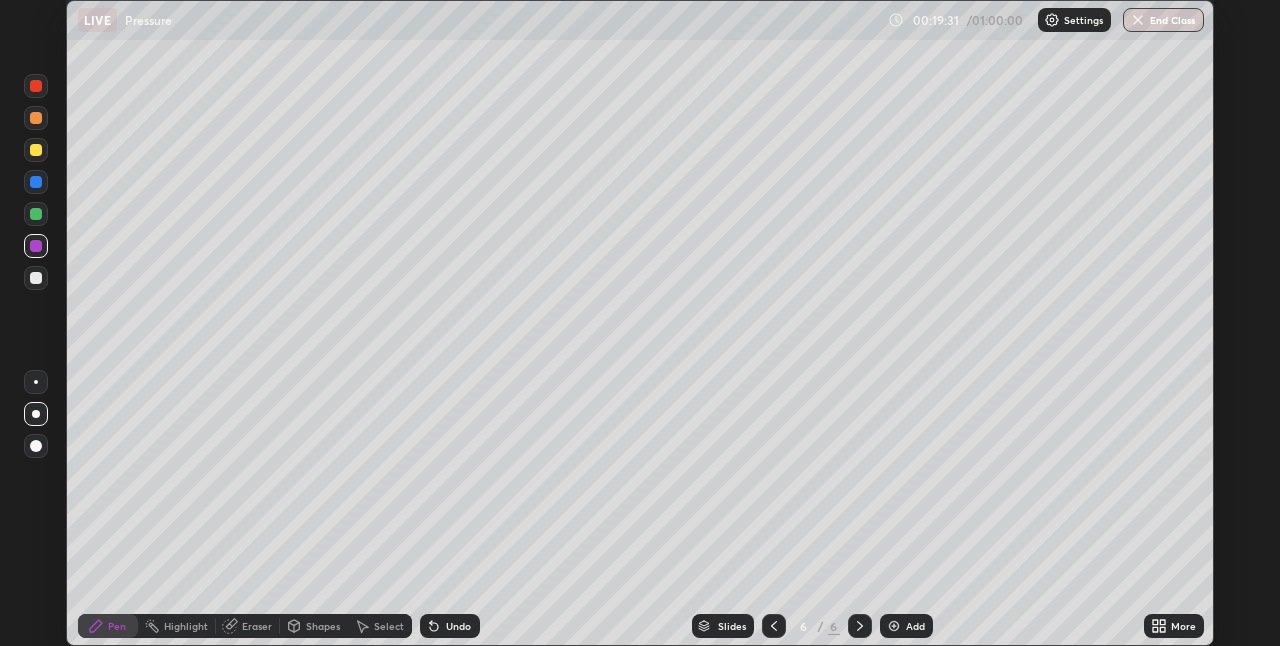 click on "Shapes" at bounding box center (314, 626) 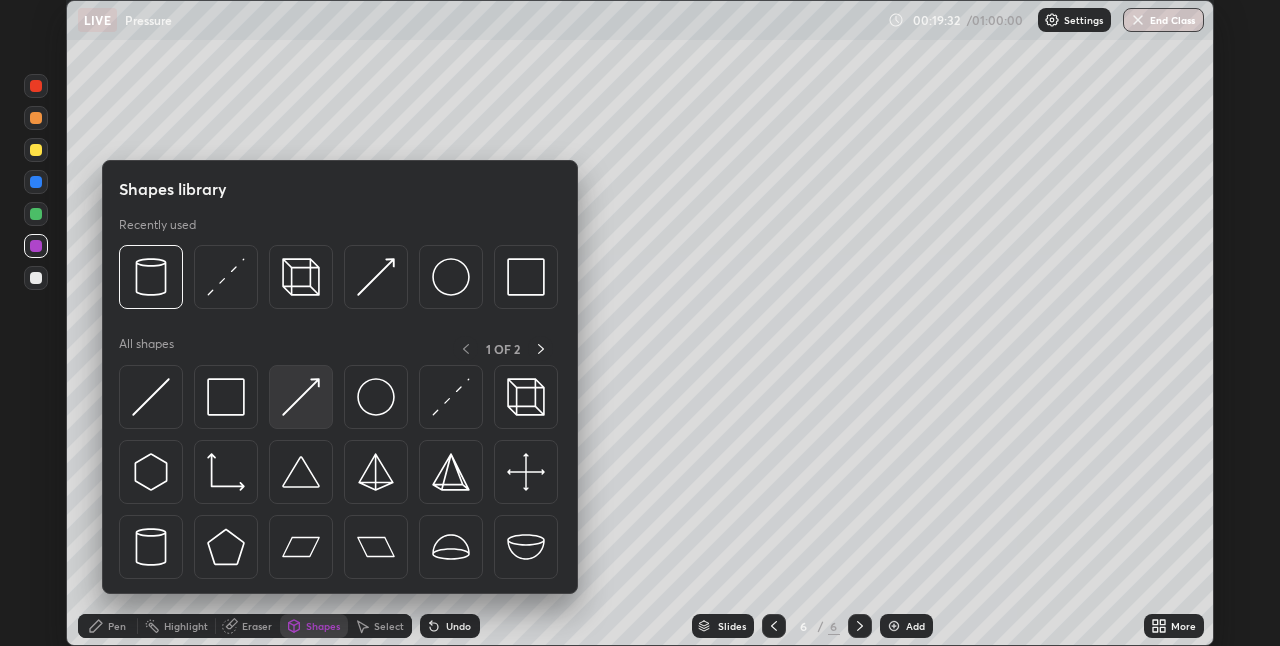 click at bounding box center [301, 397] 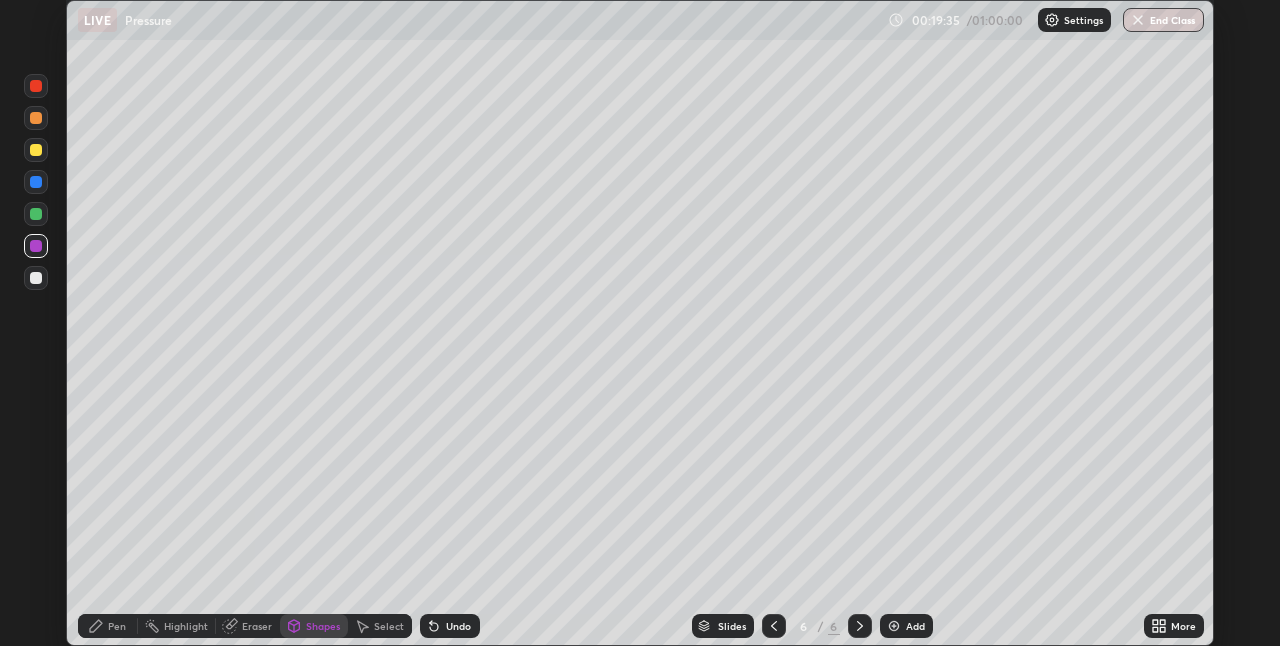 click on "Pen" at bounding box center [108, 626] 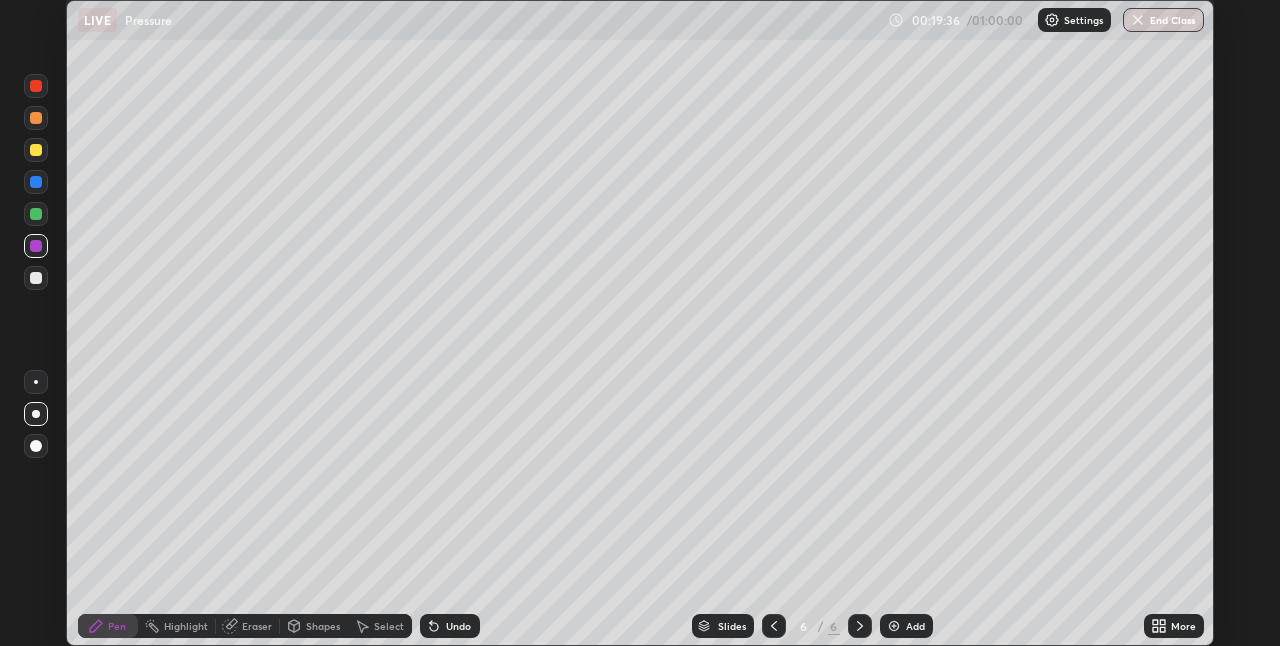 click at bounding box center [36, 214] 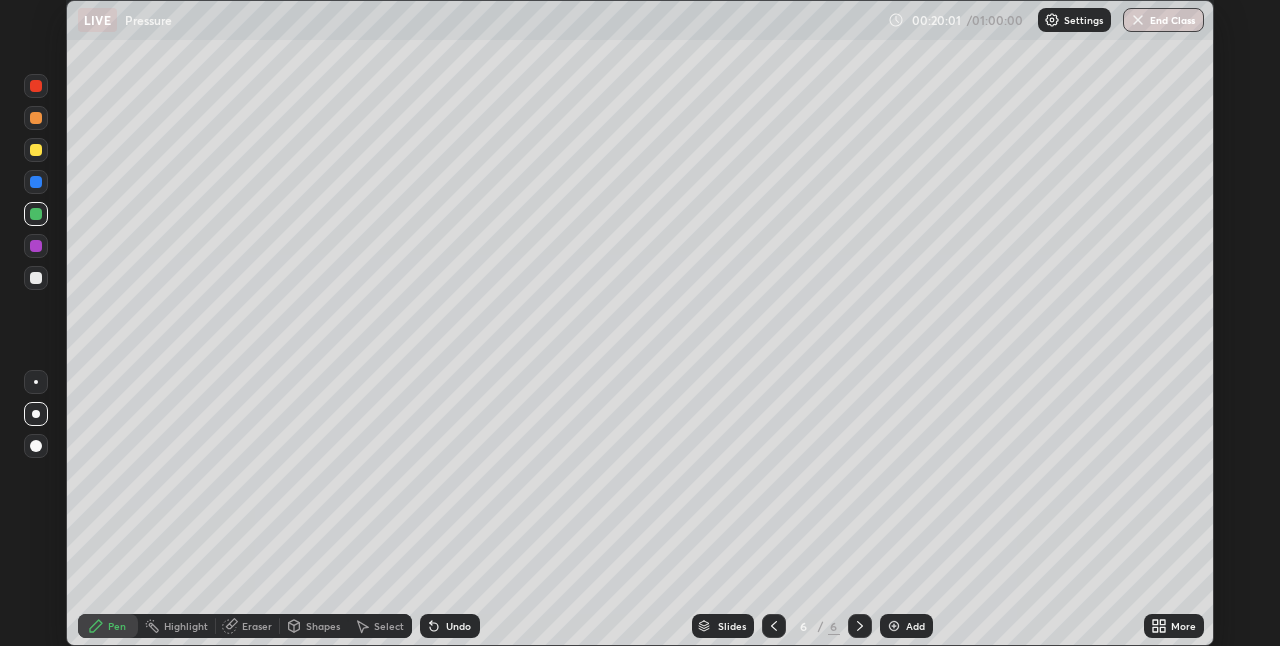 click at bounding box center [36, 150] 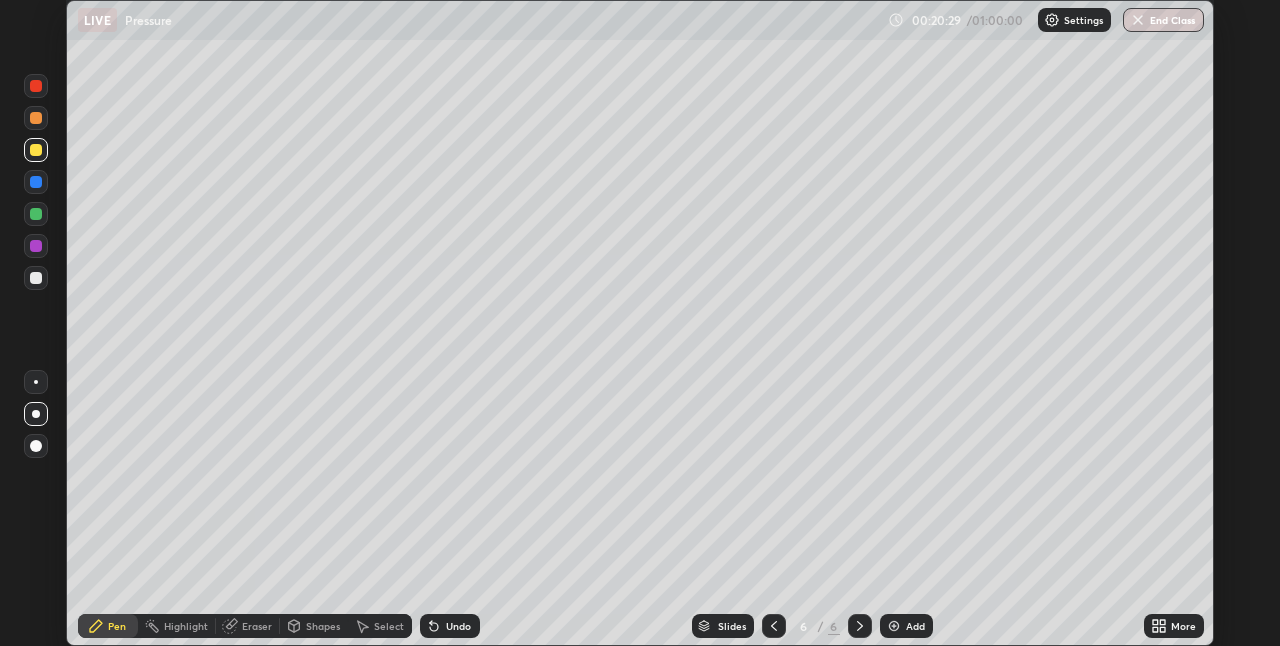click at bounding box center (36, 214) 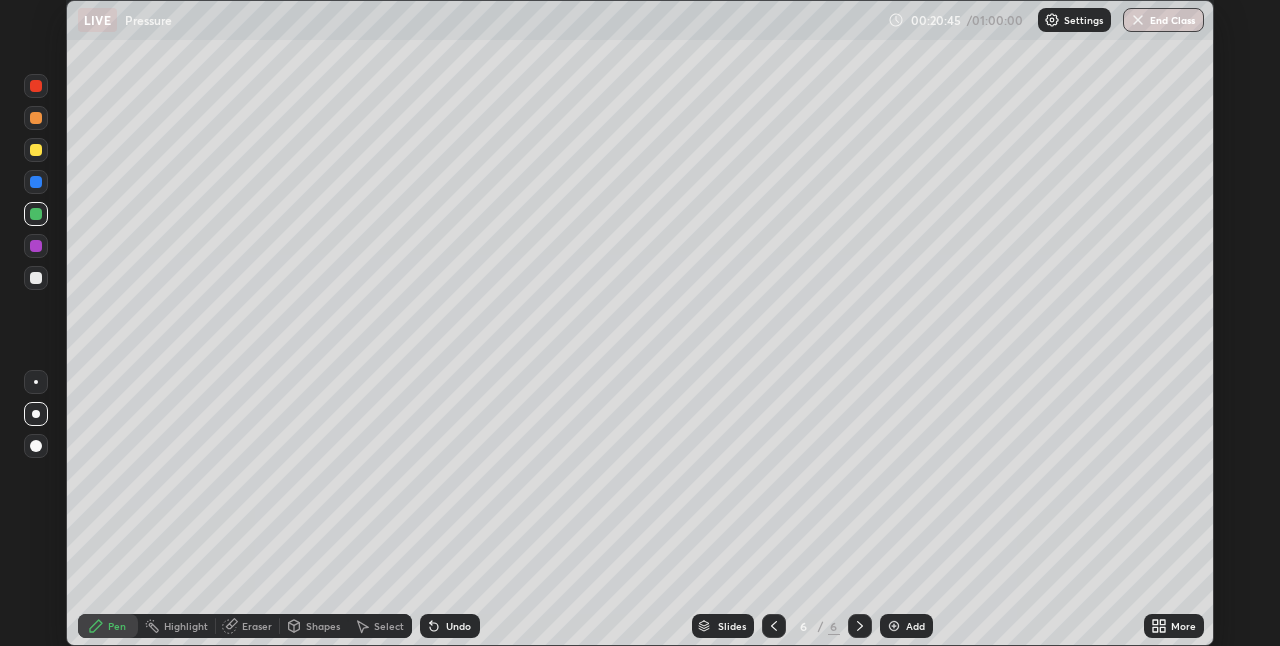 click at bounding box center [36, 150] 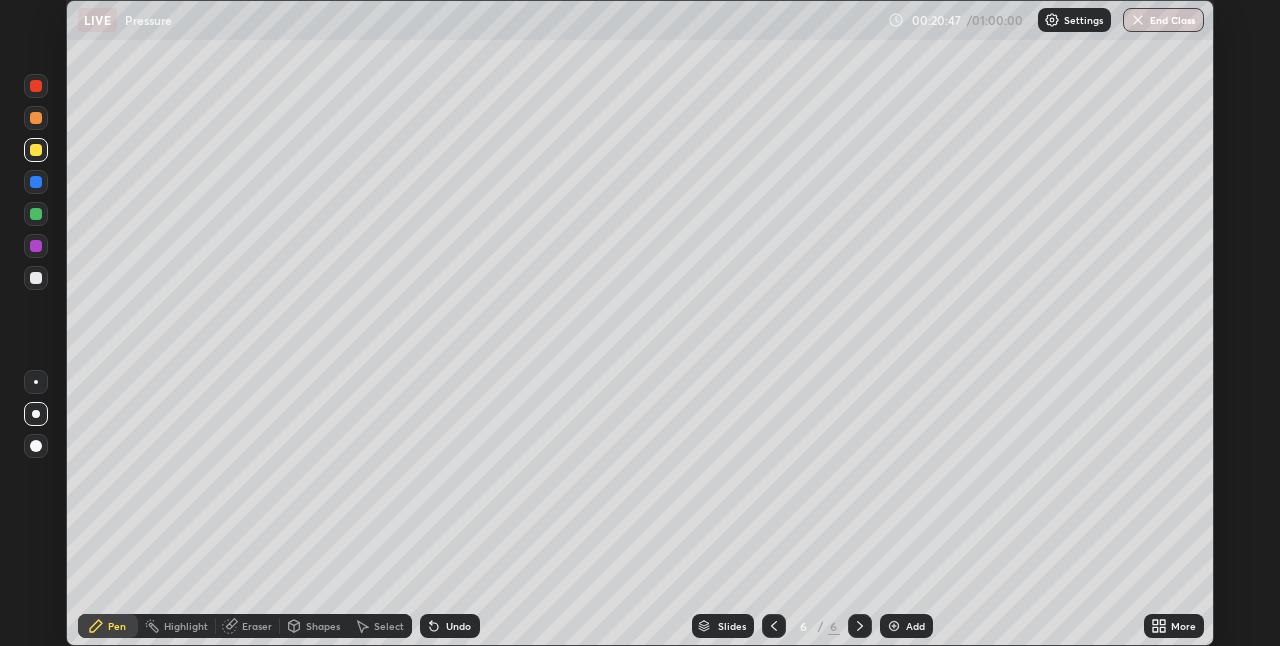 click at bounding box center [36, 118] 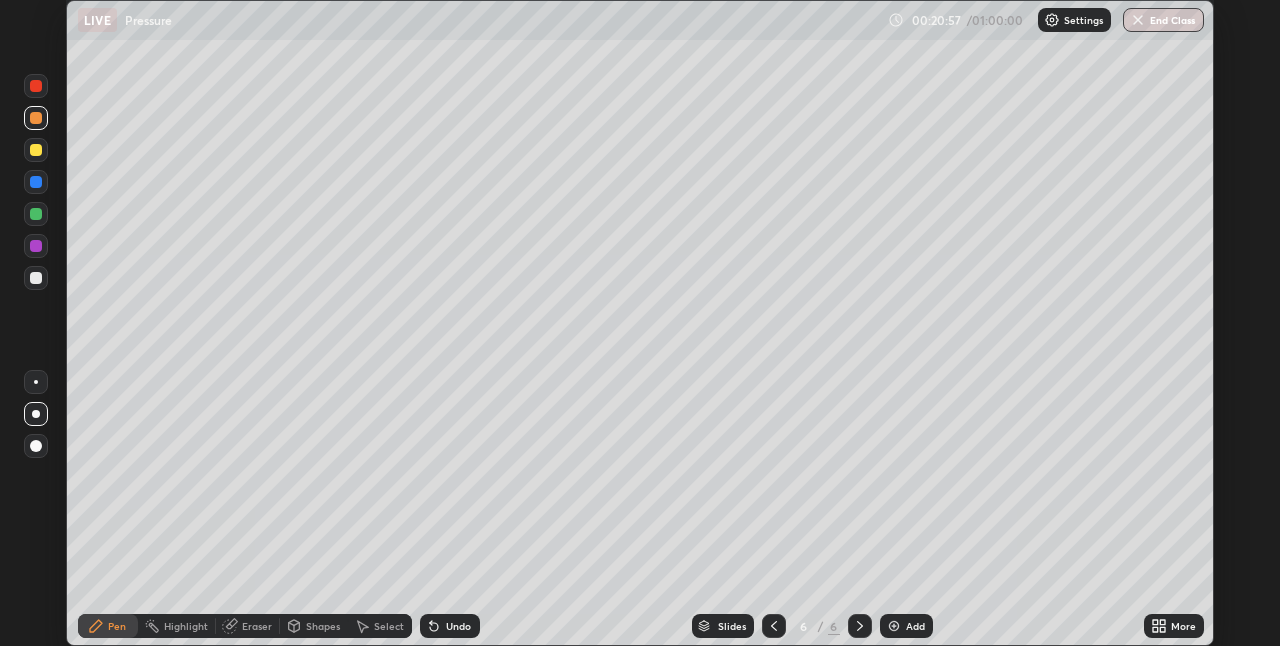 click at bounding box center [36, 150] 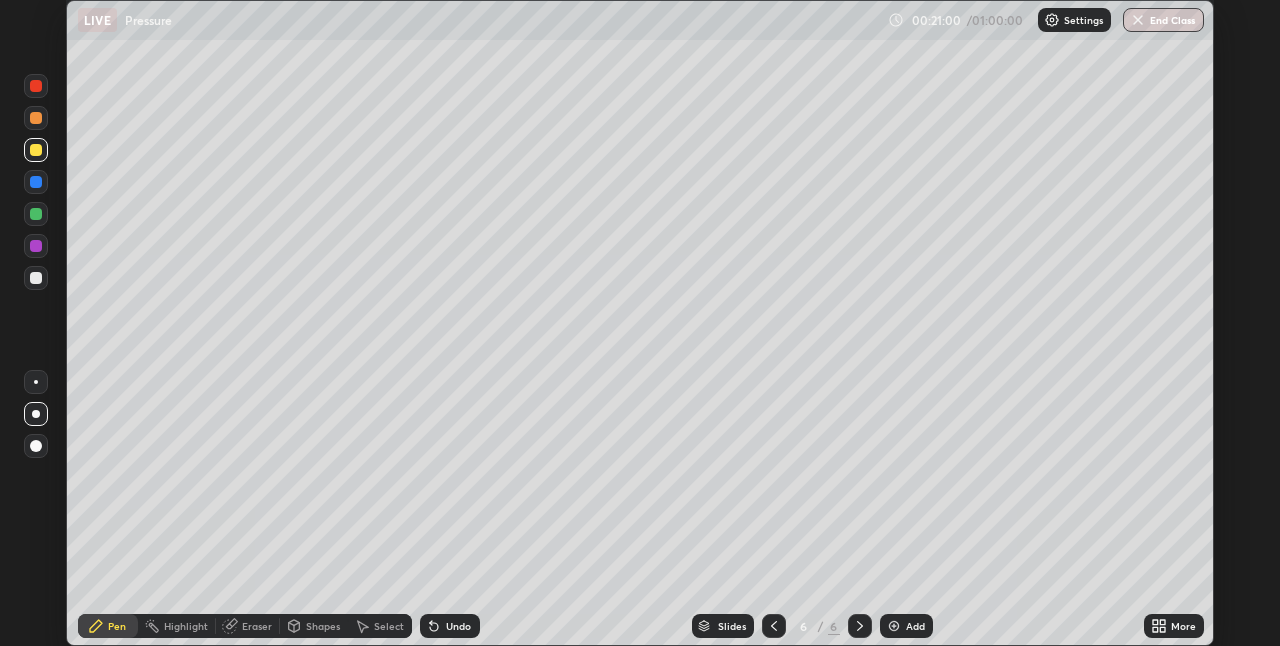 click at bounding box center [36, 118] 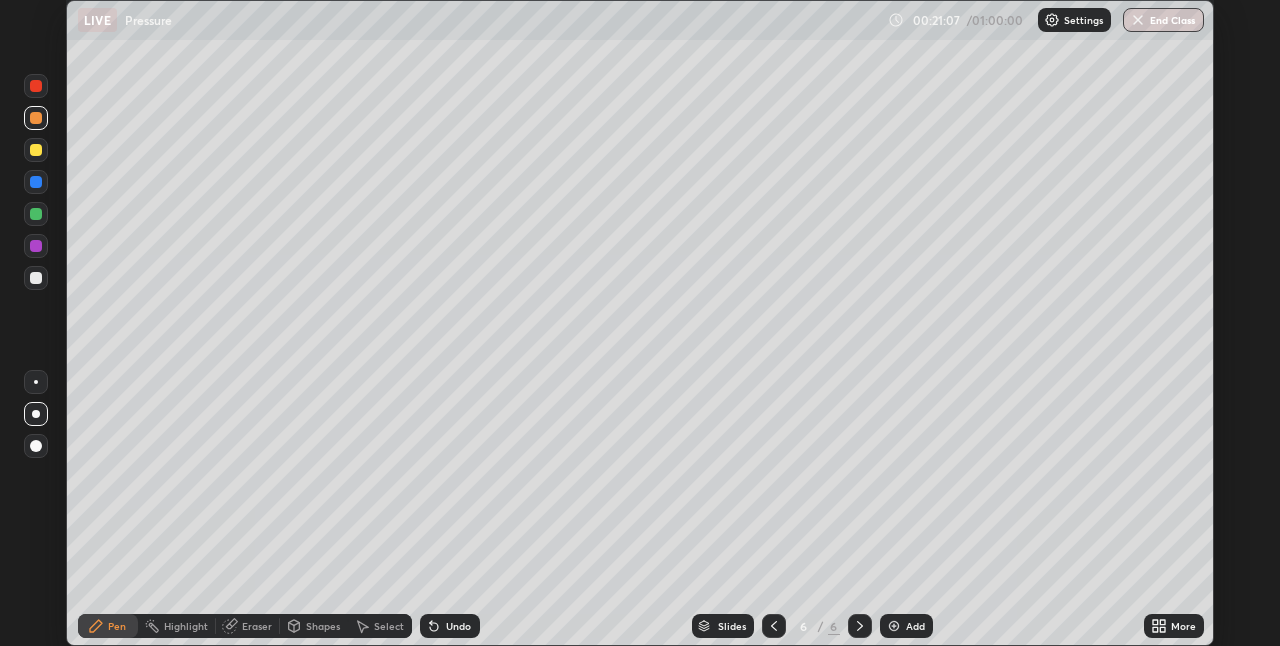 click on "Select" at bounding box center [389, 626] 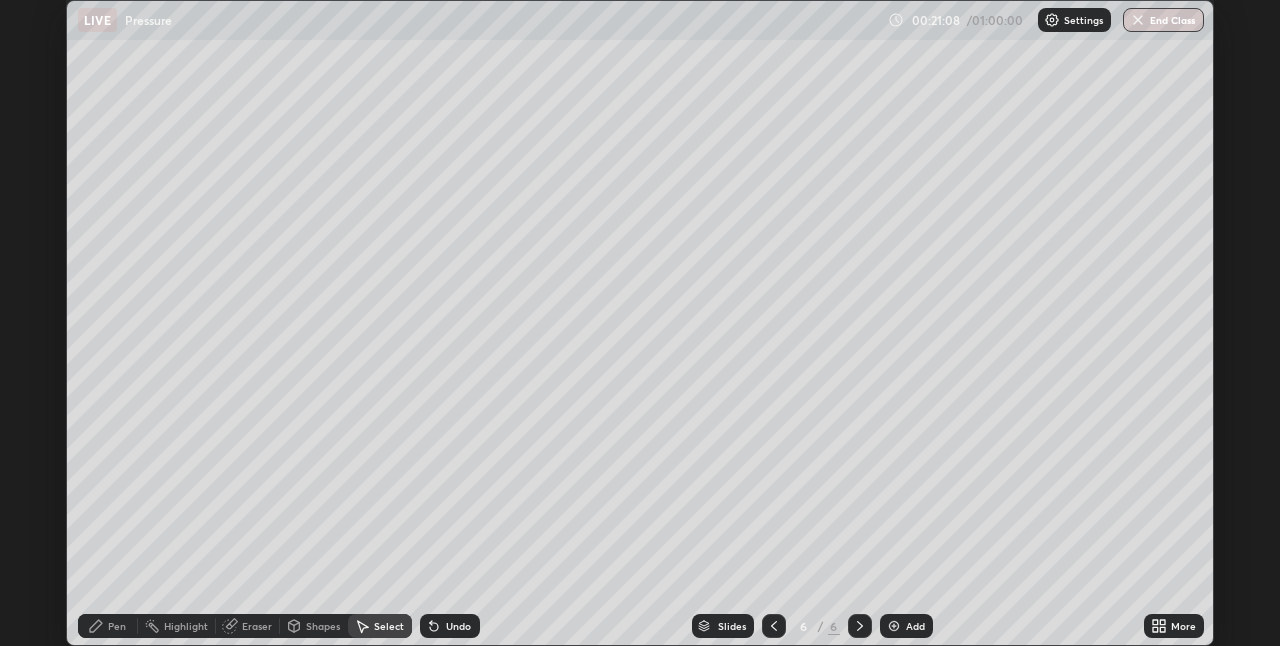 click on "Shapes" at bounding box center (323, 626) 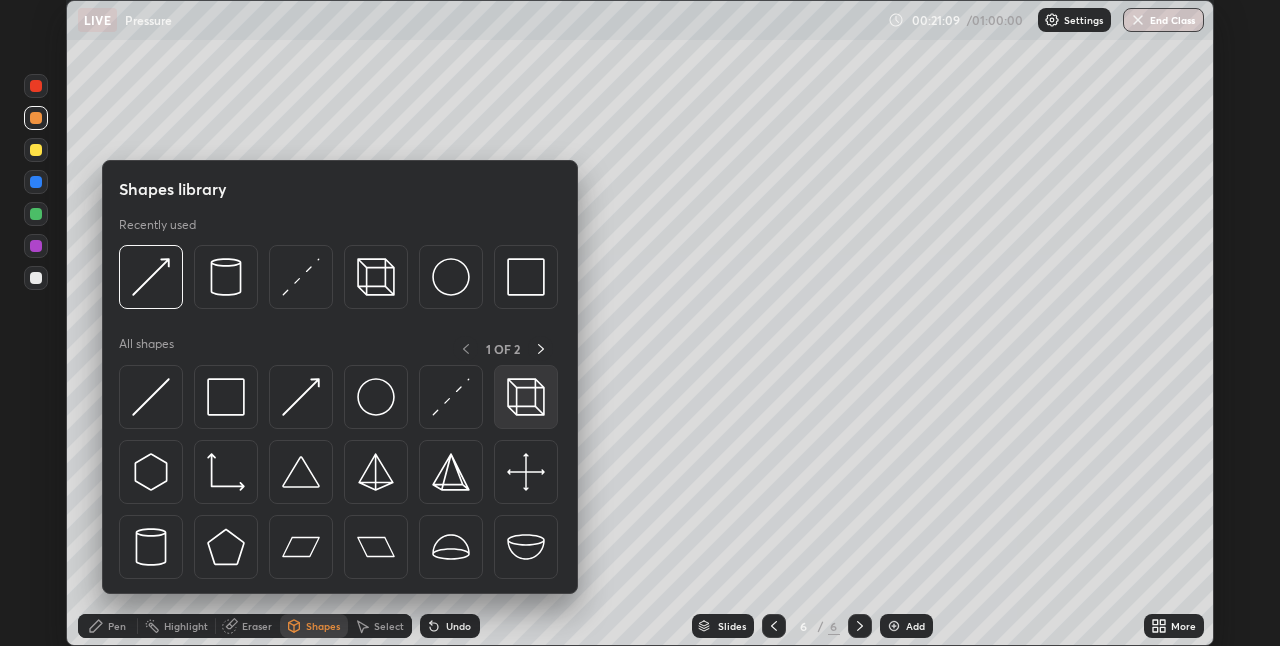 click at bounding box center [526, 397] 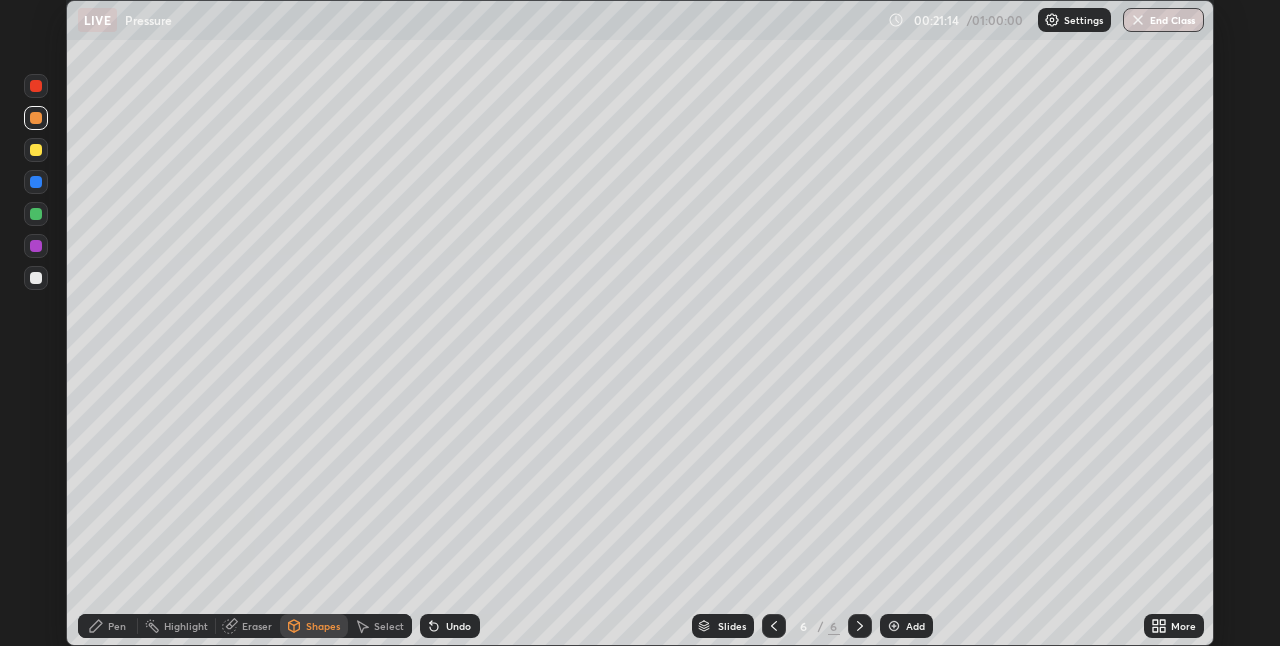 click 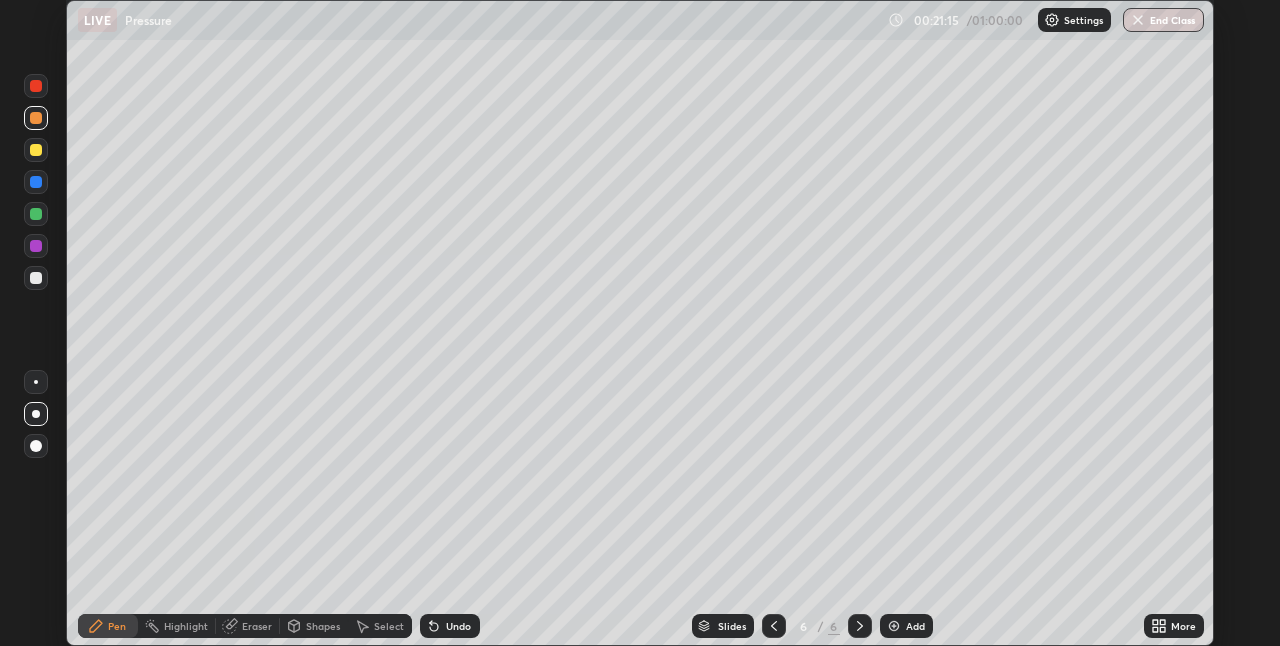 click on "Shapes" at bounding box center (323, 626) 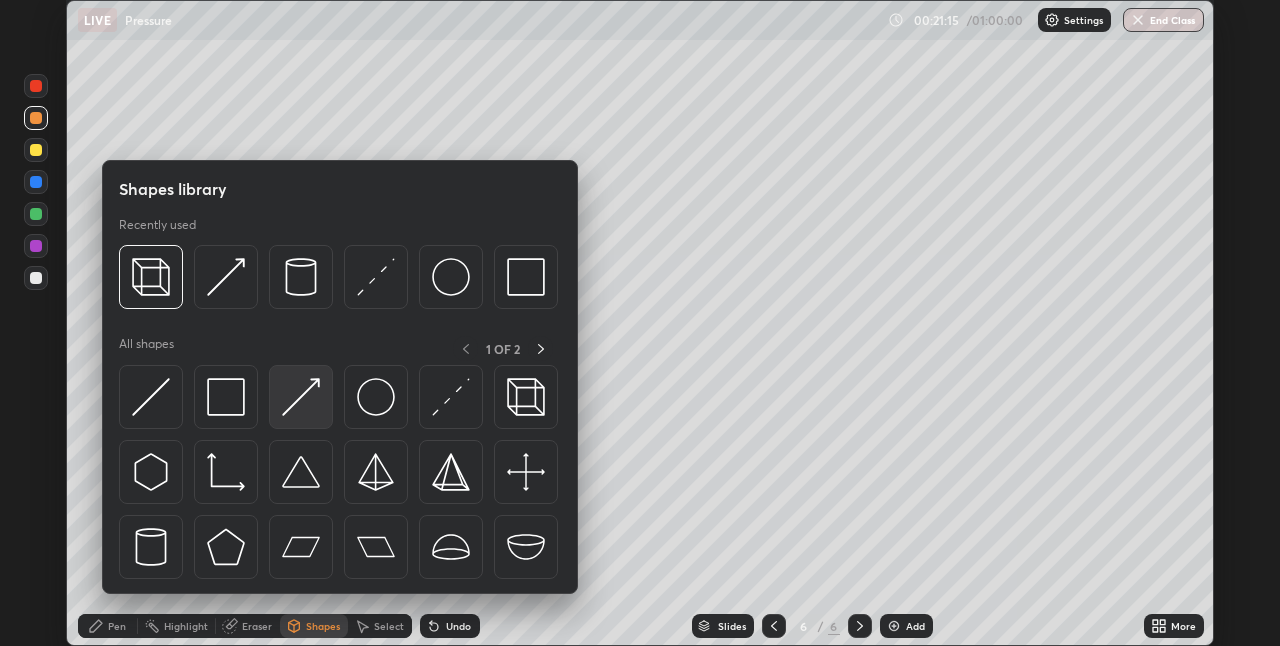 click at bounding box center [301, 397] 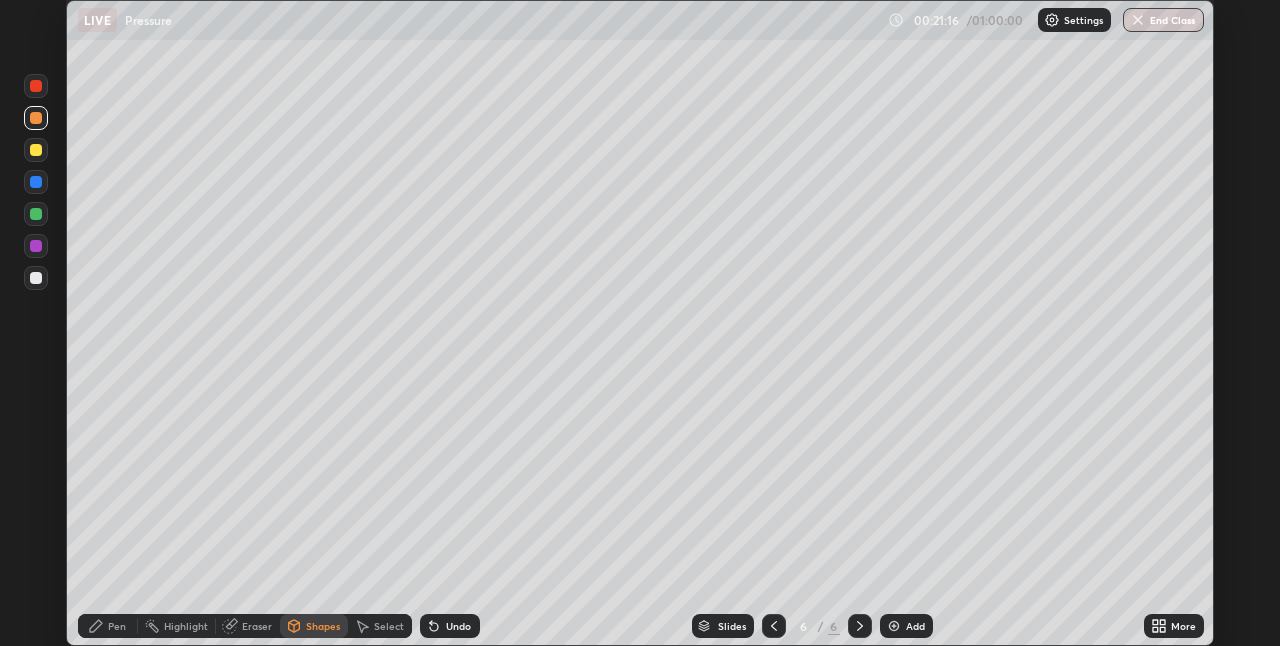 click at bounding box center (36, 246) 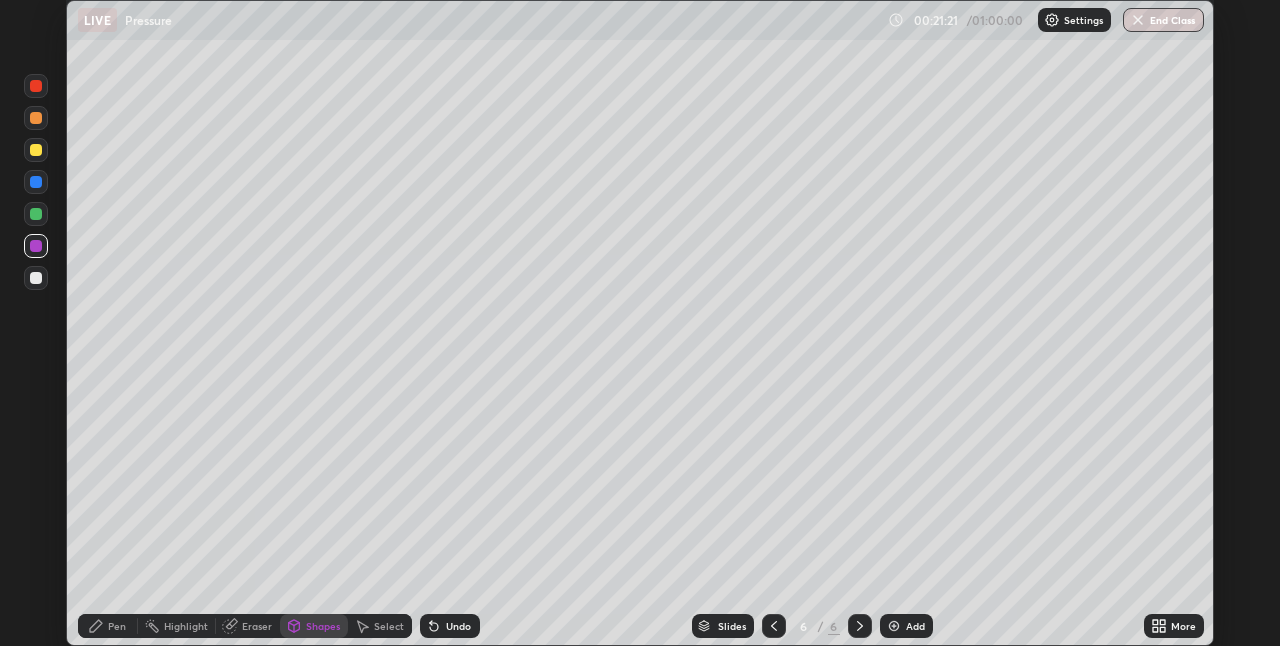 click on "Pen" at bounding box center [117, 626] 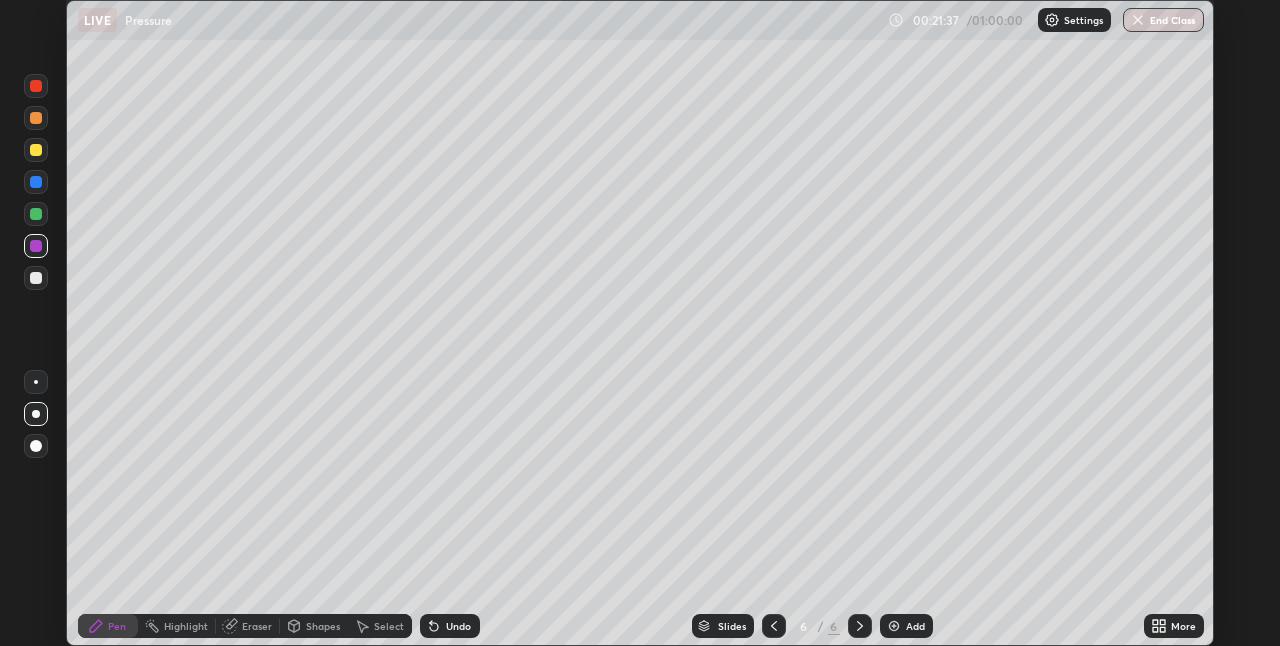 click at bounding box center (36, 150) 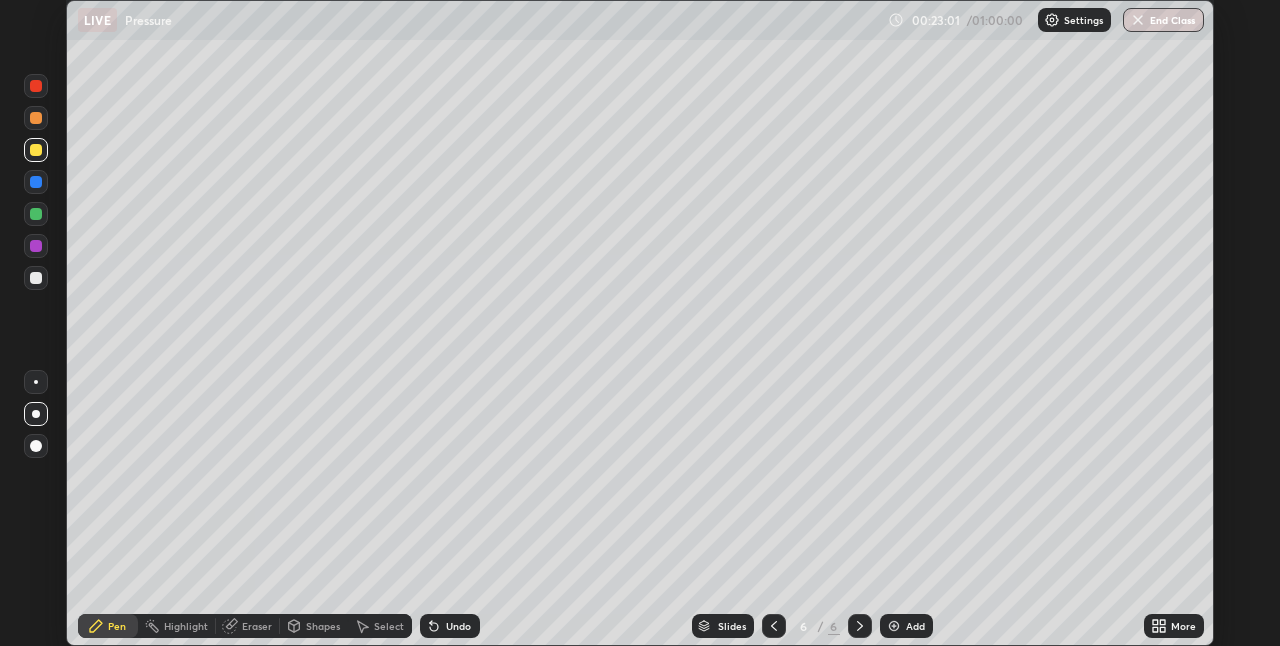 click at bounding box center (36, 118) 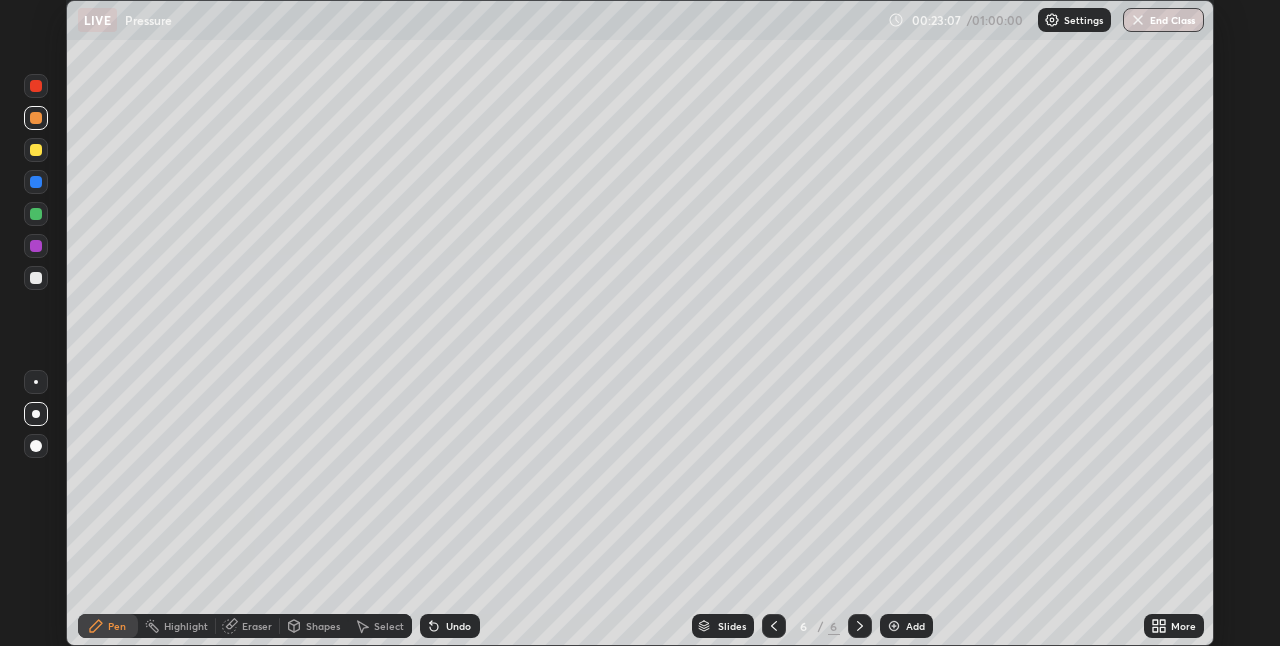 click at bounding box center (36, 150) 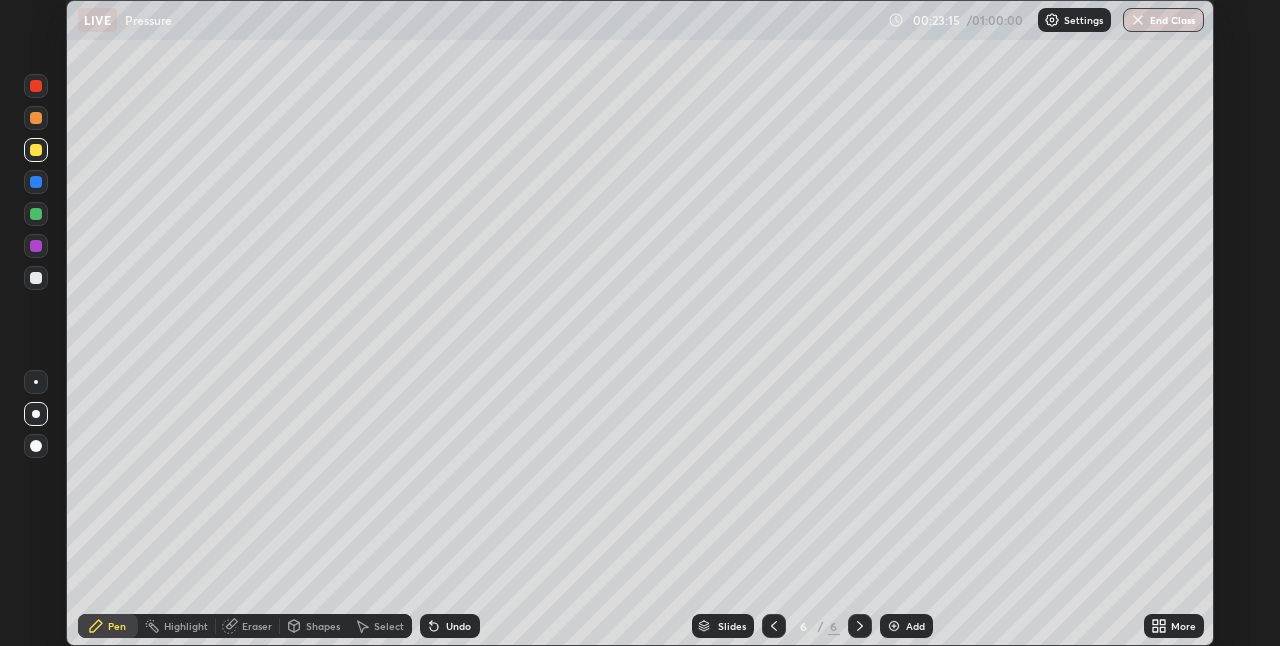 click on "Shapes" at bounding box center (323, 626) 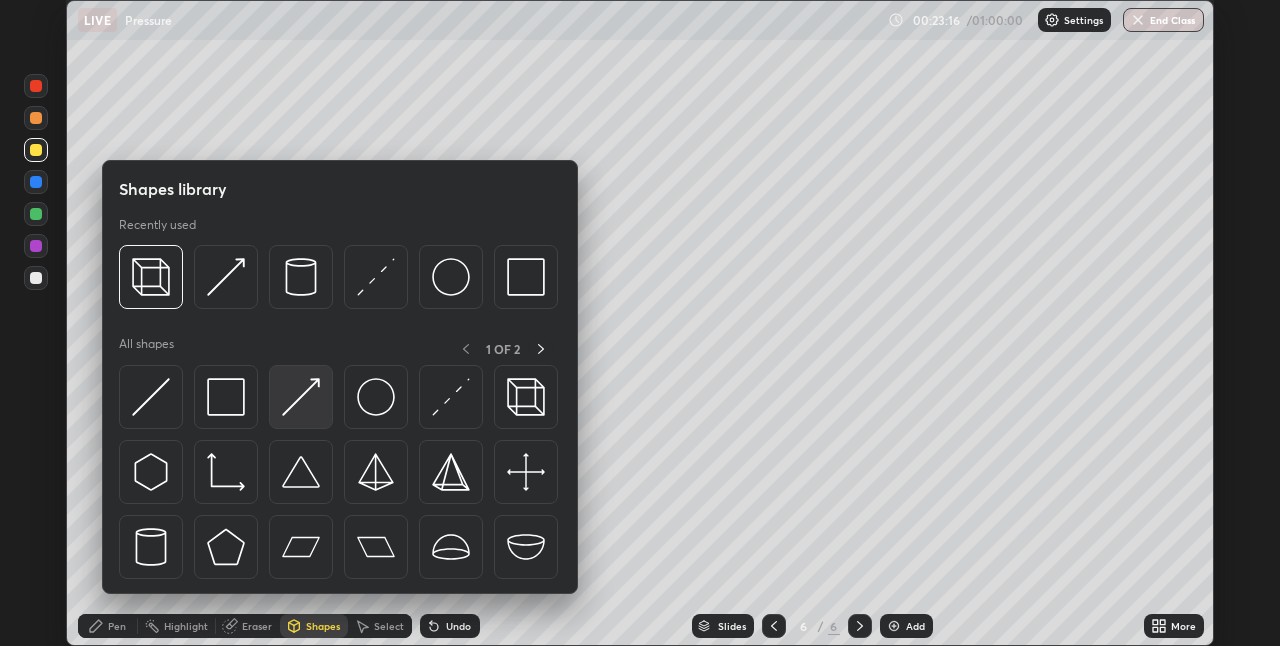 click at bounding box center (301, 397) 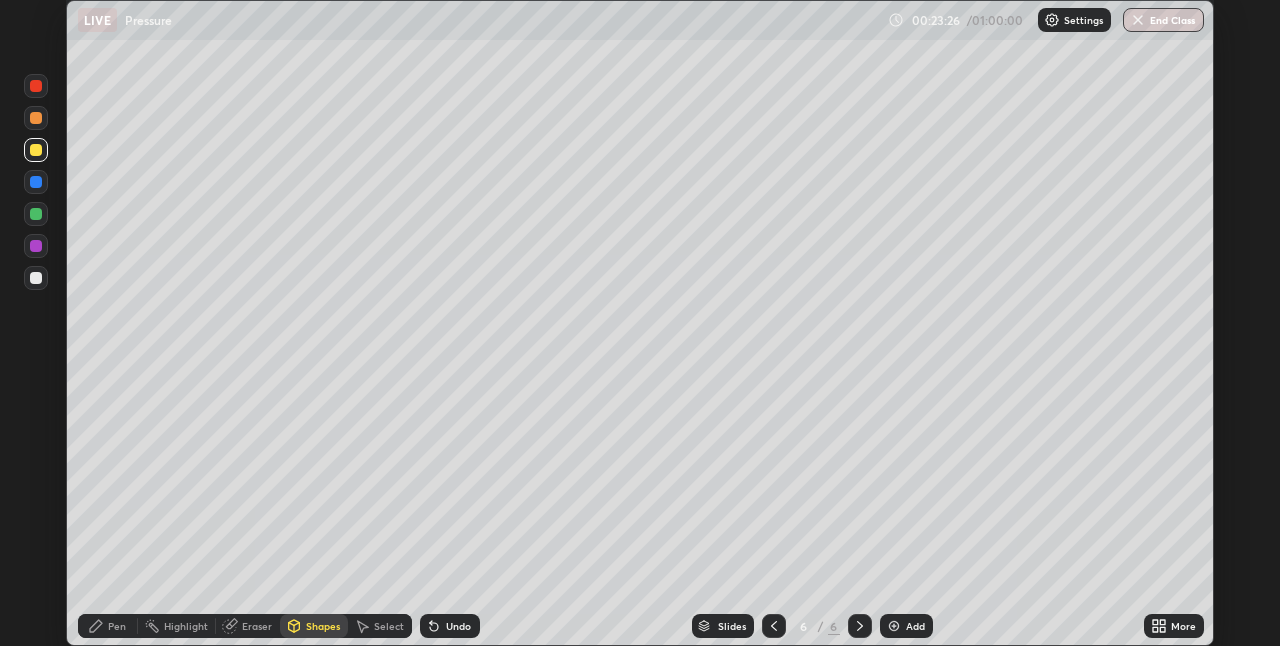 click on "Pen" at bounding box center [117, 626] 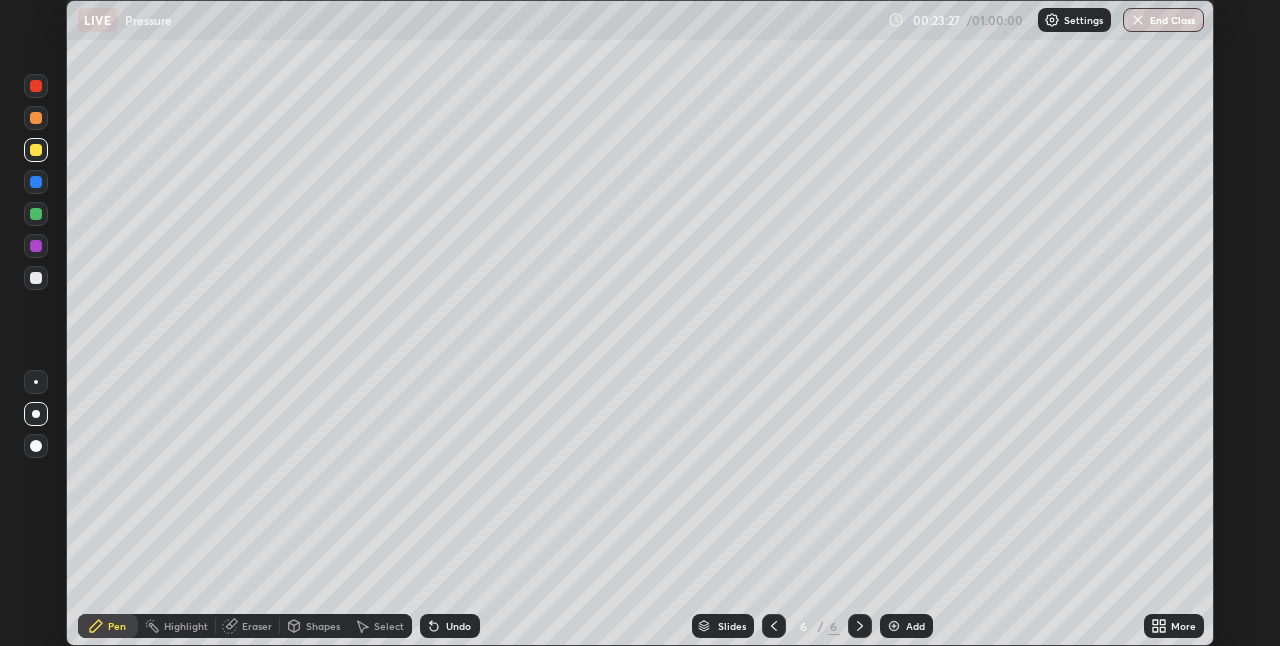 click at bounding box center (36, 214) 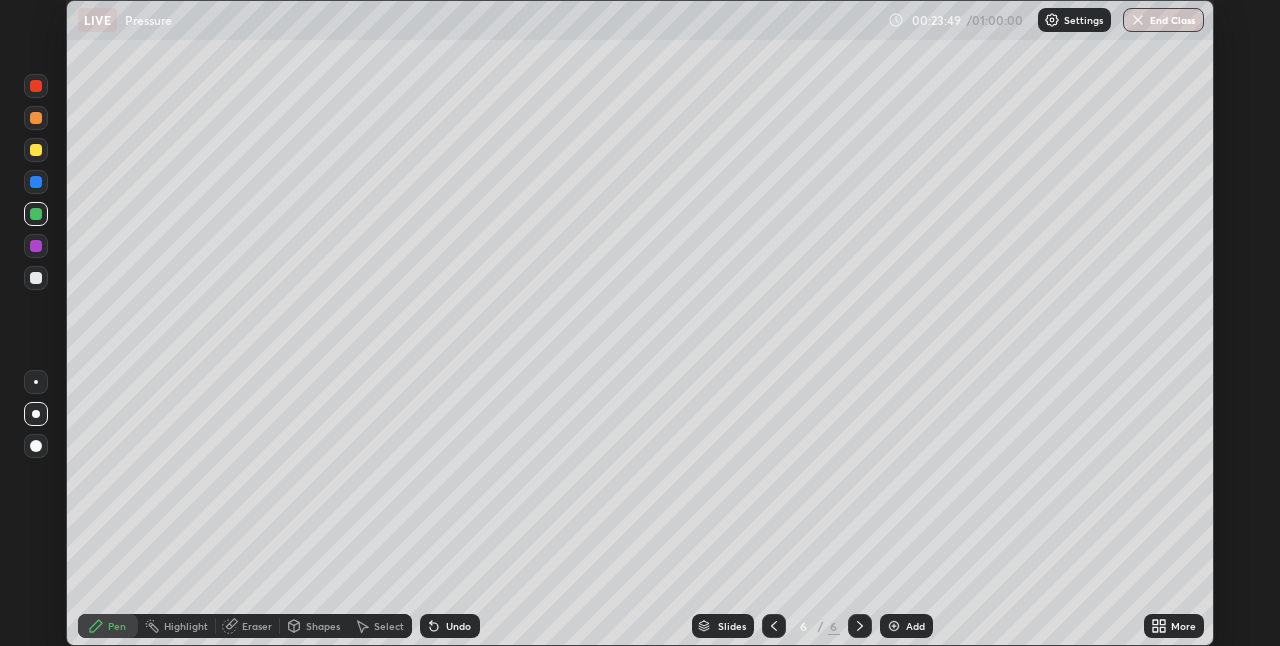 click at bounding box center (36, 278) 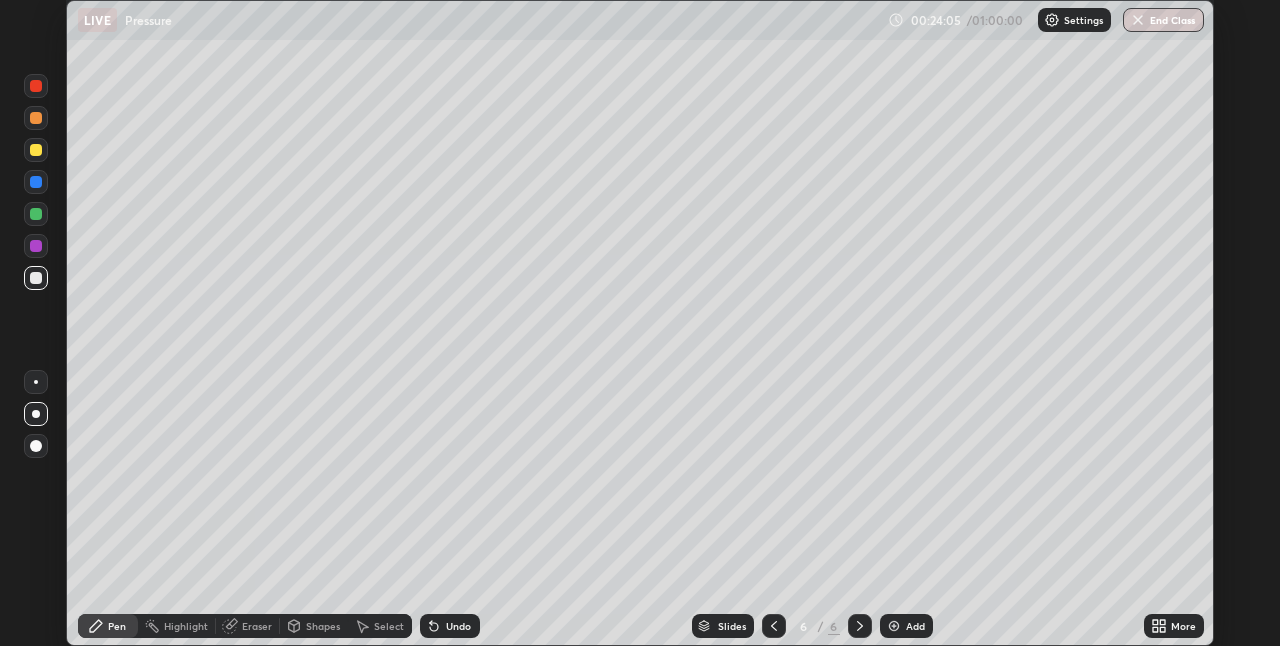 click at bounding box center [36, 150] 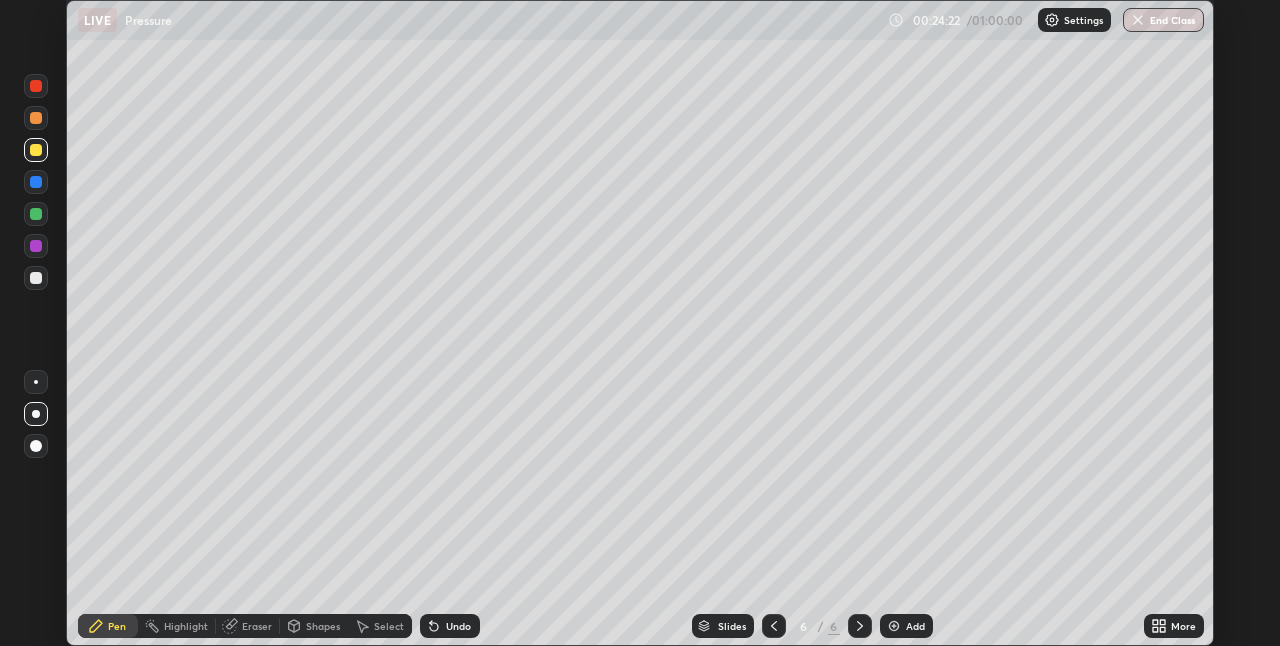 click at bounding box center (36, 118) 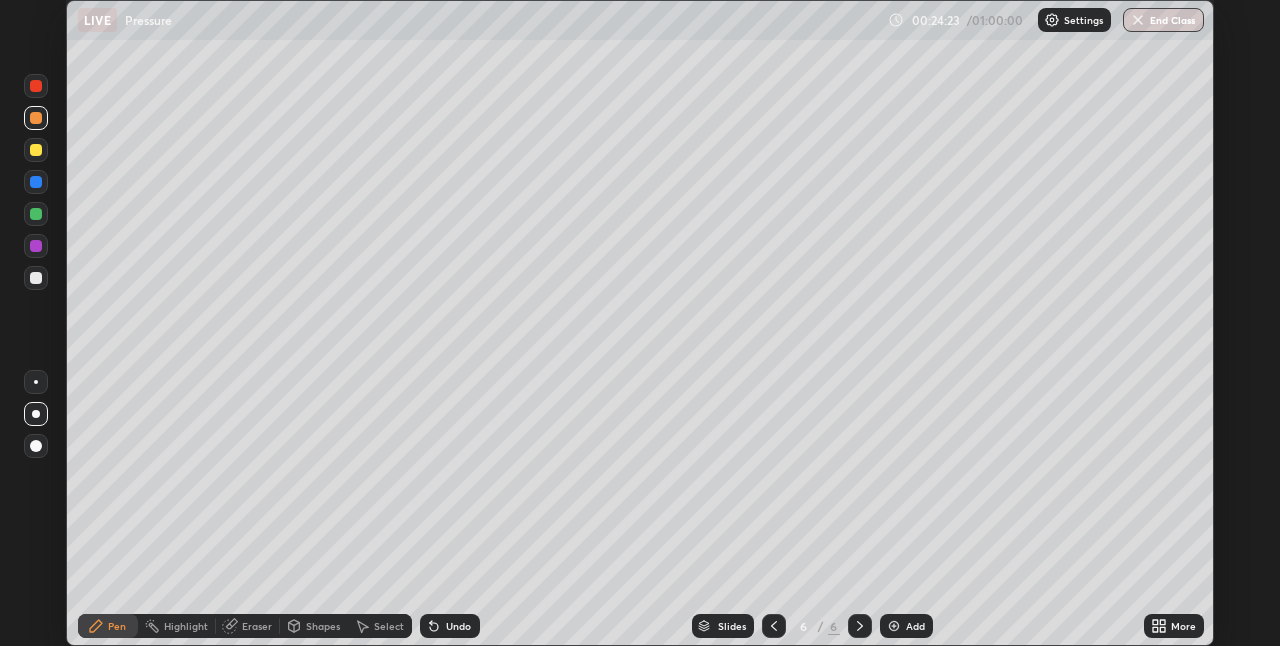 click at bounding box center (36, 150) 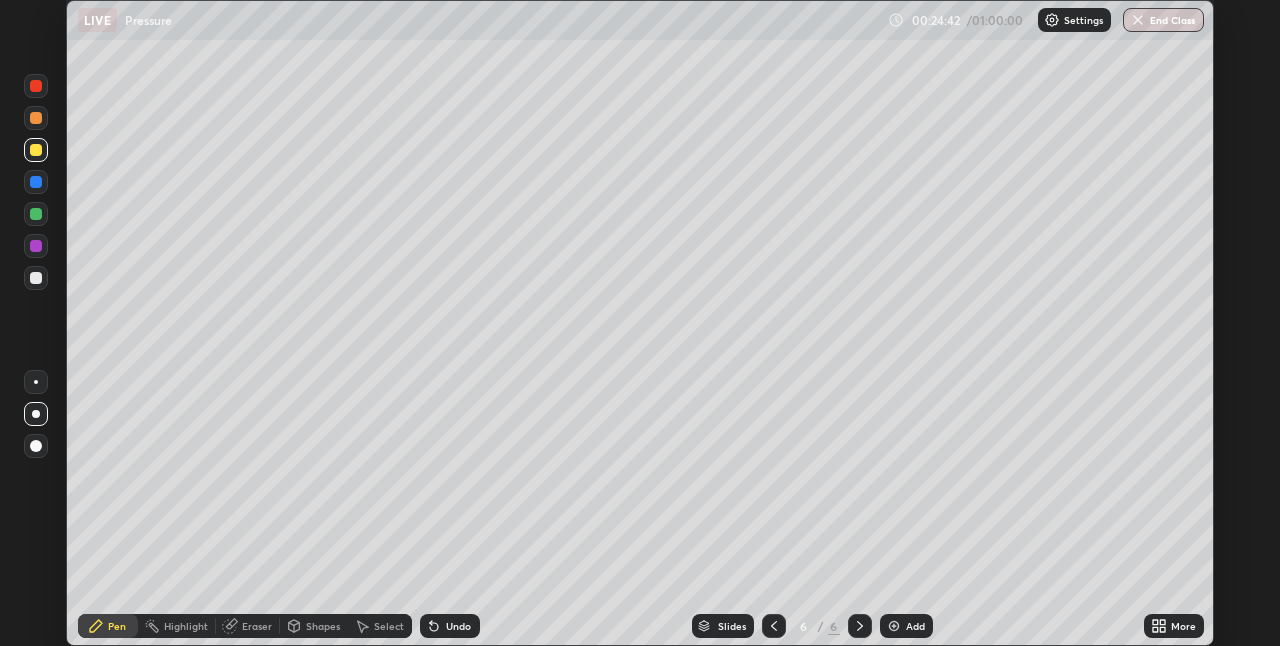 click at bounding box center (36, 214) 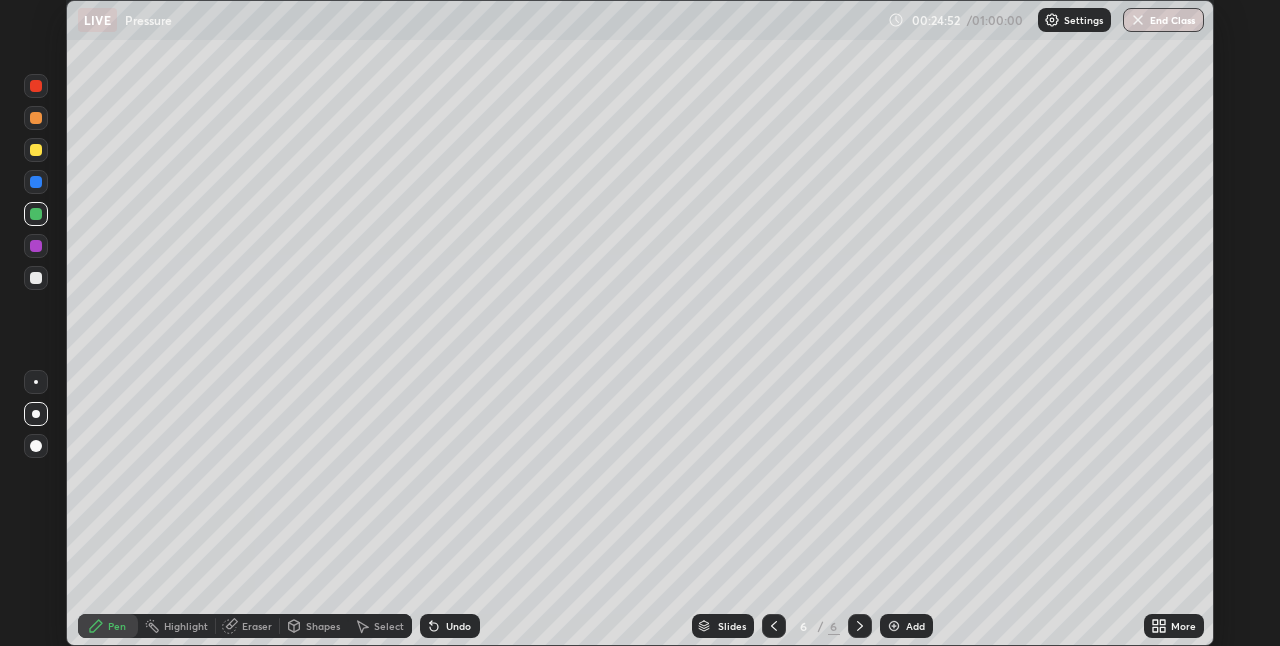 click at bounding box center [36, 182] 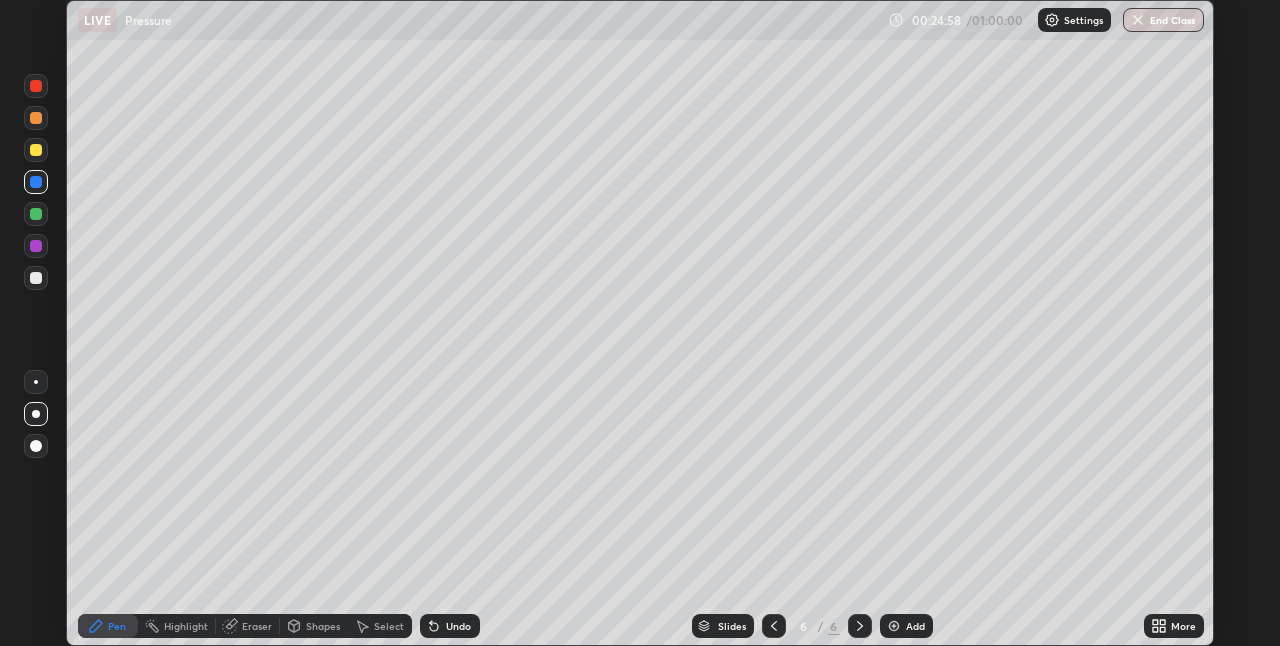 click on "Undo" at bounding box center (458, 626) 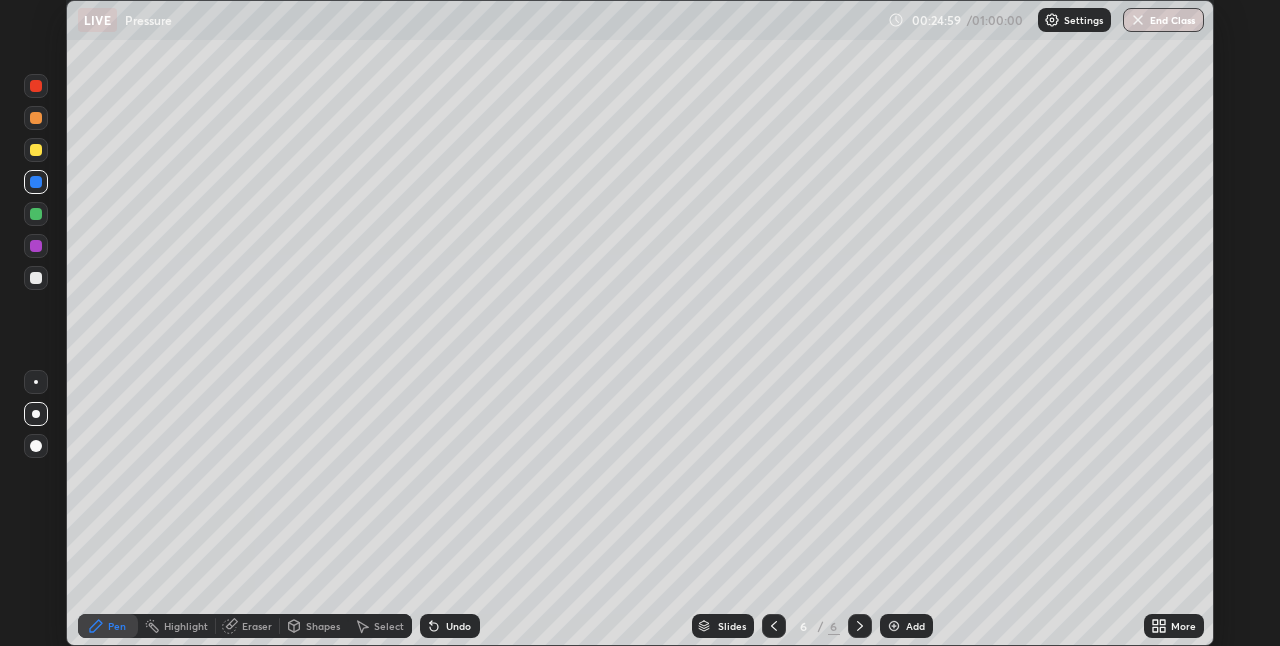 click at bounding box center [36, 246] 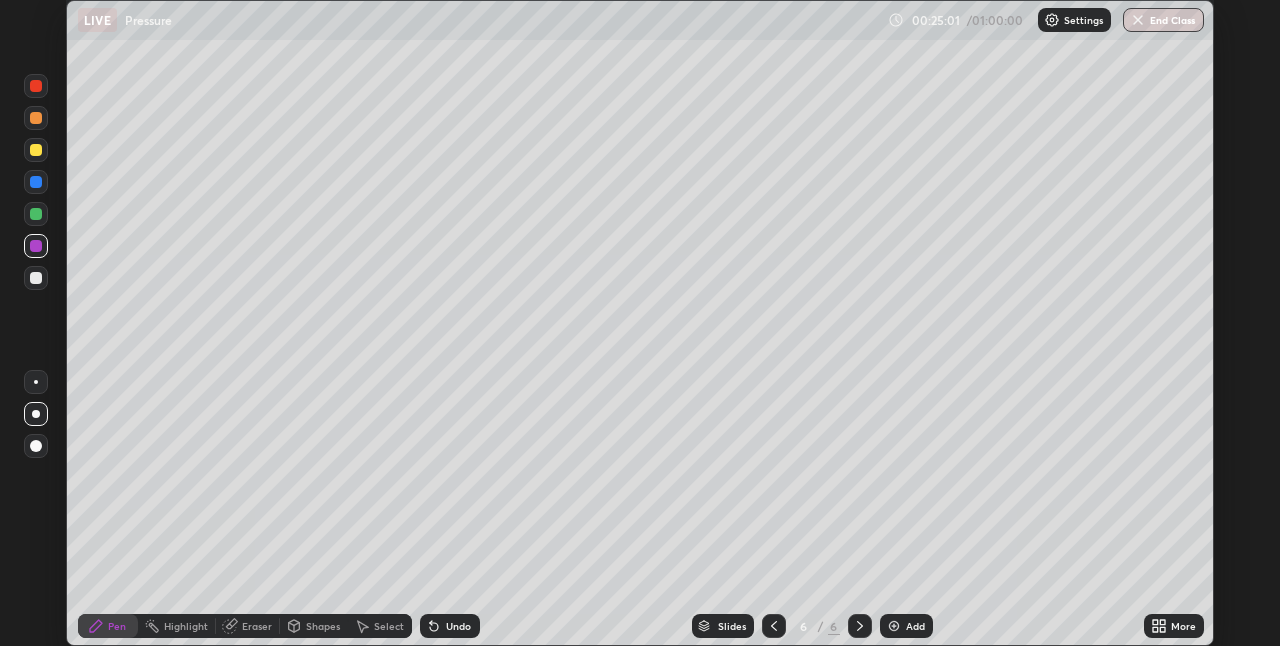 click at bounding box center (36, 214) 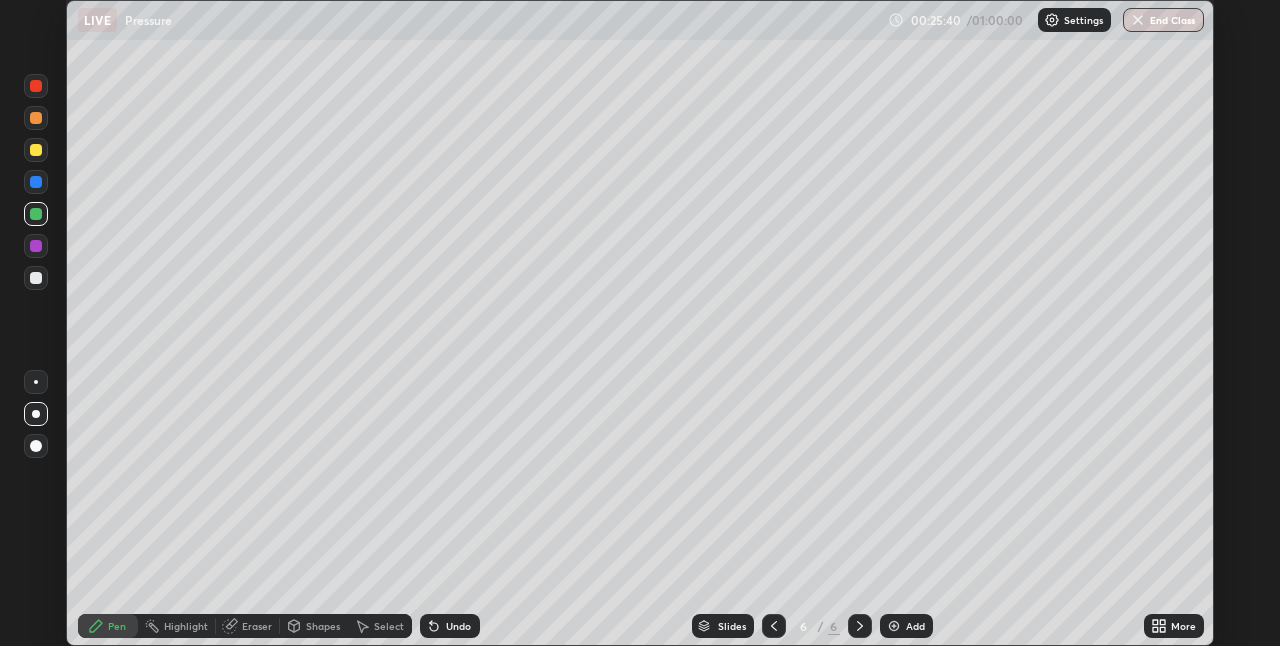 click at bounding box center (36, 246) 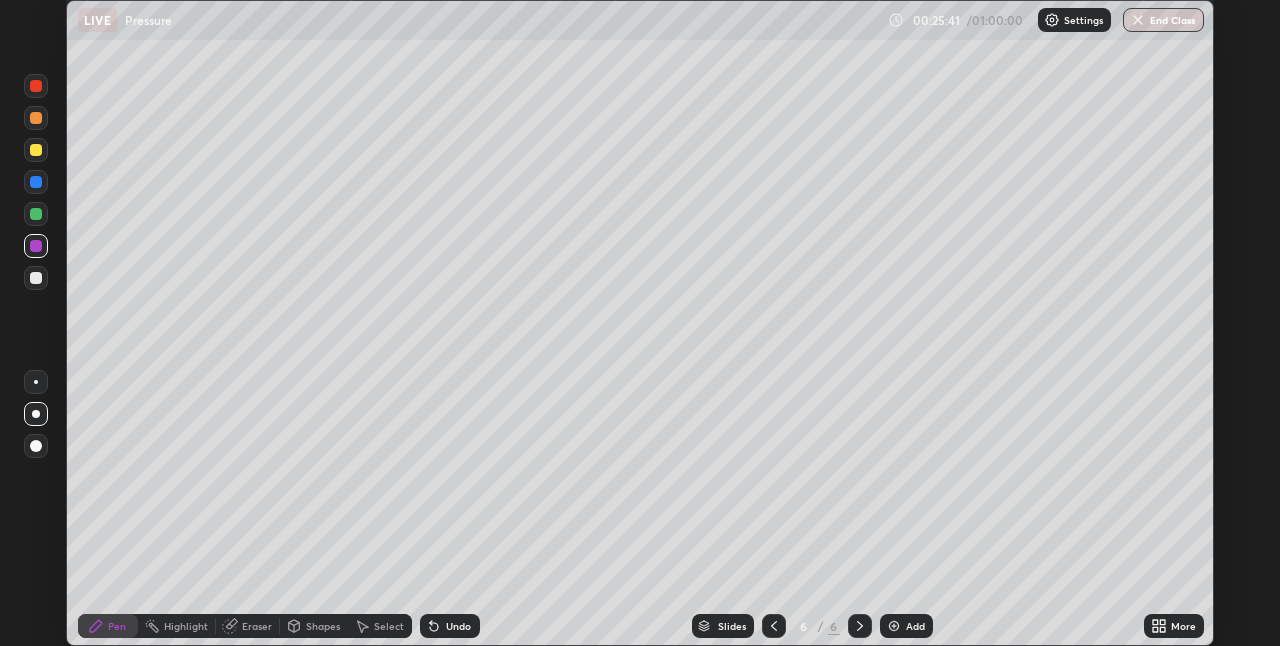 click at bounding box center [36, 278] 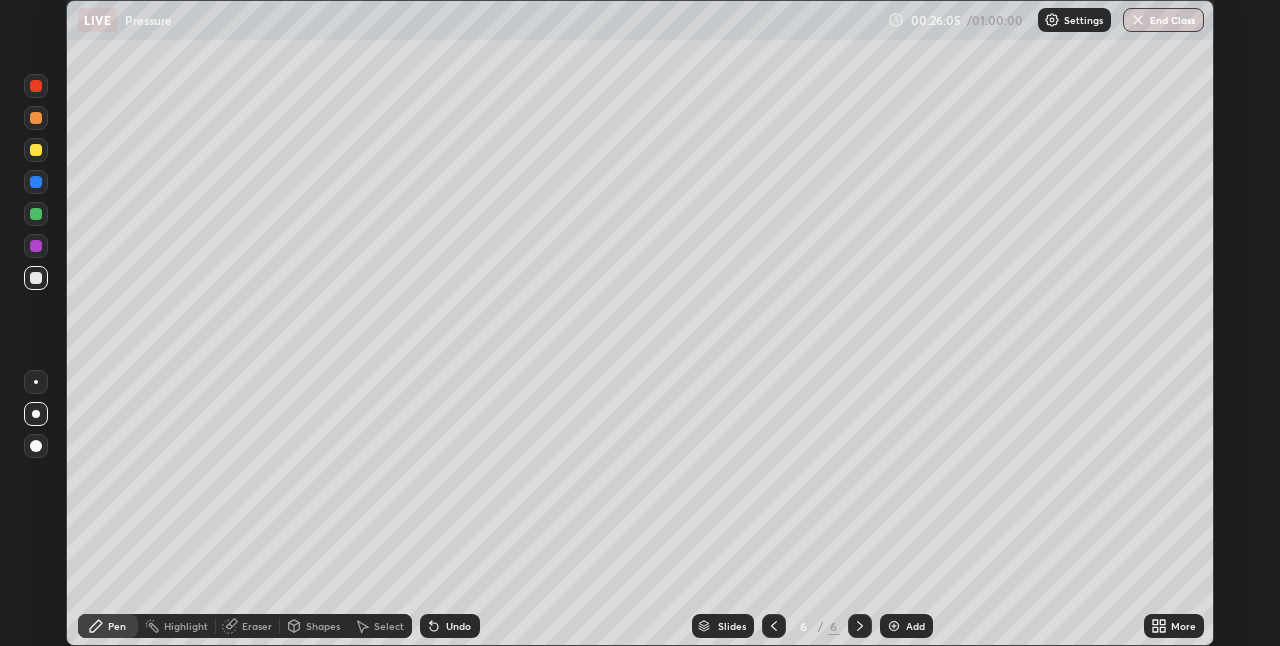 click at bounding box center [36, 214] 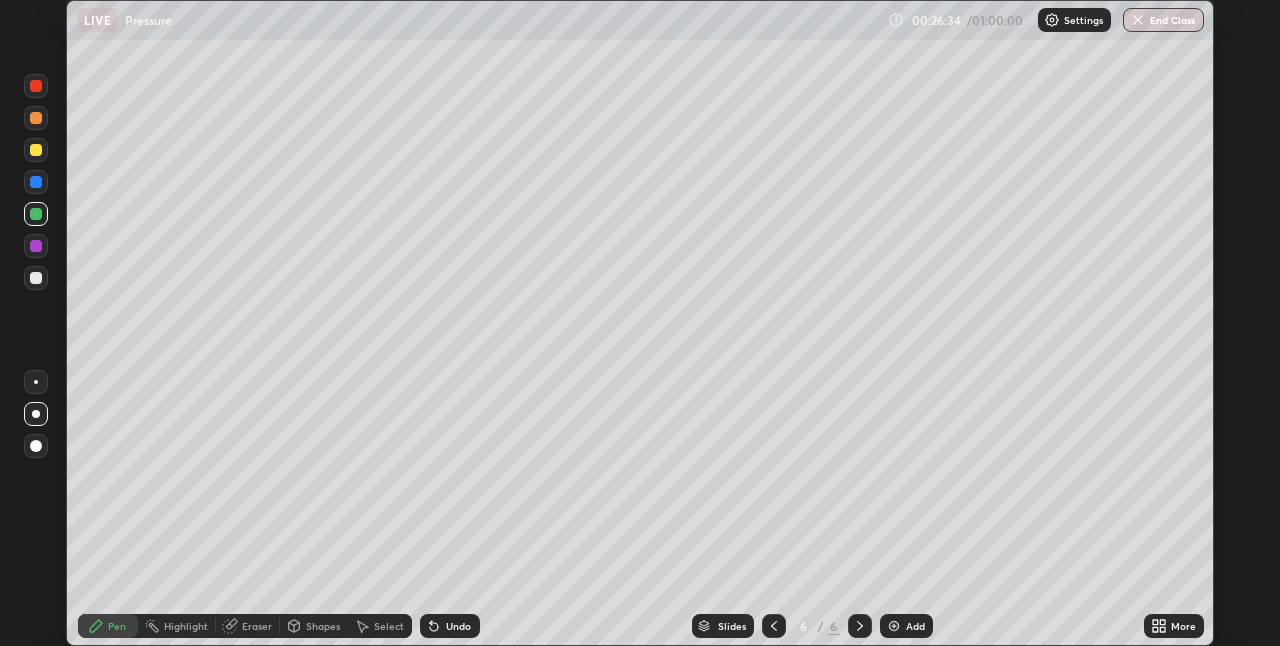 click at bounding box center [36, 150] 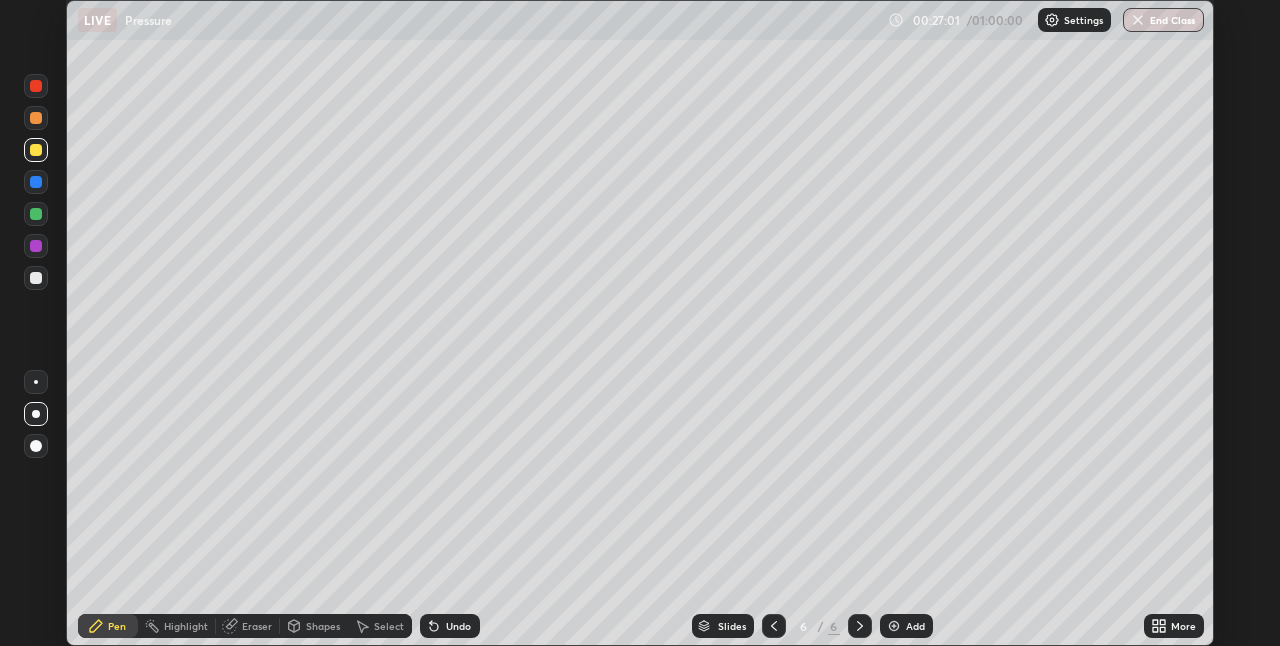 click at bounding box center (36, 214) 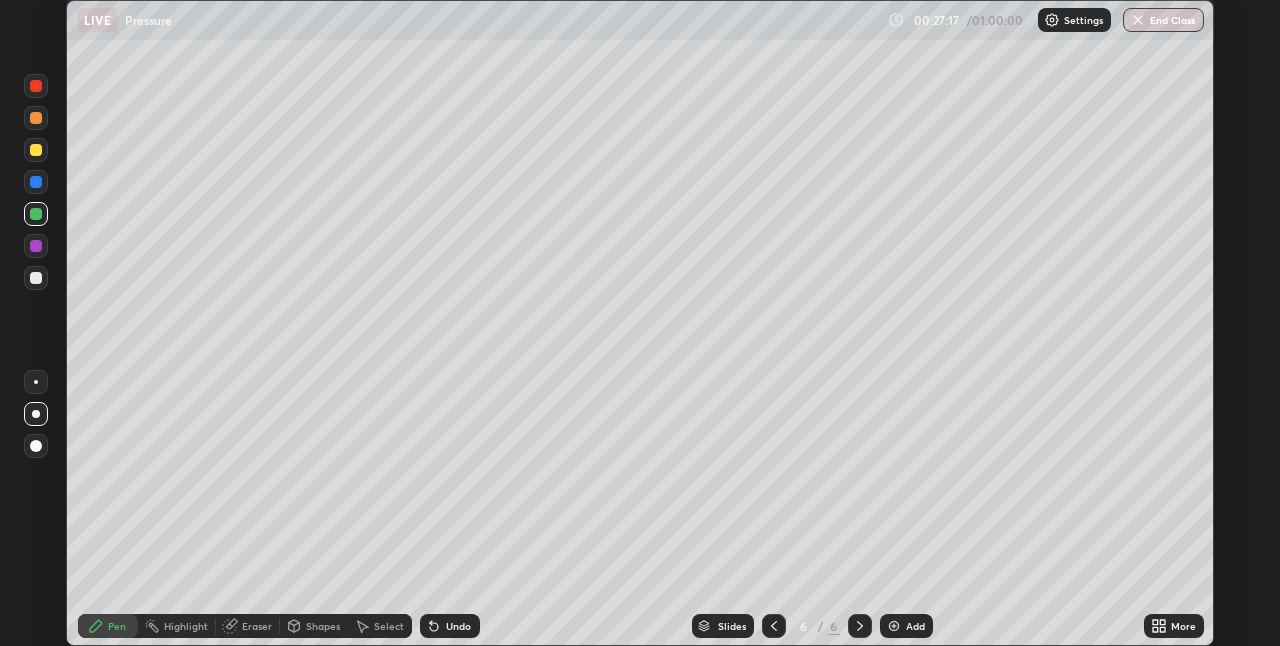 click at bounding box center (36, 150) 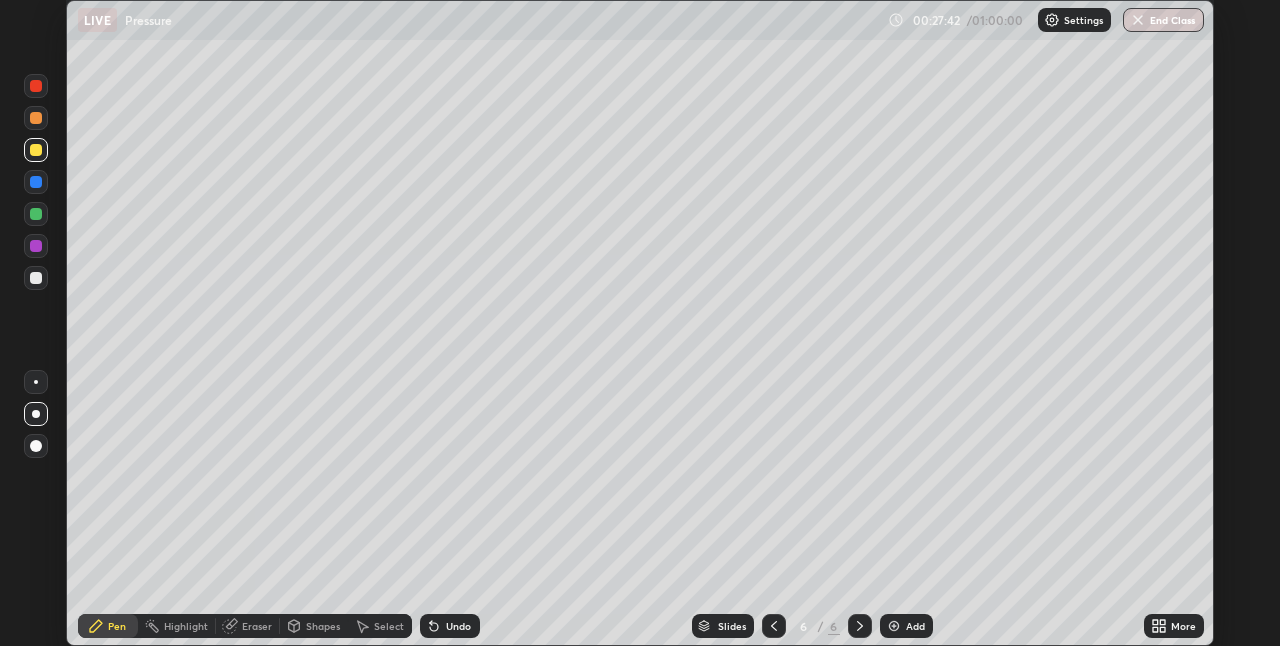click at bounding box center (36, 118) 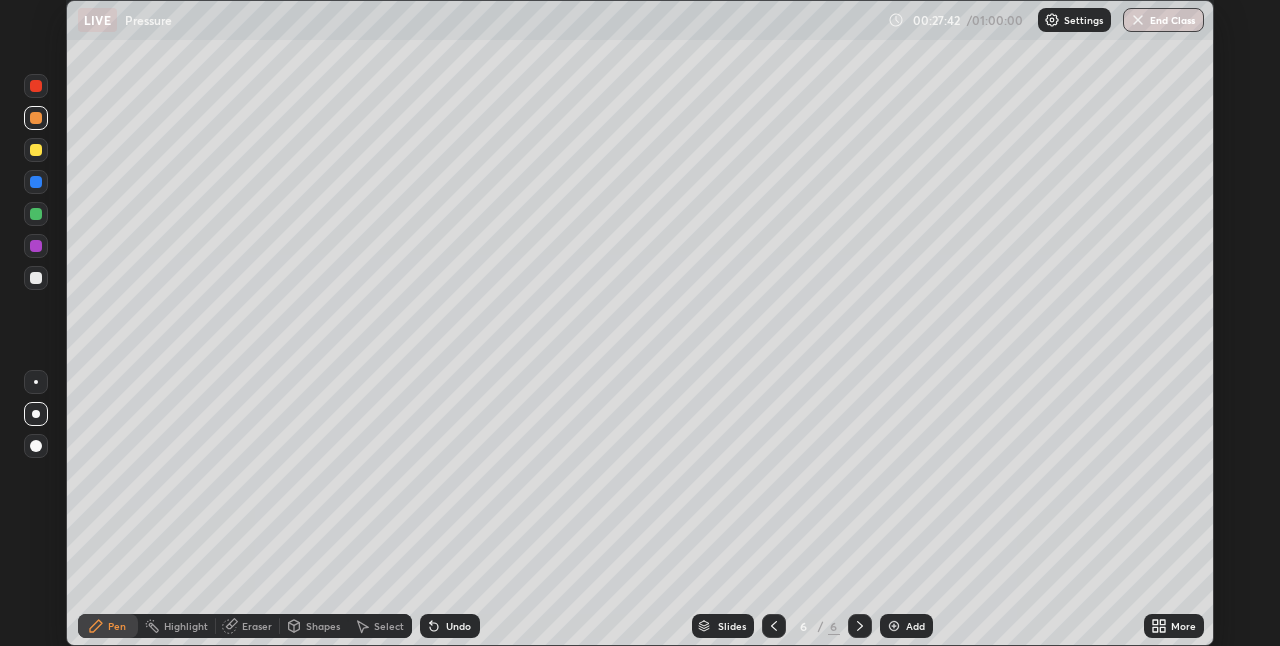 click at bounding box center (36, 278) 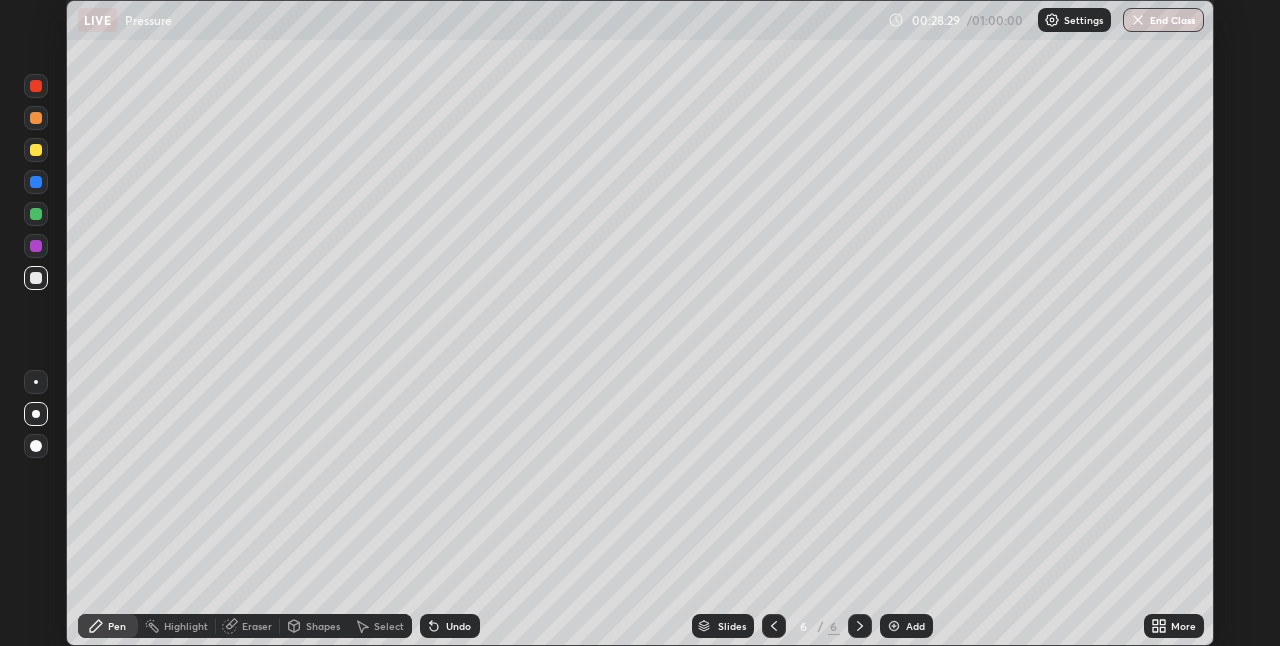 click at bounding box center [36, 150] 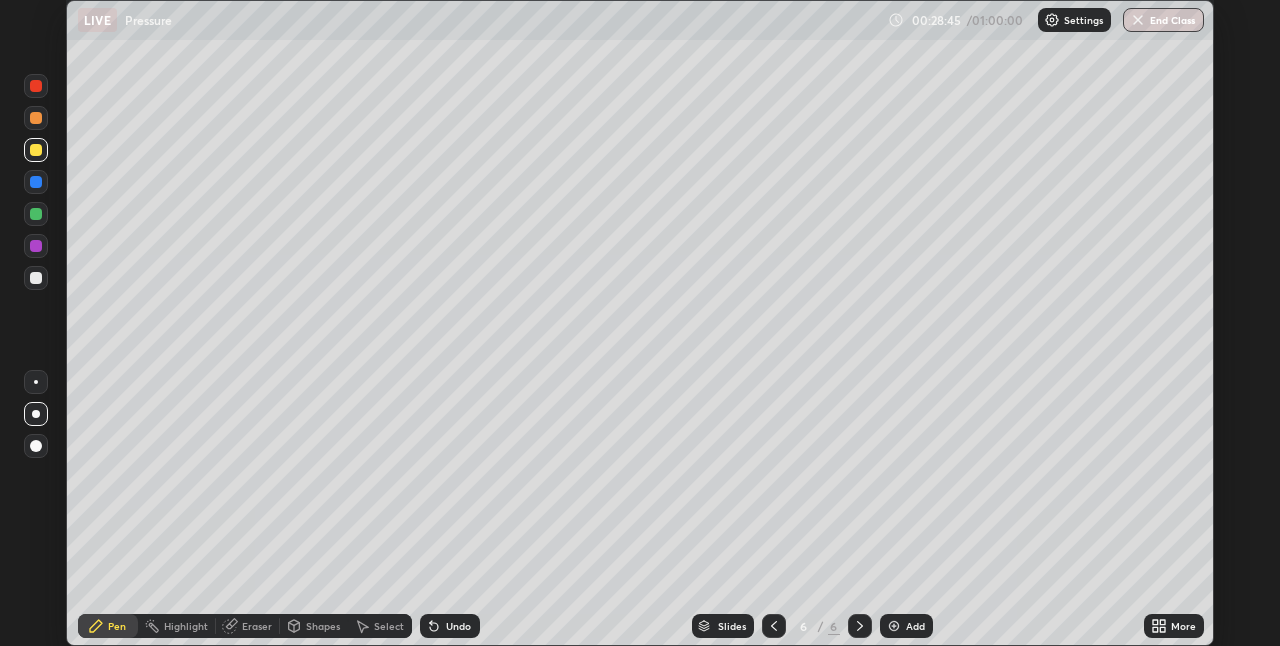 click on "Undo" at bounding box center (458, 626) 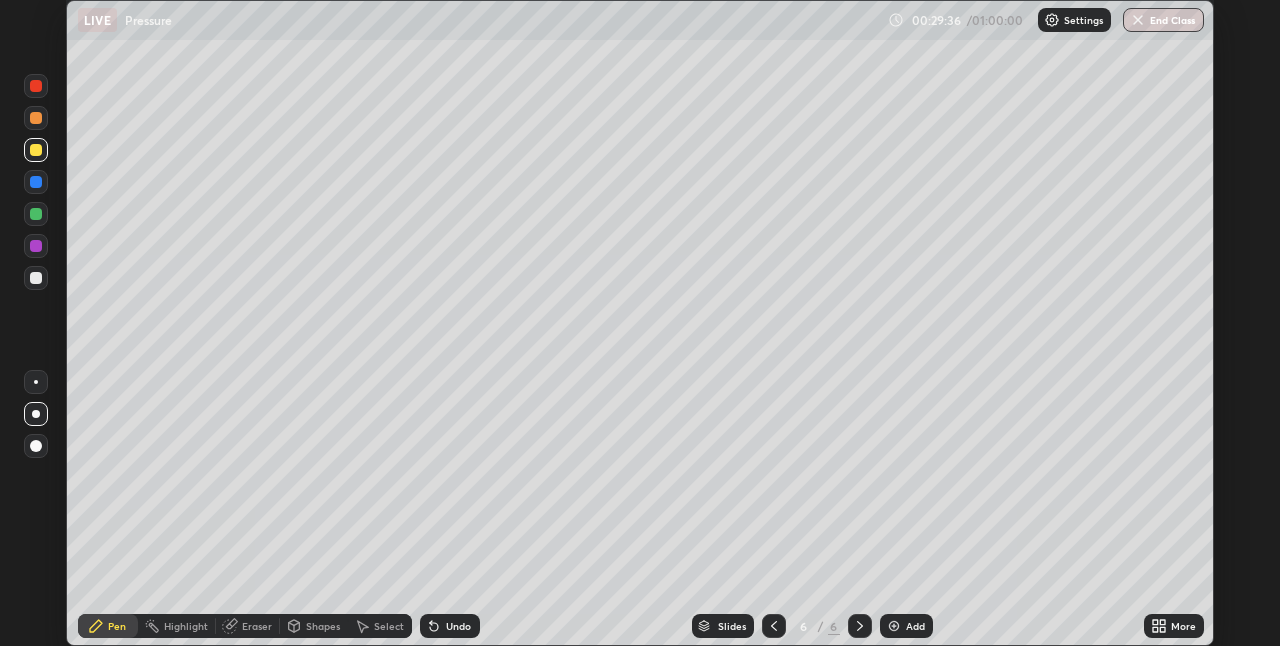 click on "Eraser" at bounding box center [257, 626] 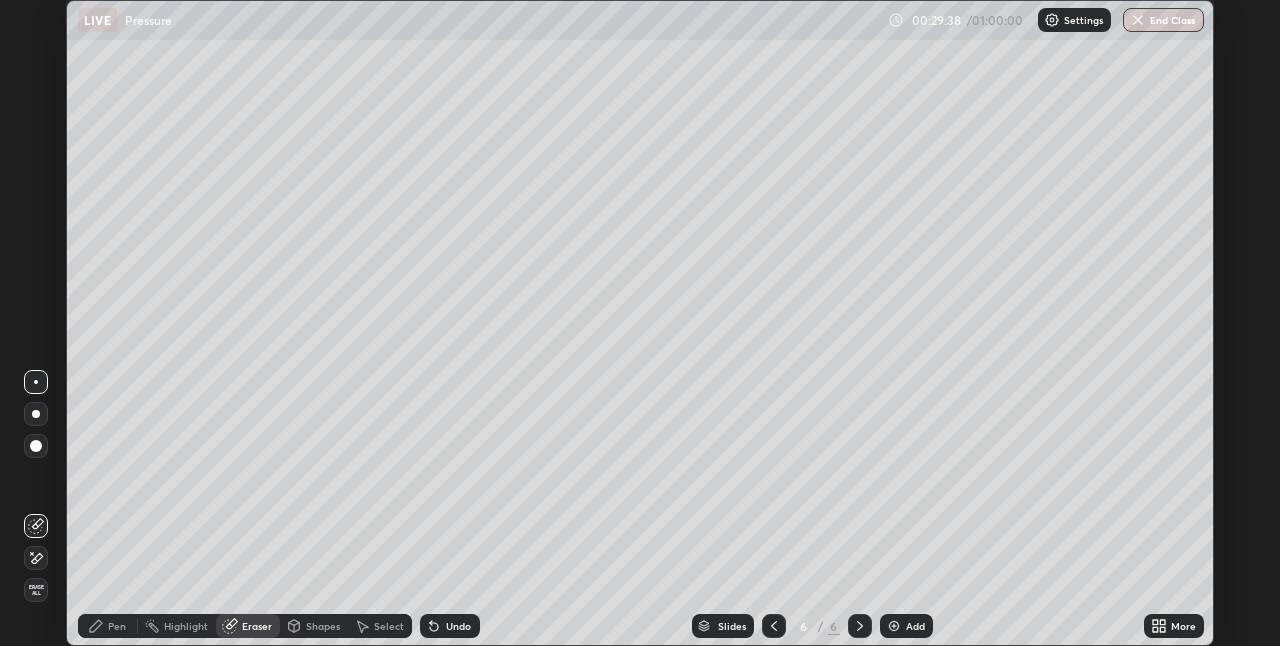 click on "Pen" at bounding box center (108, 626) 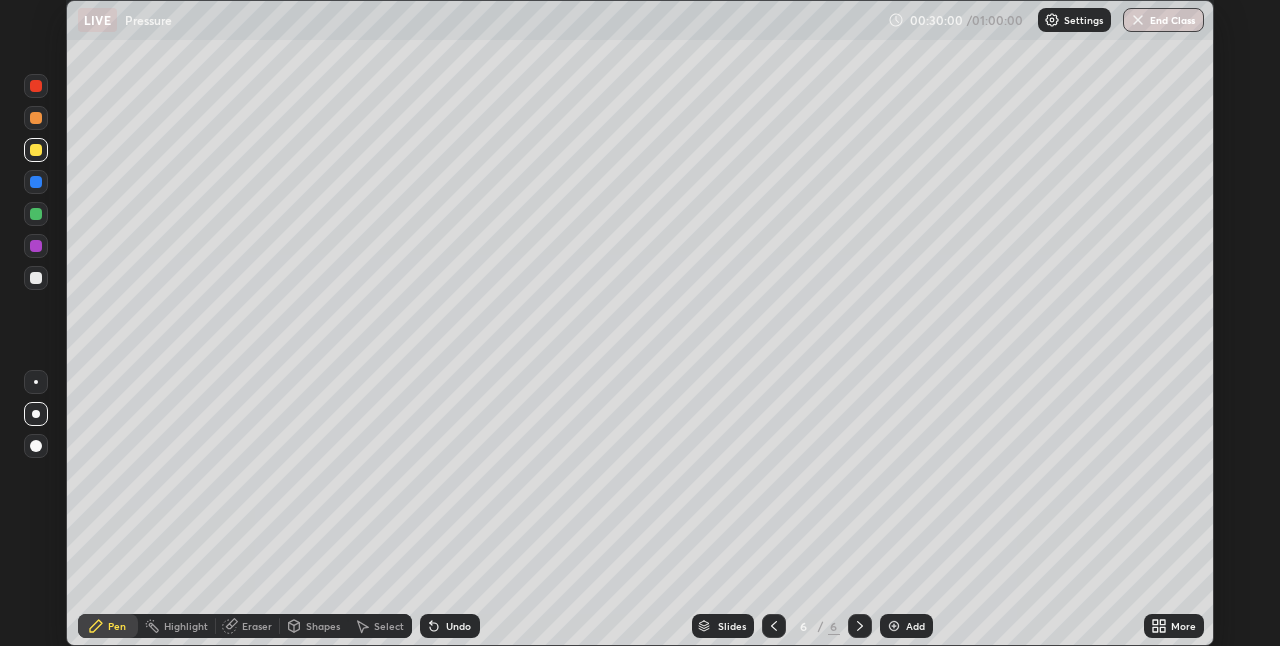 click on "Highlight" at bounding box center (186, 626) 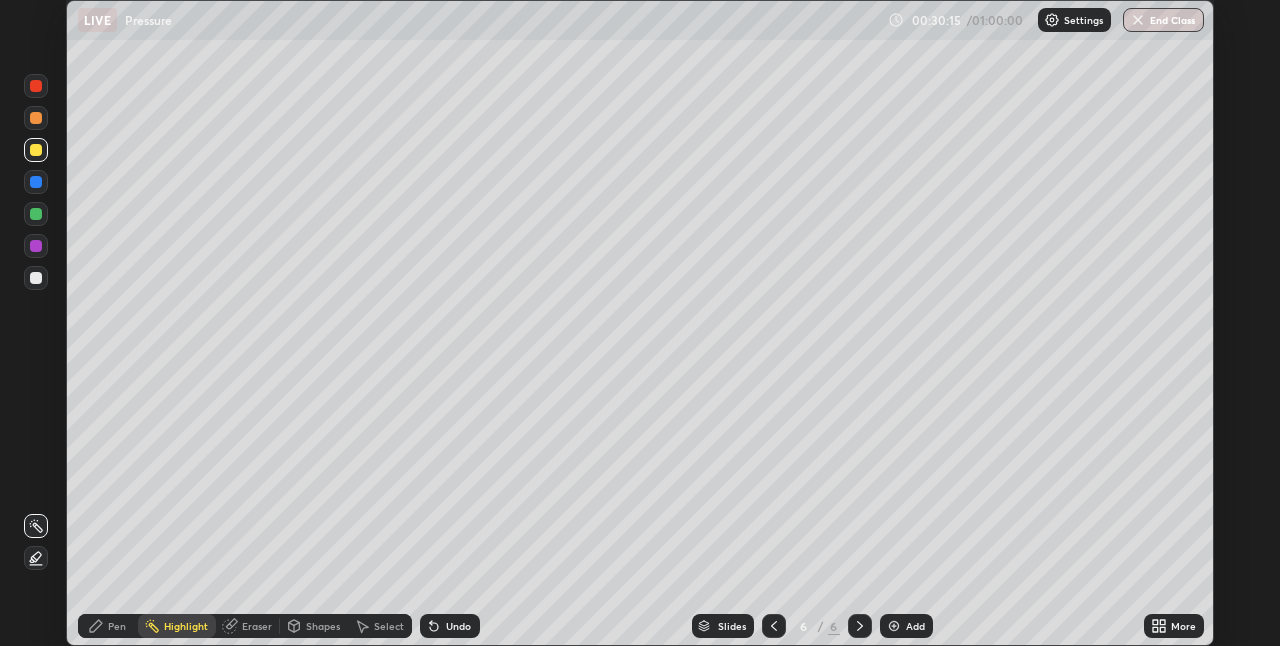 click on "Add" at bounding box center [915, 626] 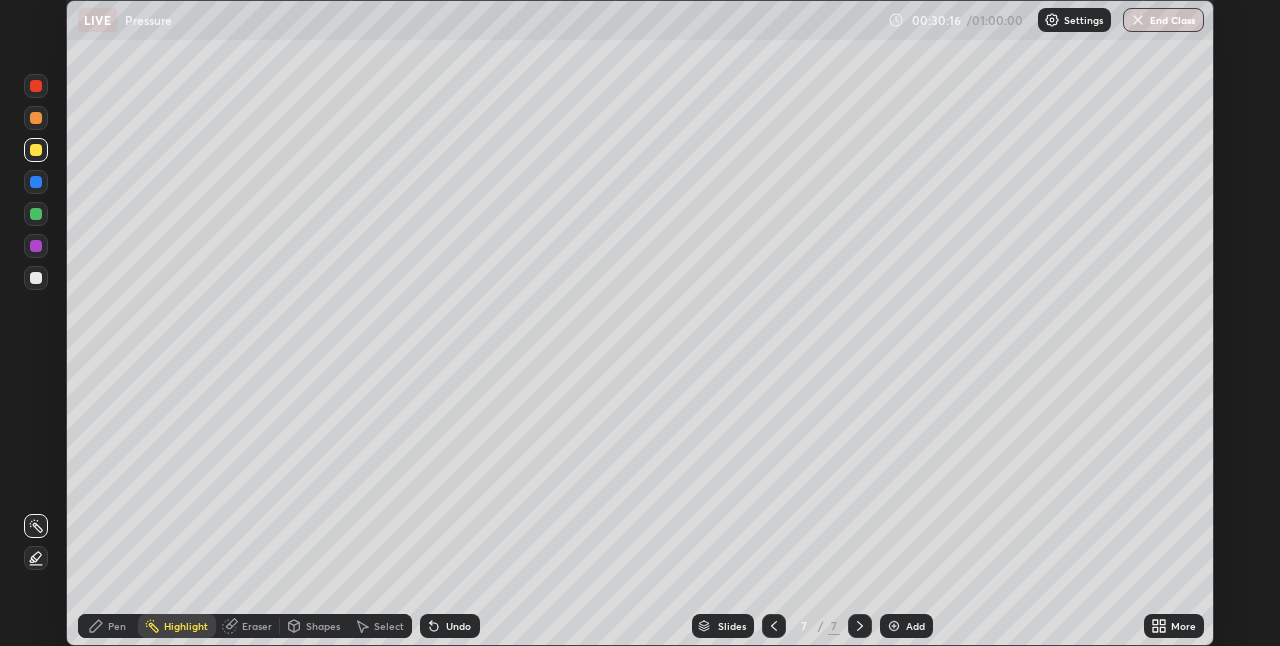 click on "Shapes" at bounding box center (314, 626) 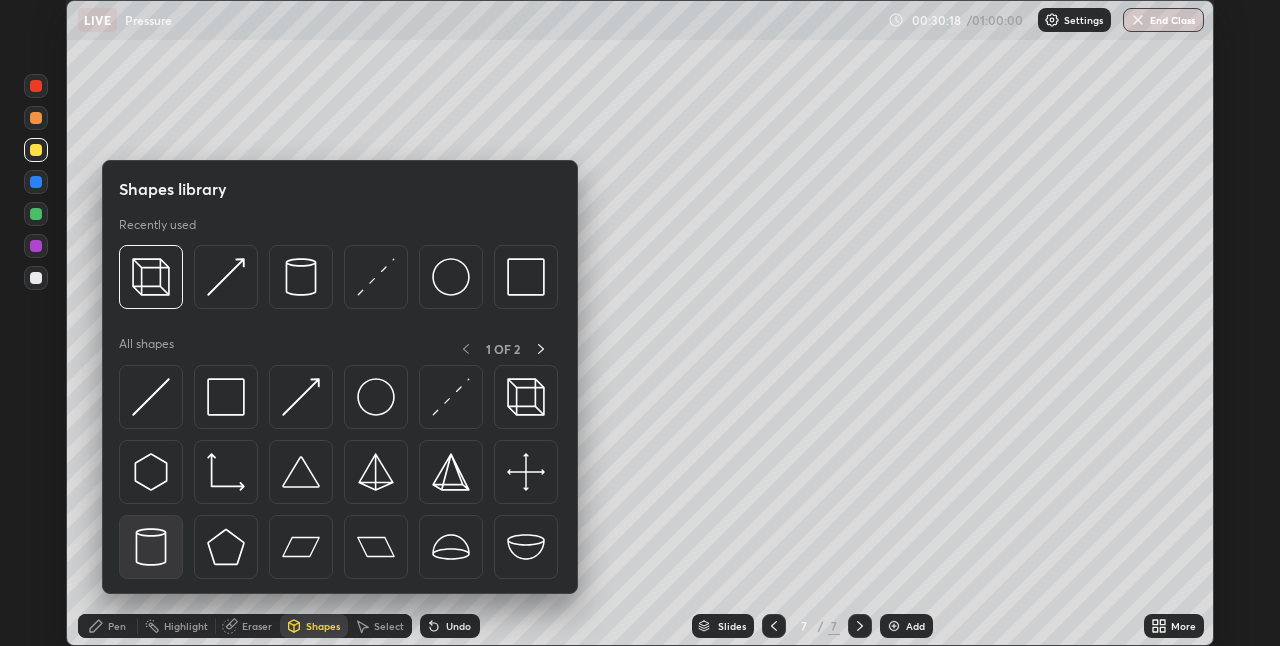 click at bounding box center [151, 547] 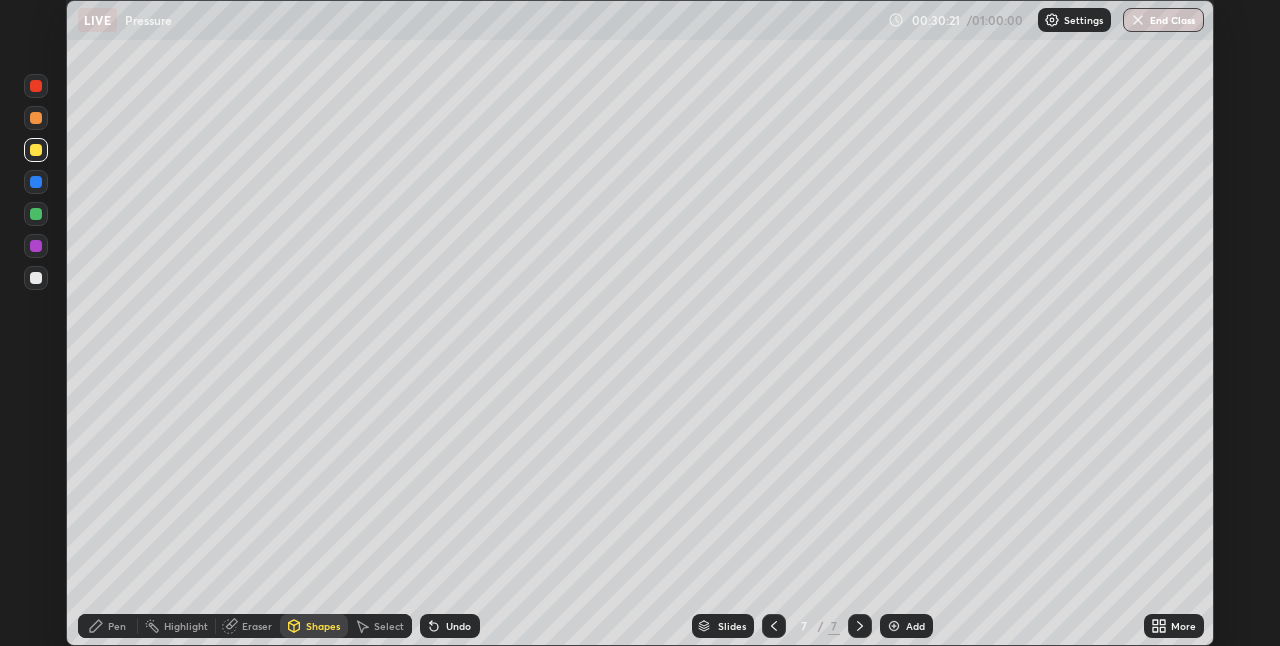 click on "Pen" at bounding box center (117, 626) 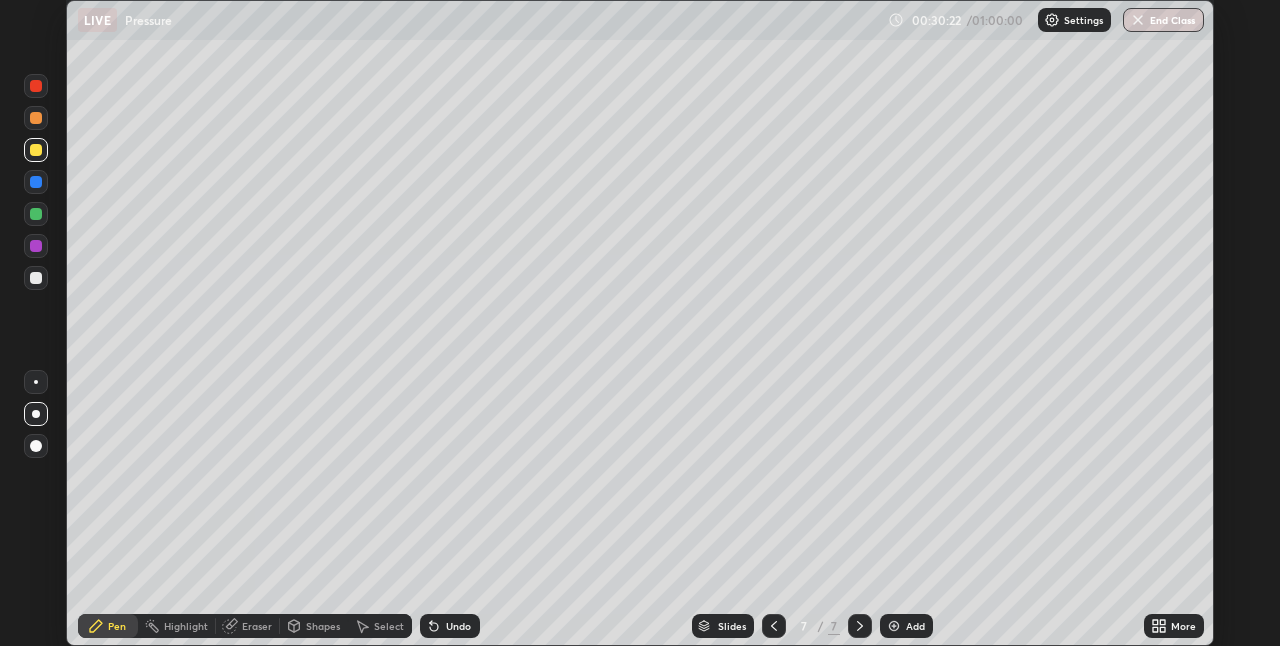 click at bounding box center (36, 278) 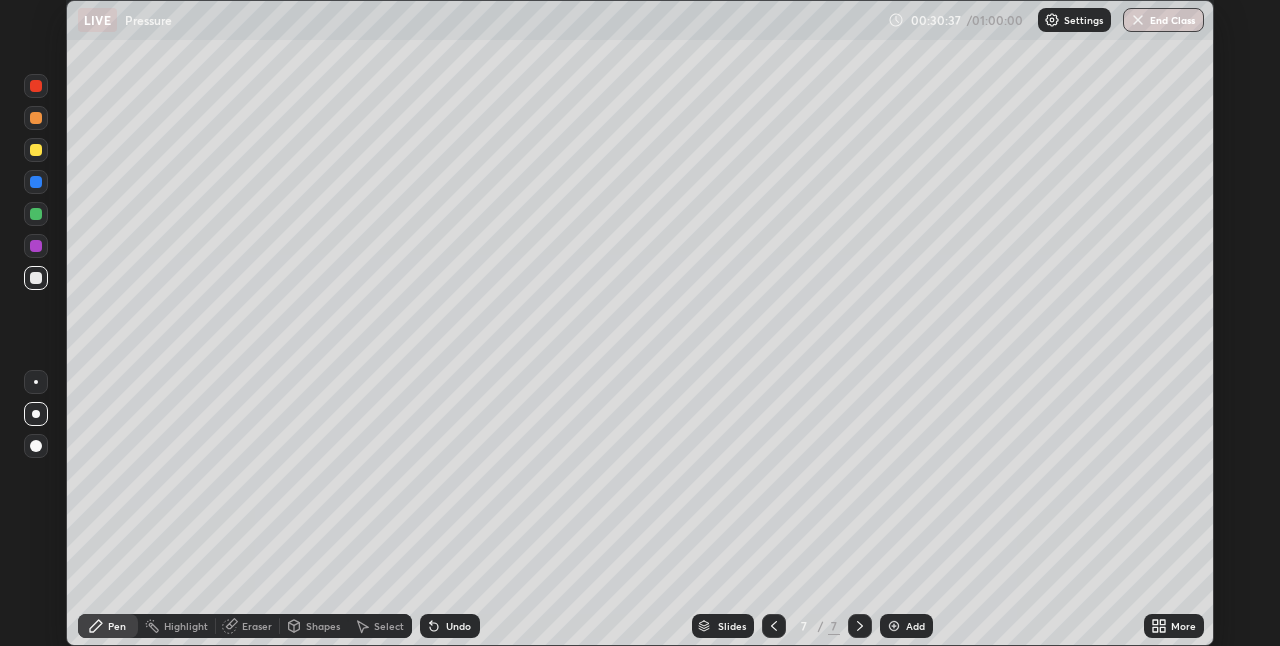 click at bounding box center (36, 150) 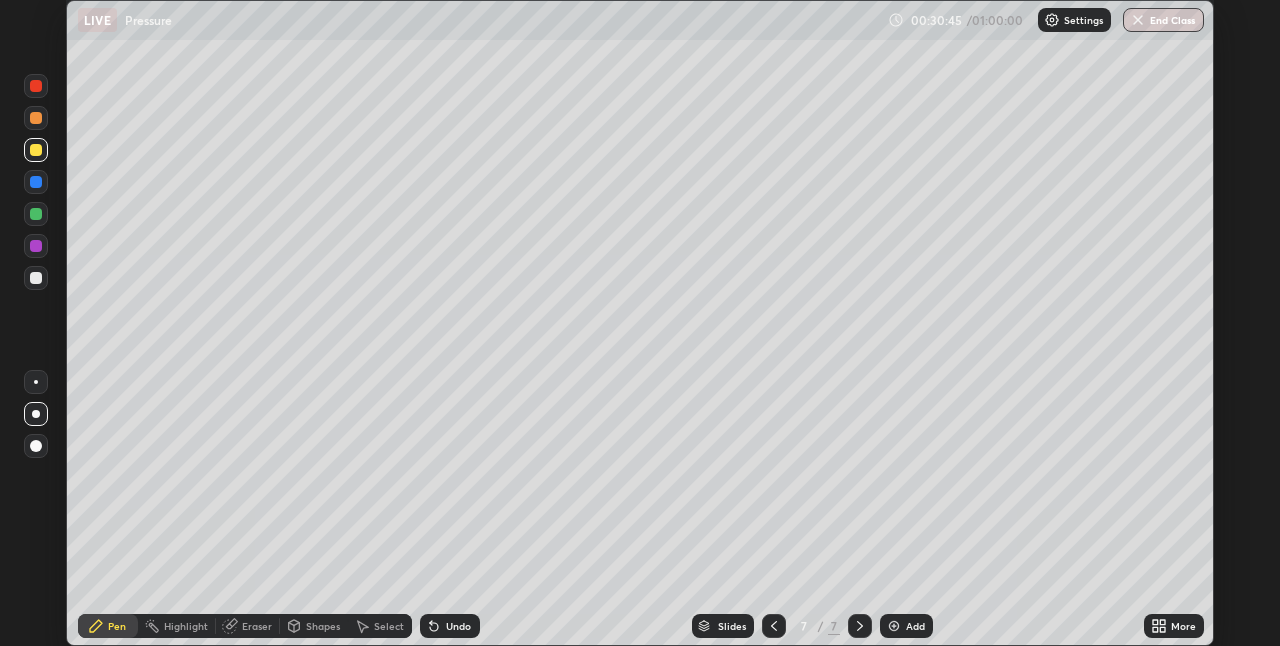 click on "Shapes" at bounding box center [323, 626] 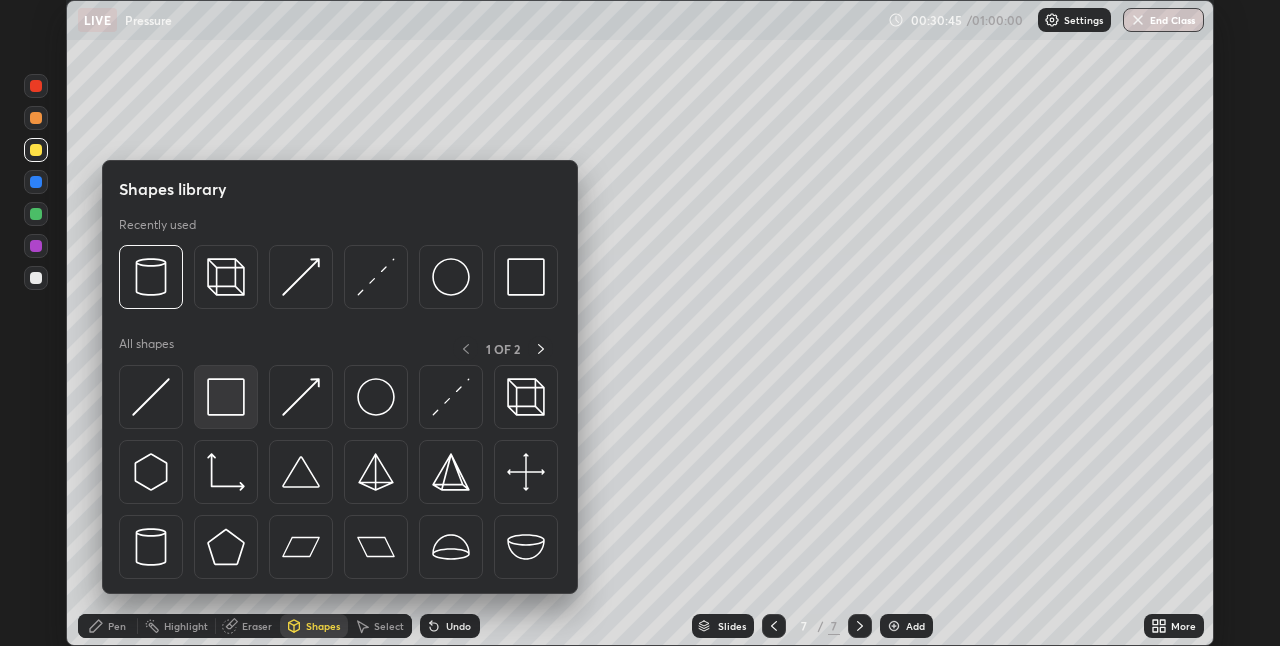 click at bounding box center (226, 397) 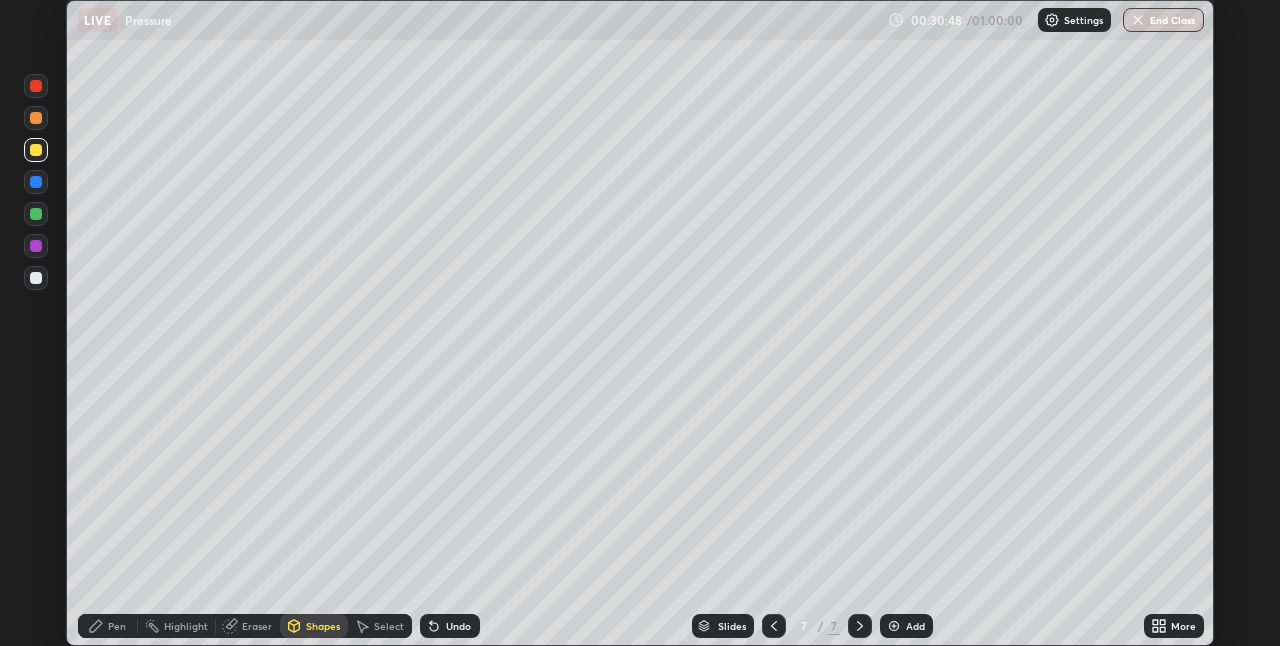 click 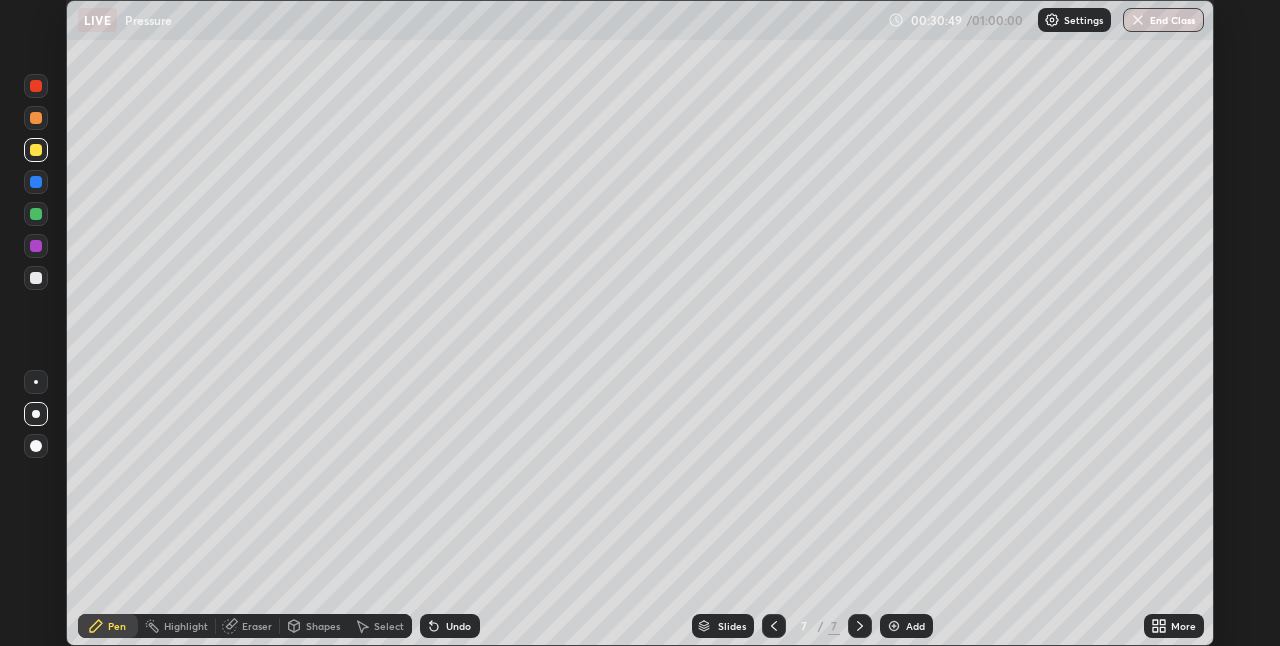 click at bounding box center (36, 214) 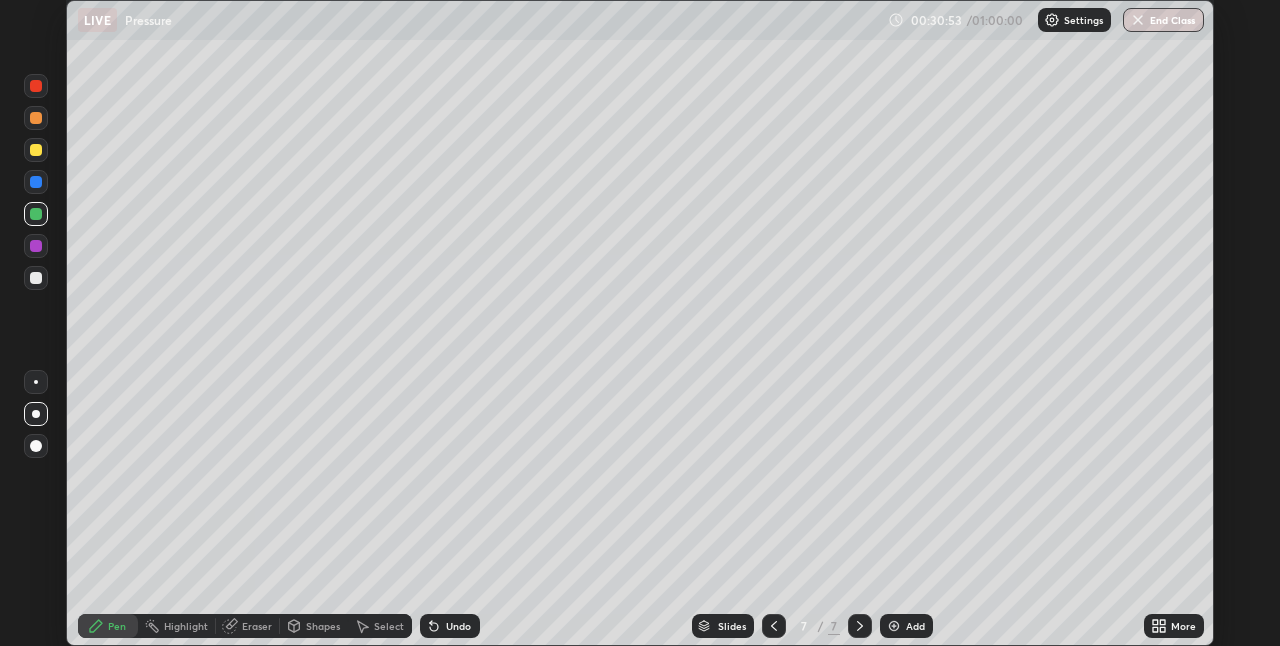 click at bounding box center [36, 118] 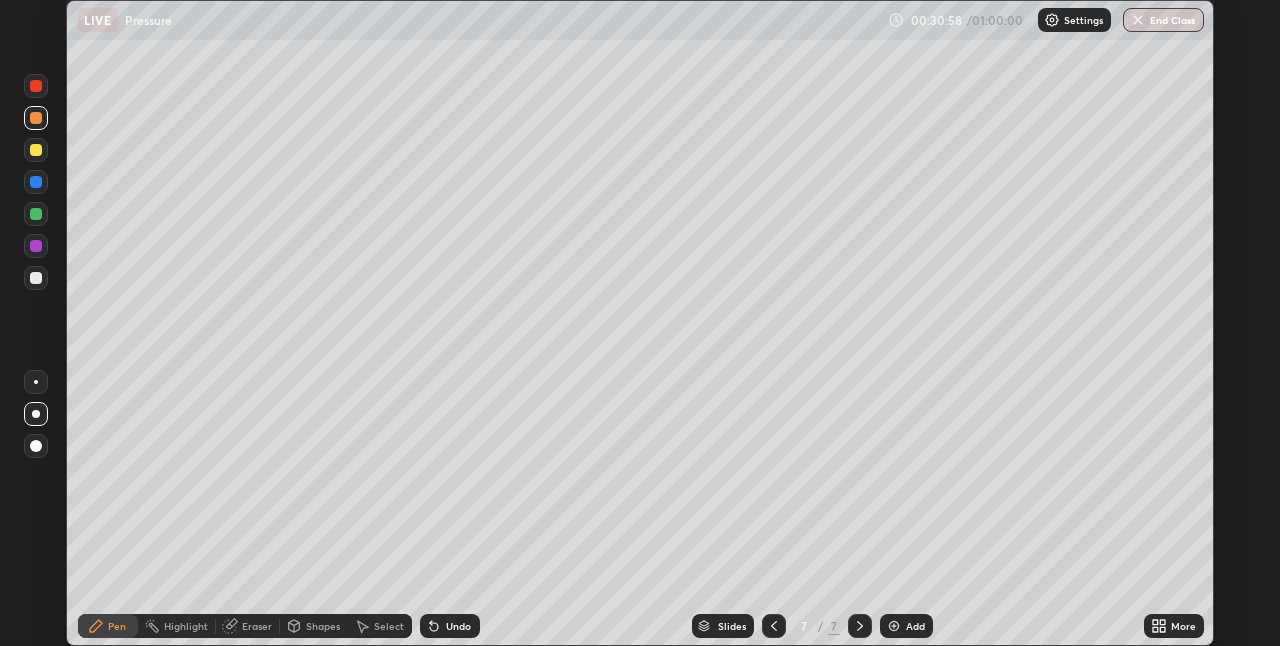 click on "Shapes" at bounding box center (323, 626) 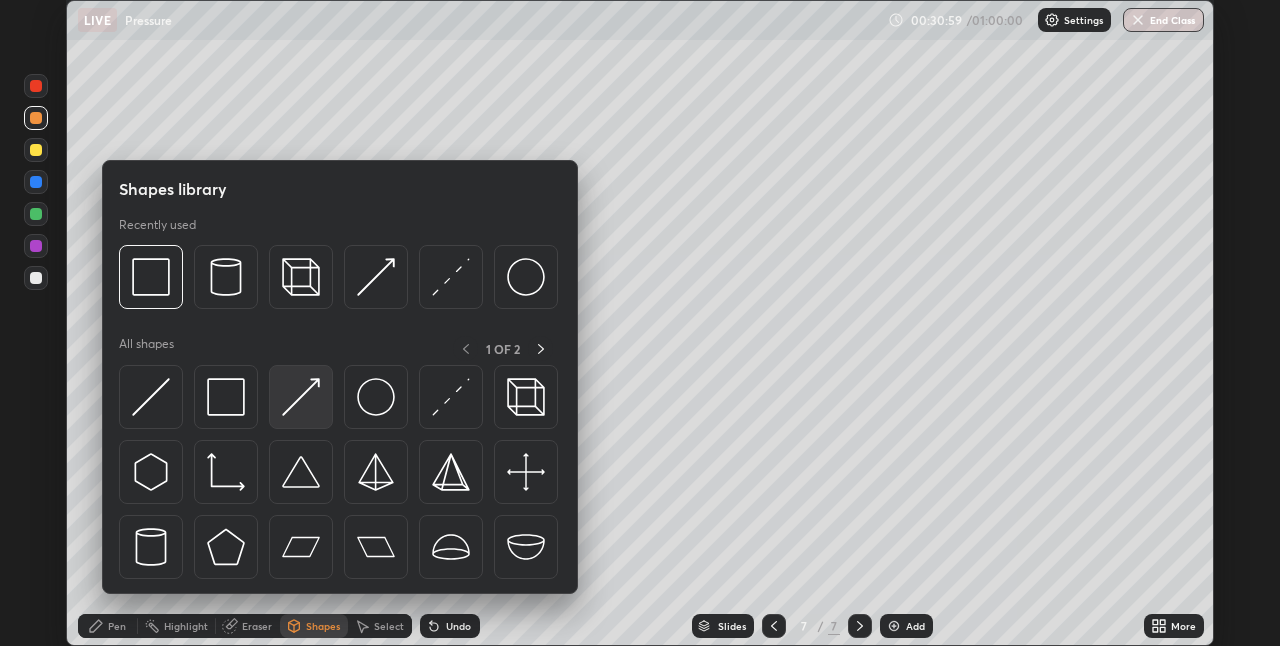 click at bounding box center (301, 397) 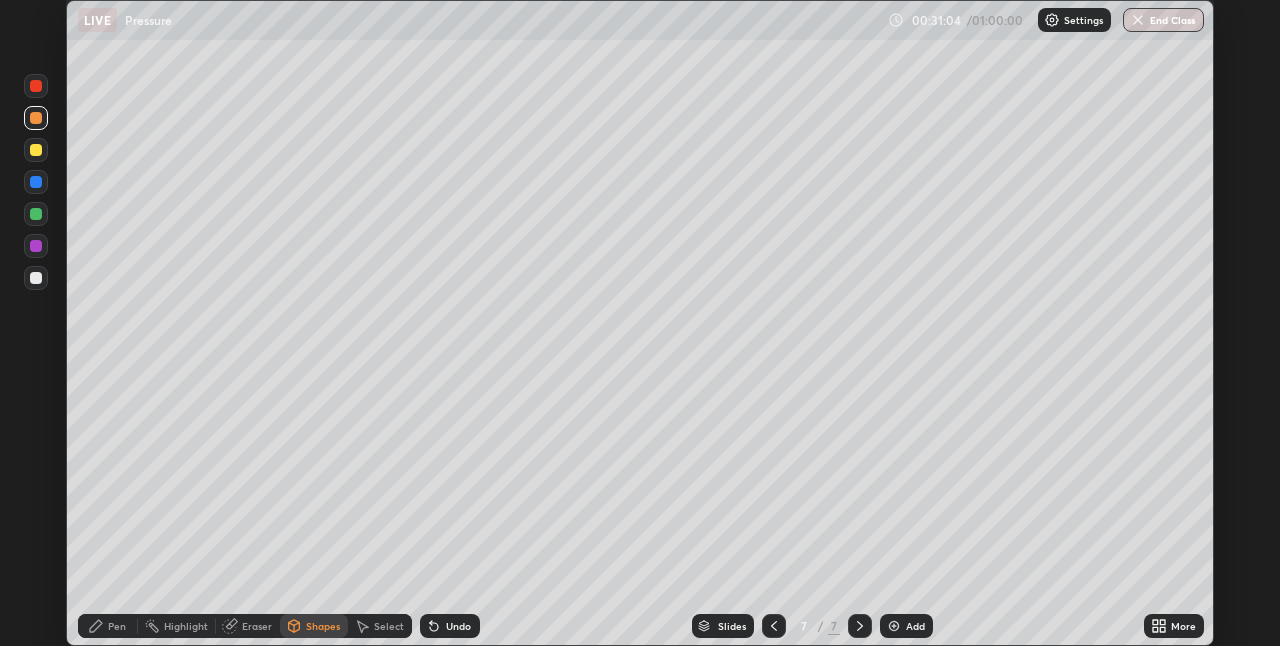 click on "Pen" at bounding box center [117, 626] 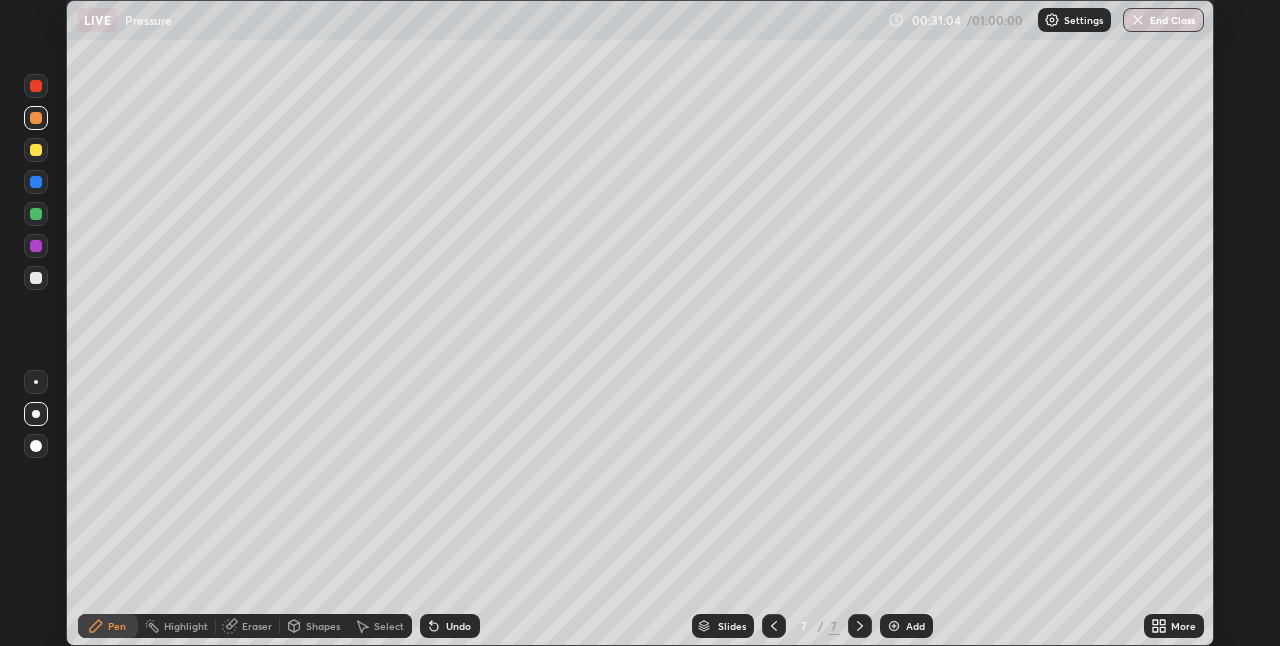 click on "Shapes" at bounding box center [323, 626] 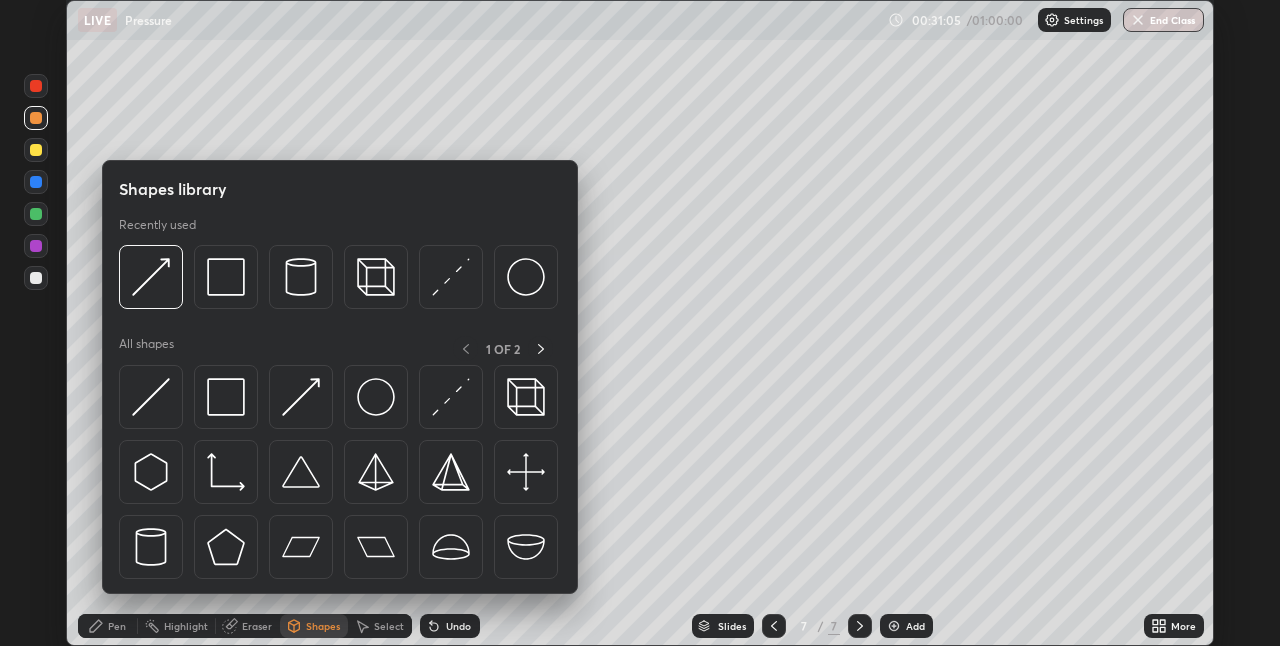 click at bounding box center (451, 397) 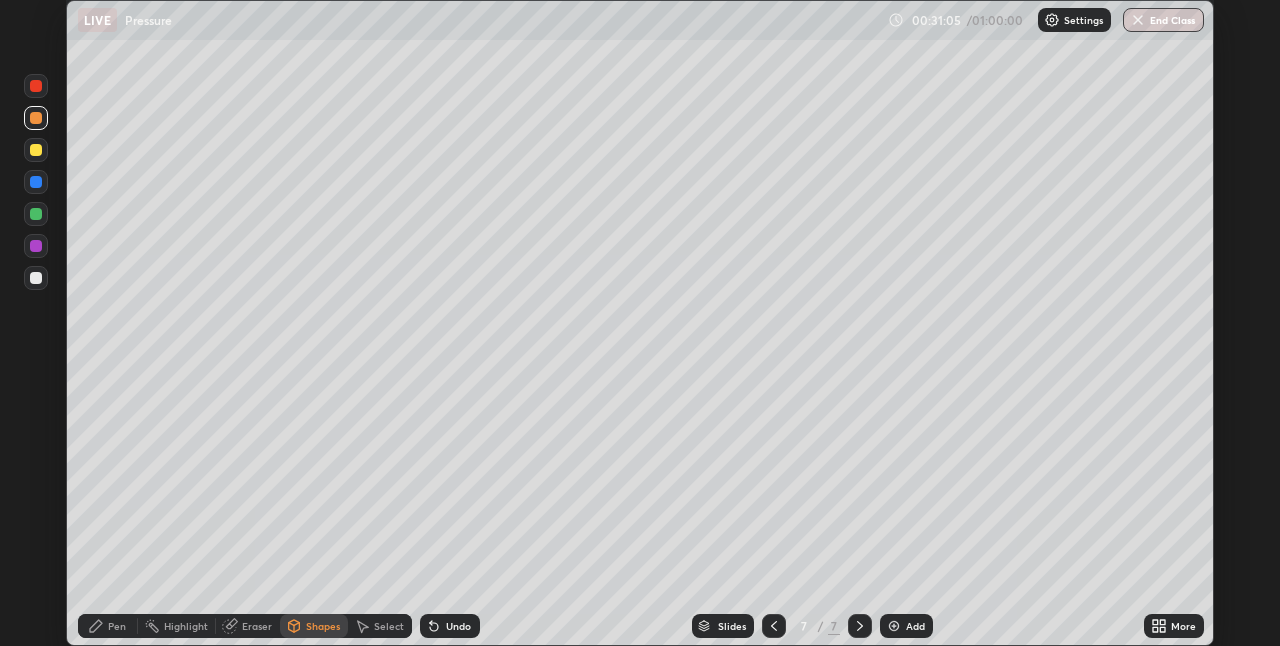 click at bounding box center (36, 182) 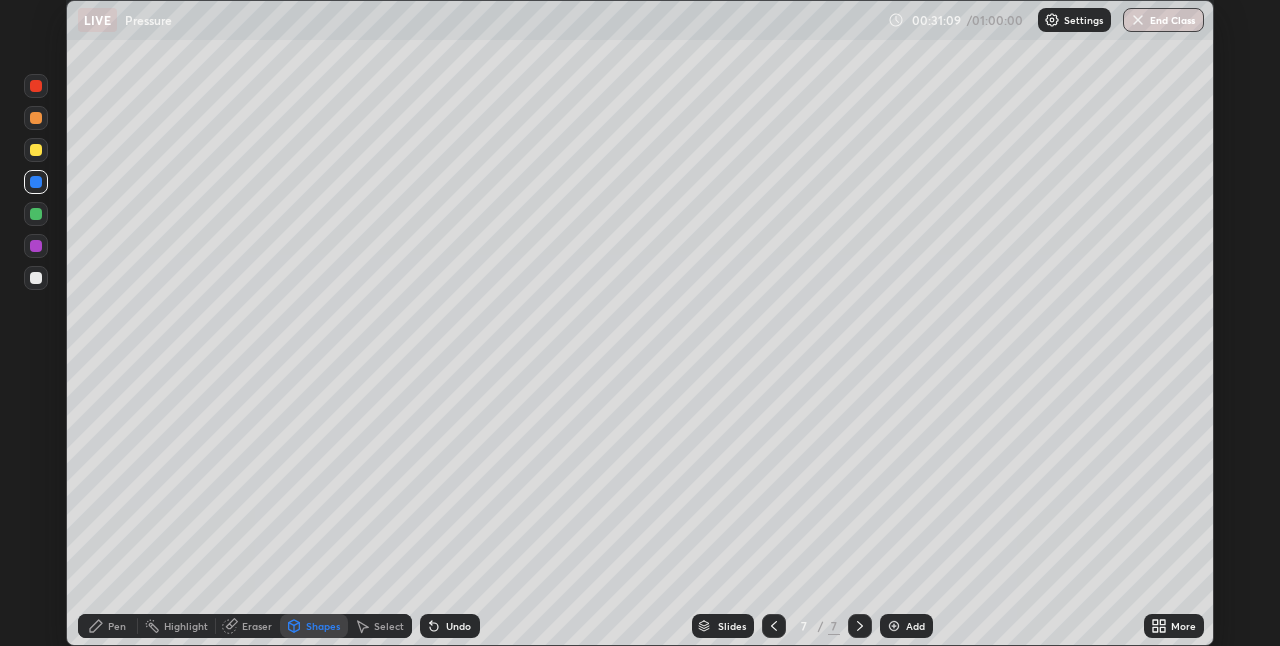 click 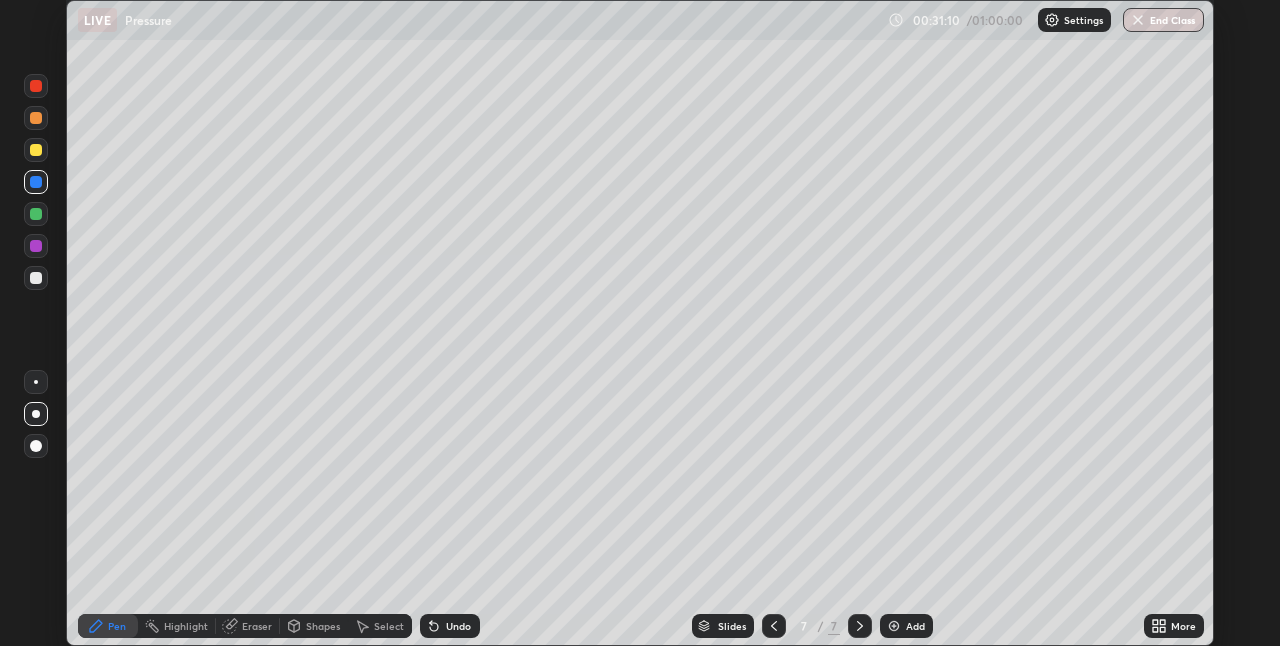 click at bounding box center (36, 278) 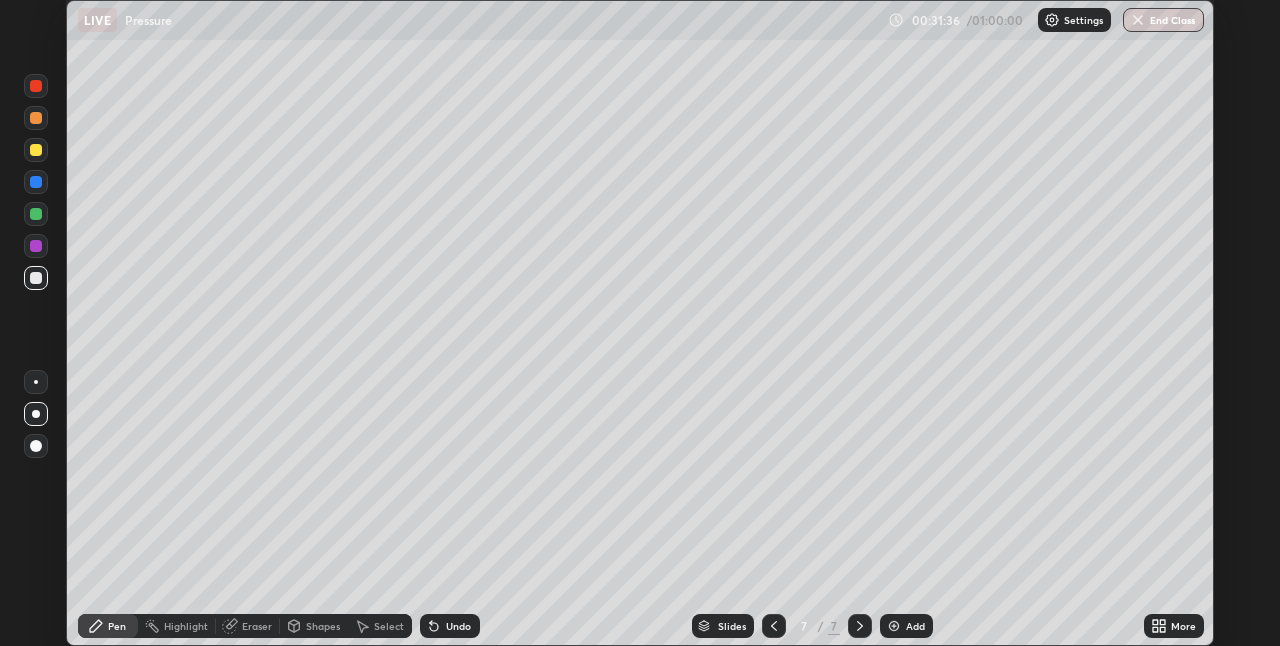 click at bounding box center [36, 150] 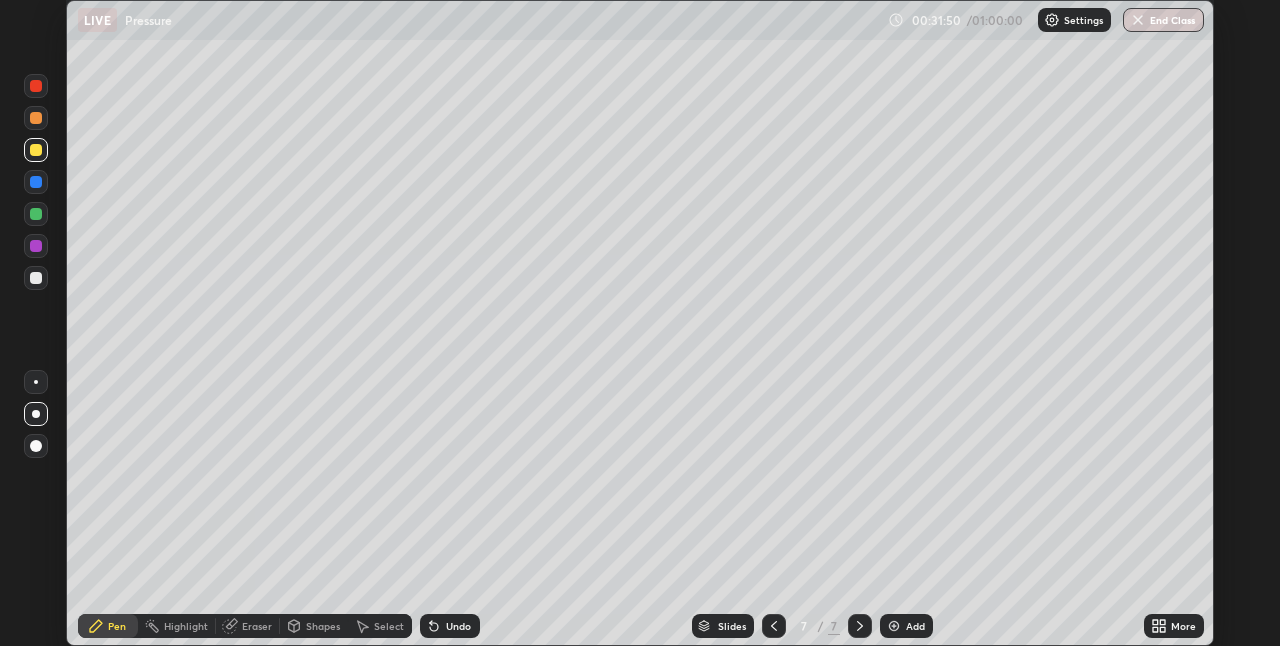 click at bounding box center (36, 214) 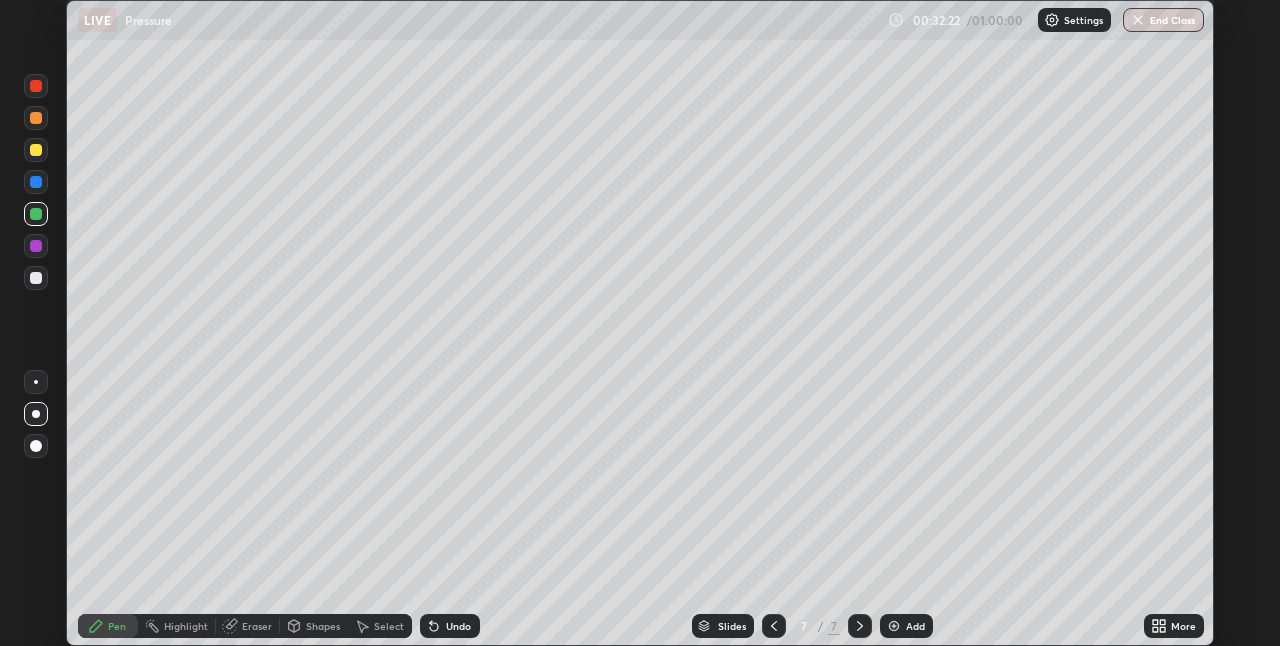 click at bounding box center [36, 278] 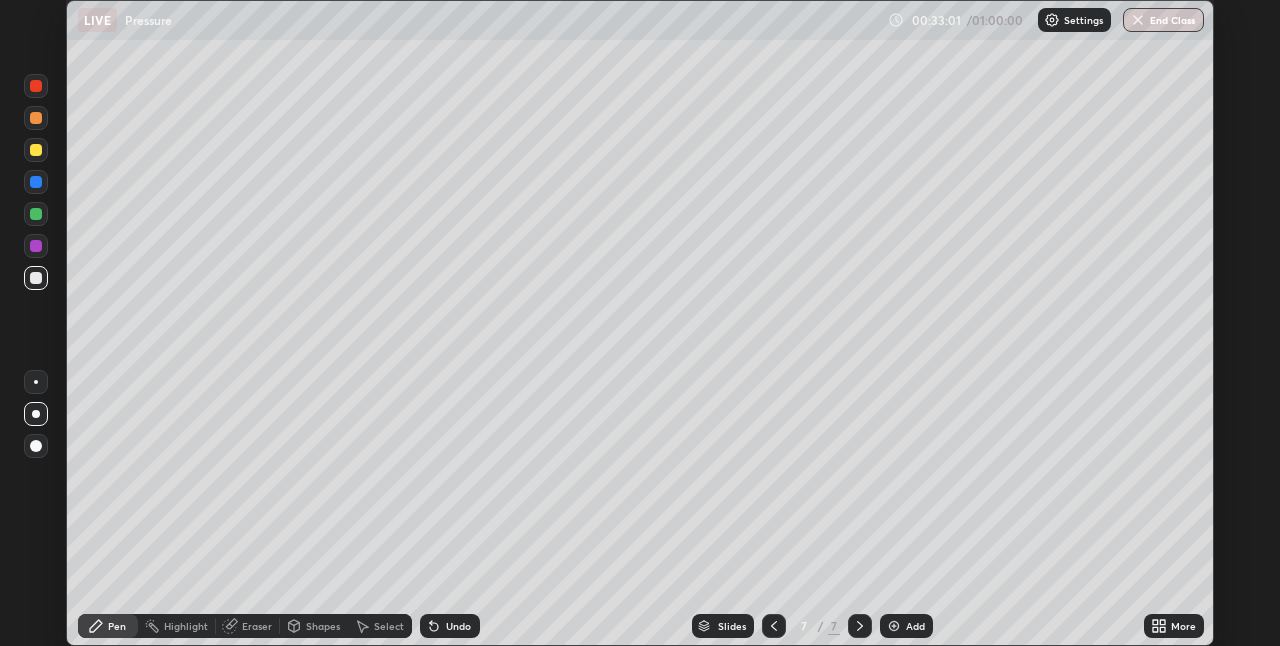 click at bounding box center [36, 246] 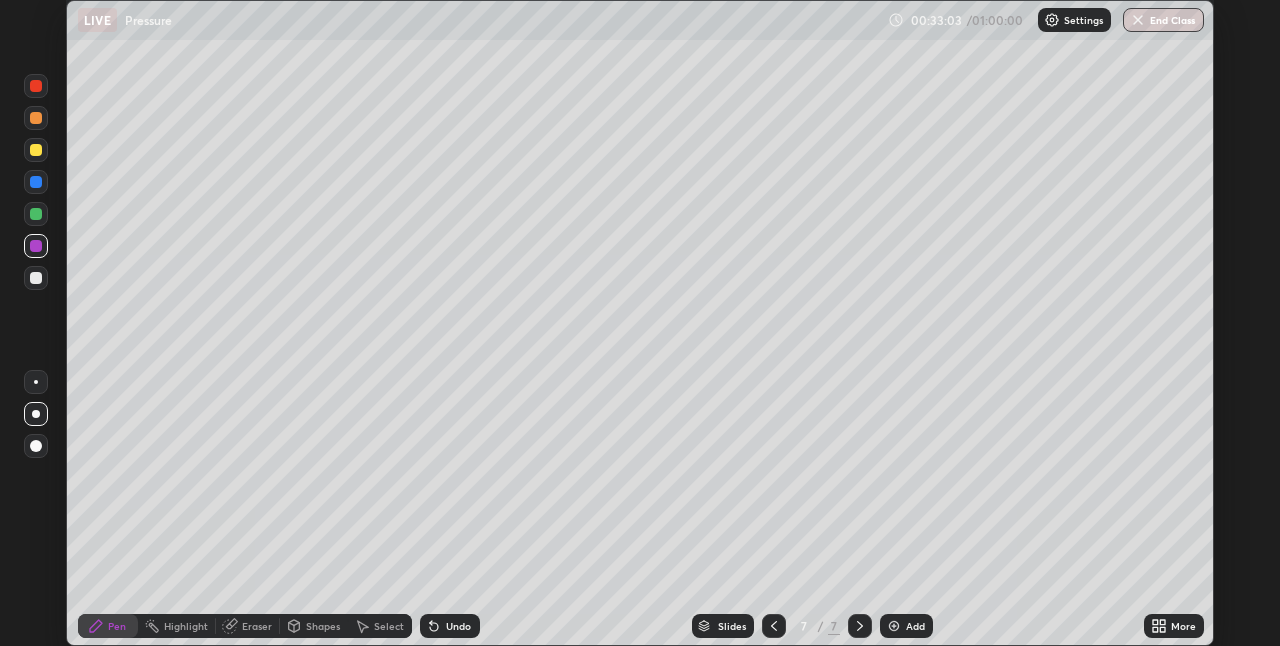 click at bounding box center (36, 214) 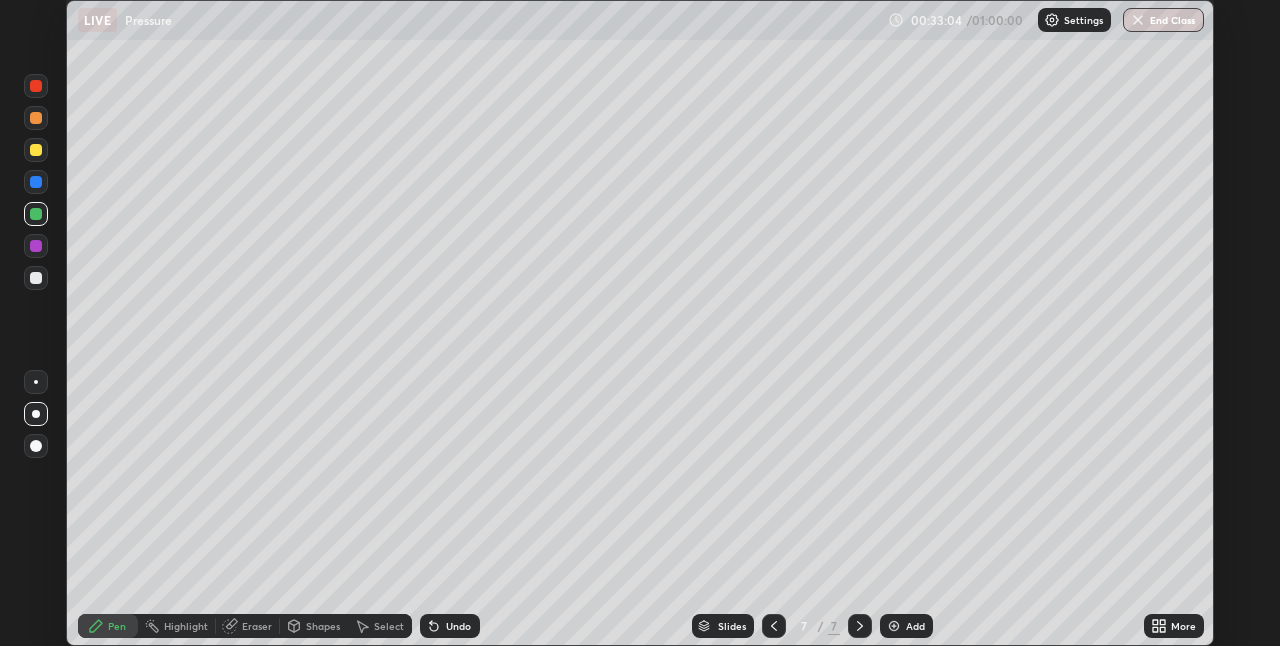 click 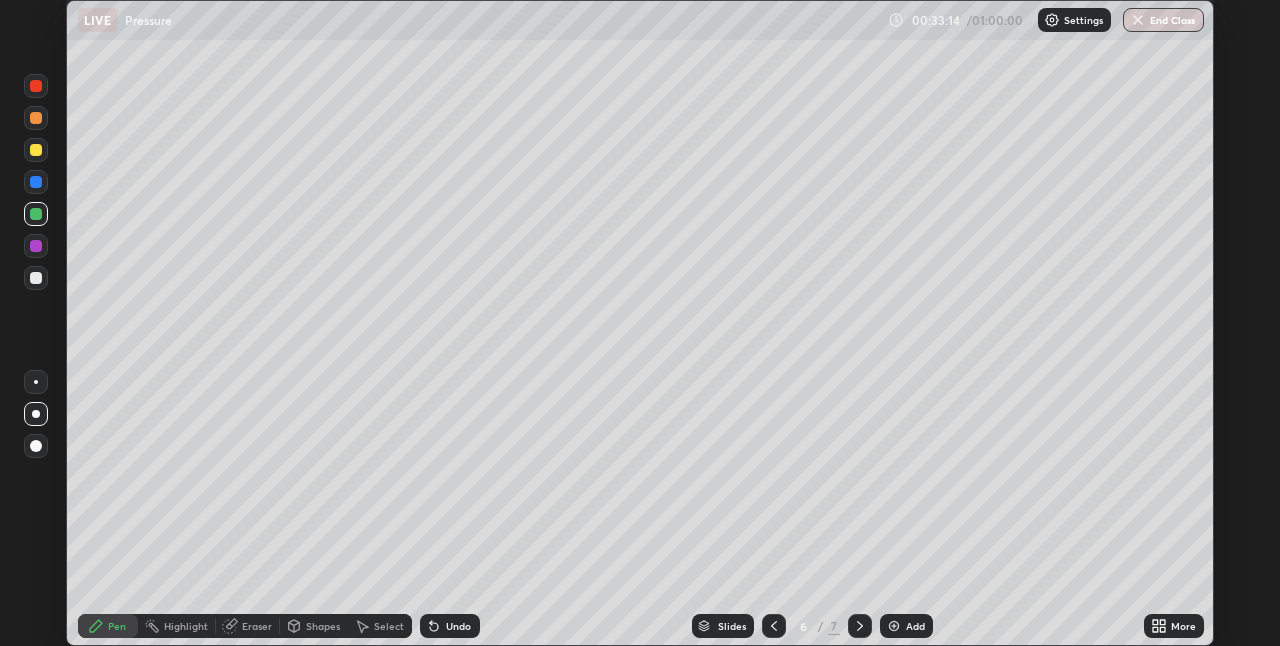 click on "Undo" at bounding box center [450, 626] 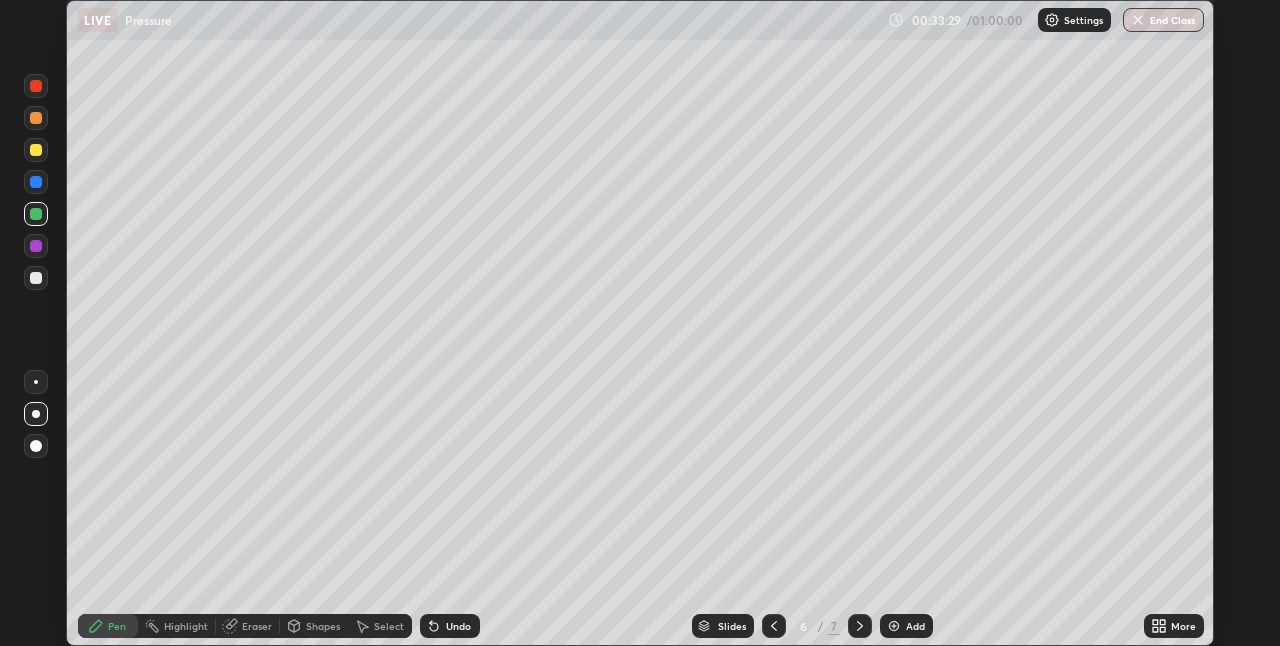 click 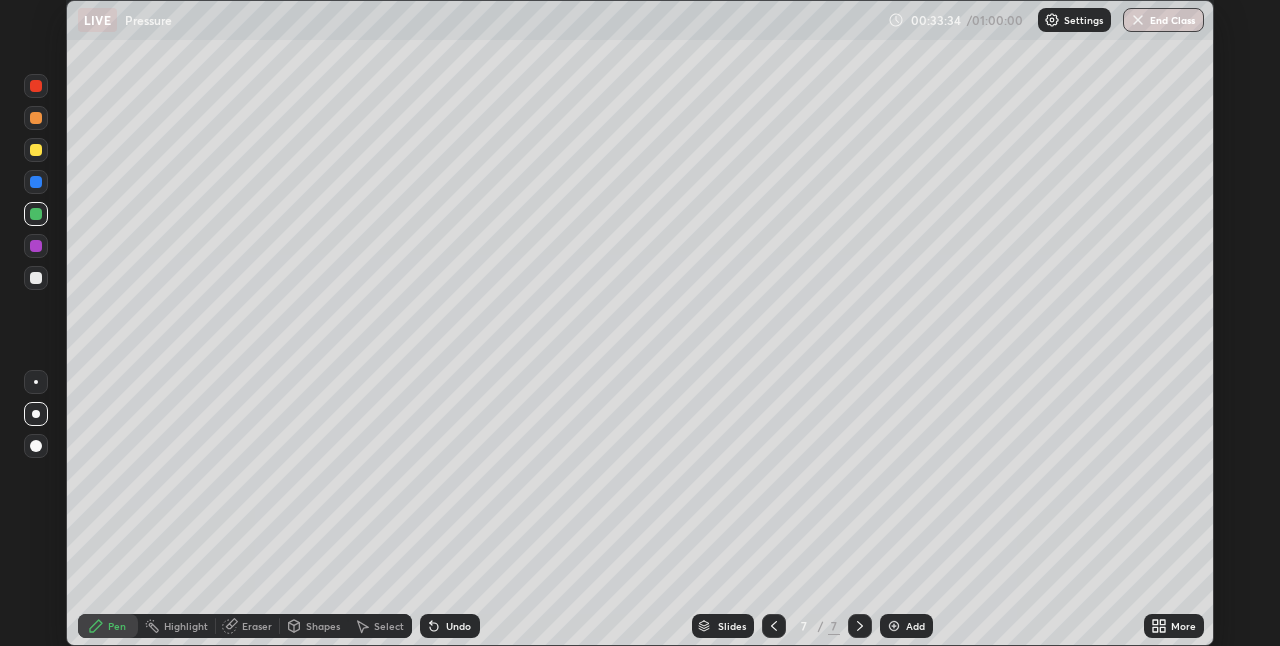 click at bounding box center [36, 182] 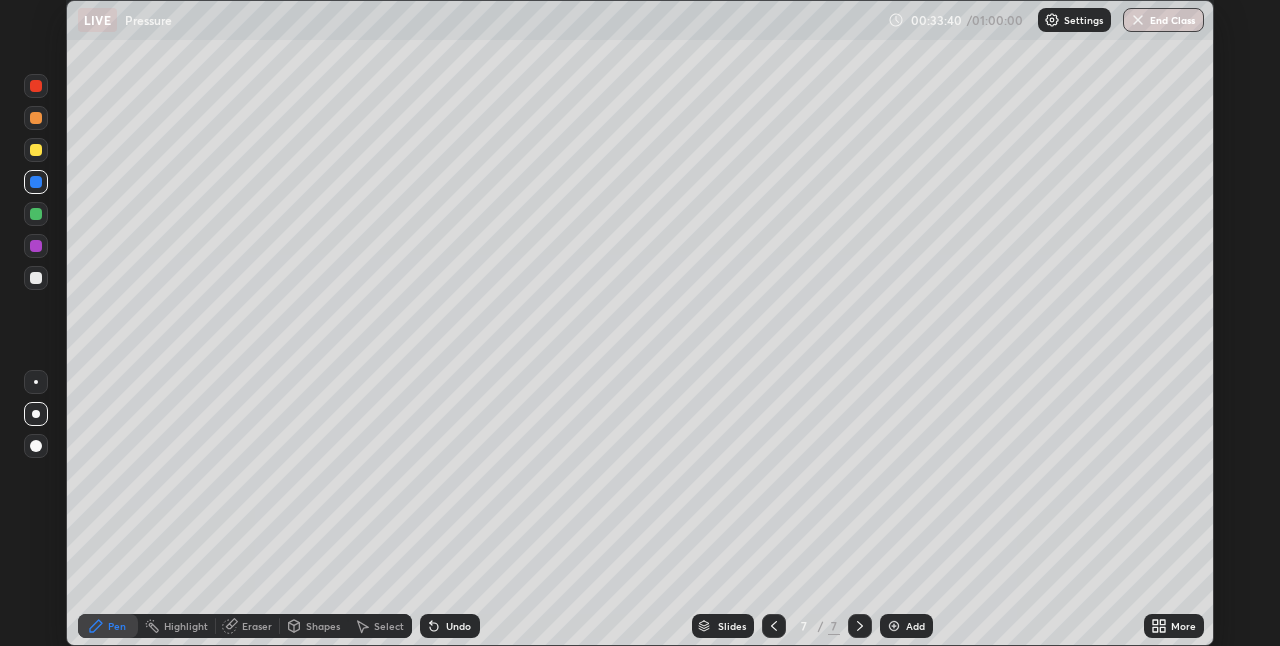 click at bounding box center (36, 150) 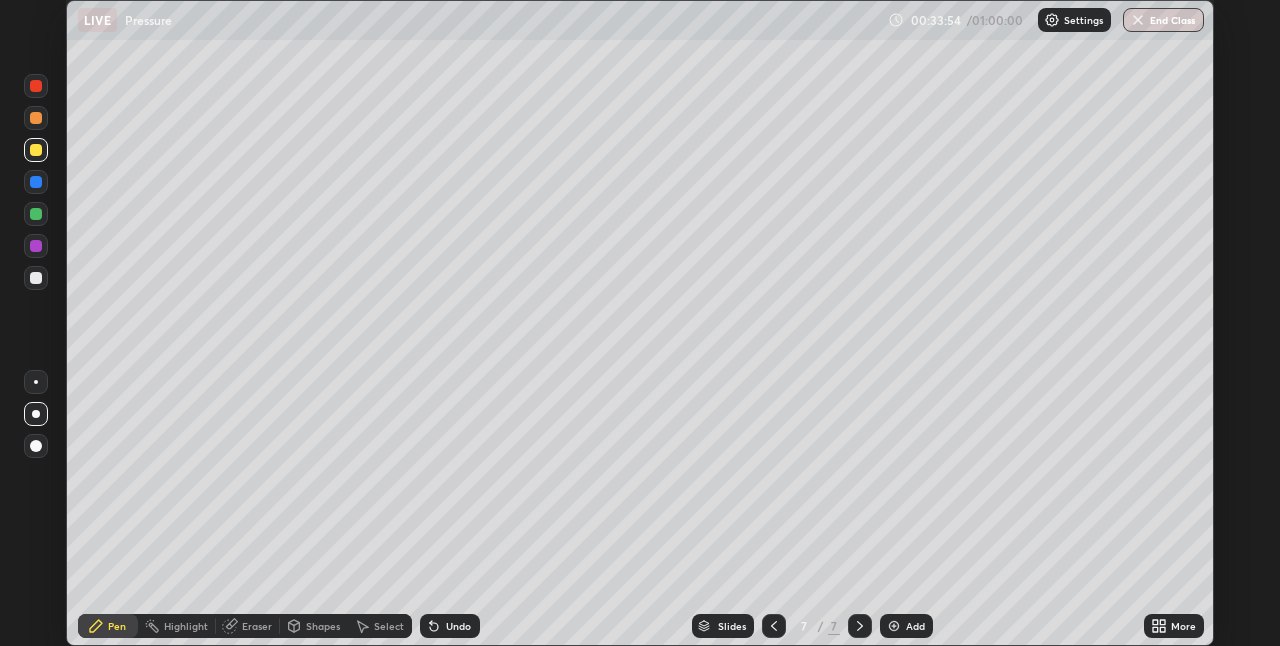 click at bounding box center [36, 118] 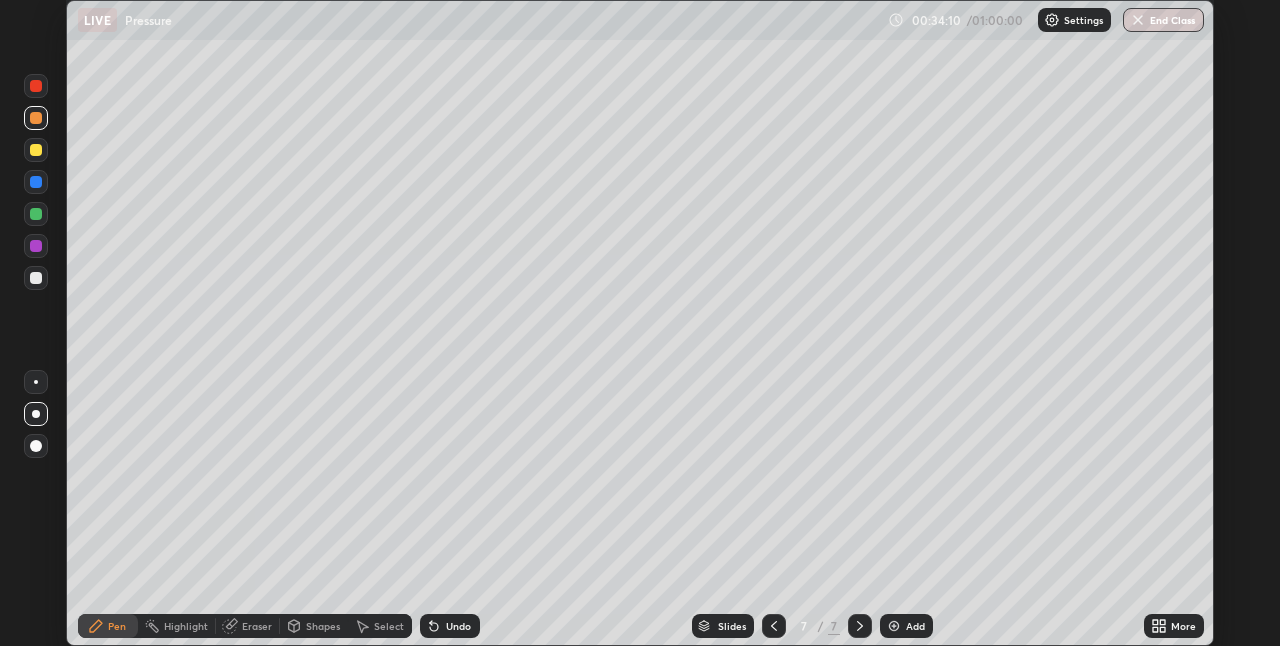 click on "Undo" at bounding box center [458, 626] 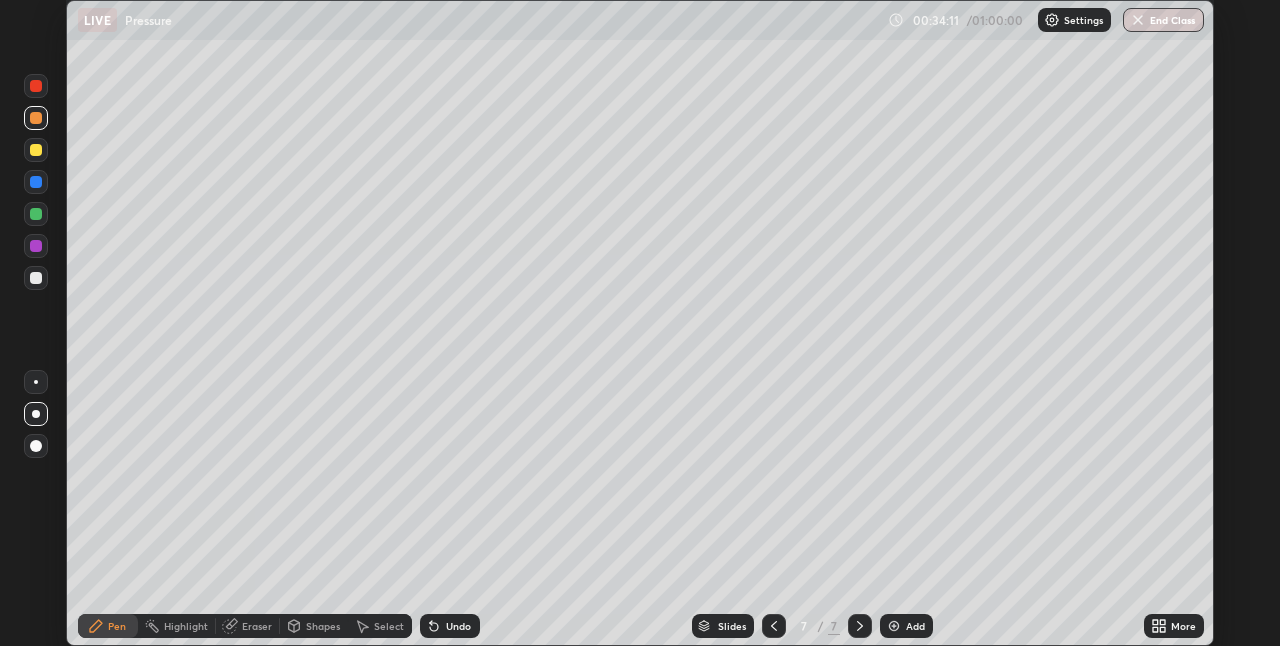 click on "Undo" at bounding box center [458, 626] 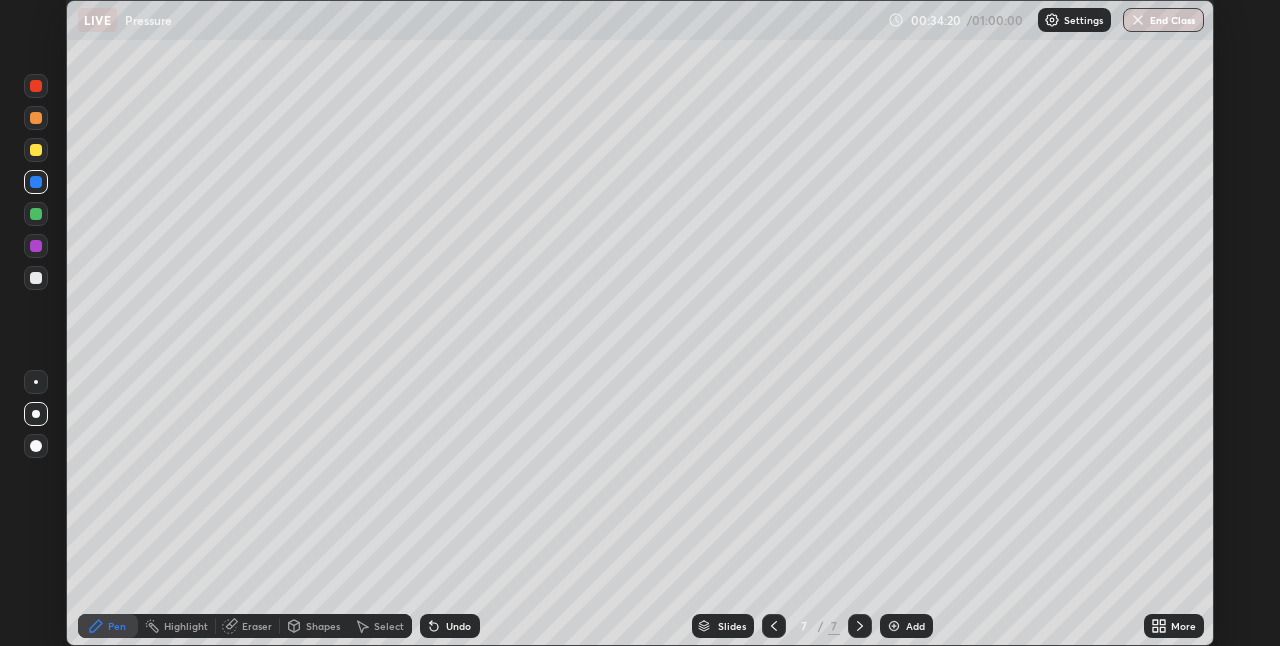 click at bounding box center (36, 118) 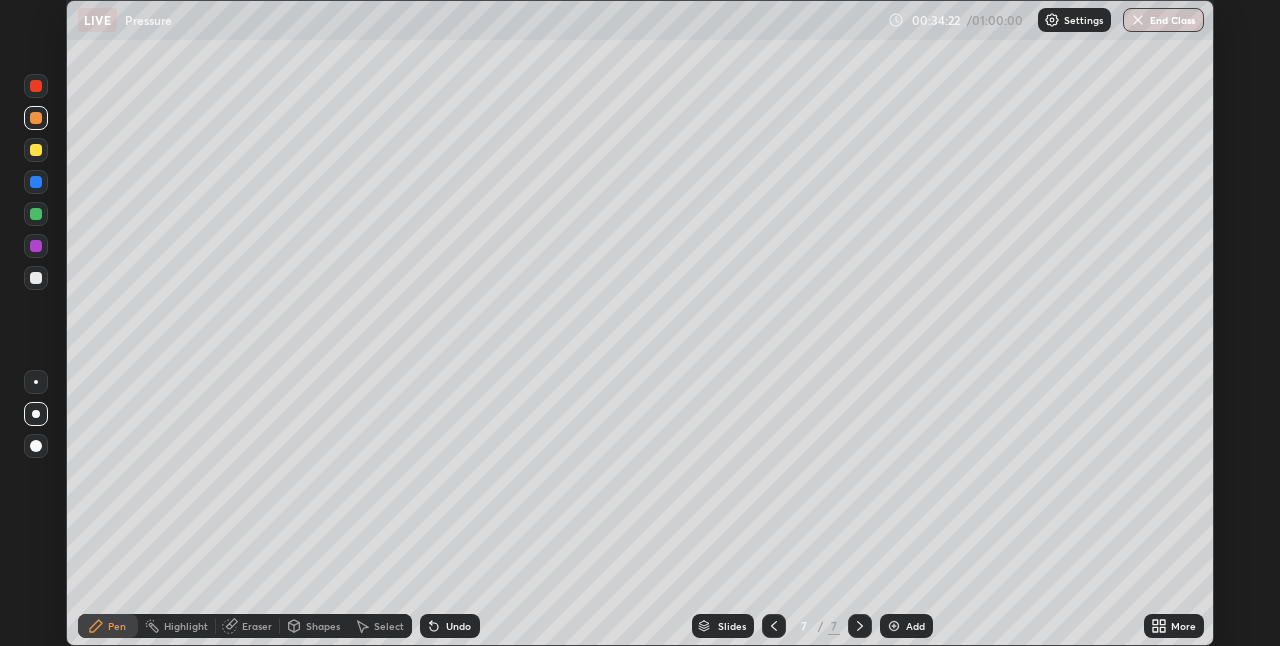 click at bounding box center [36, 278] 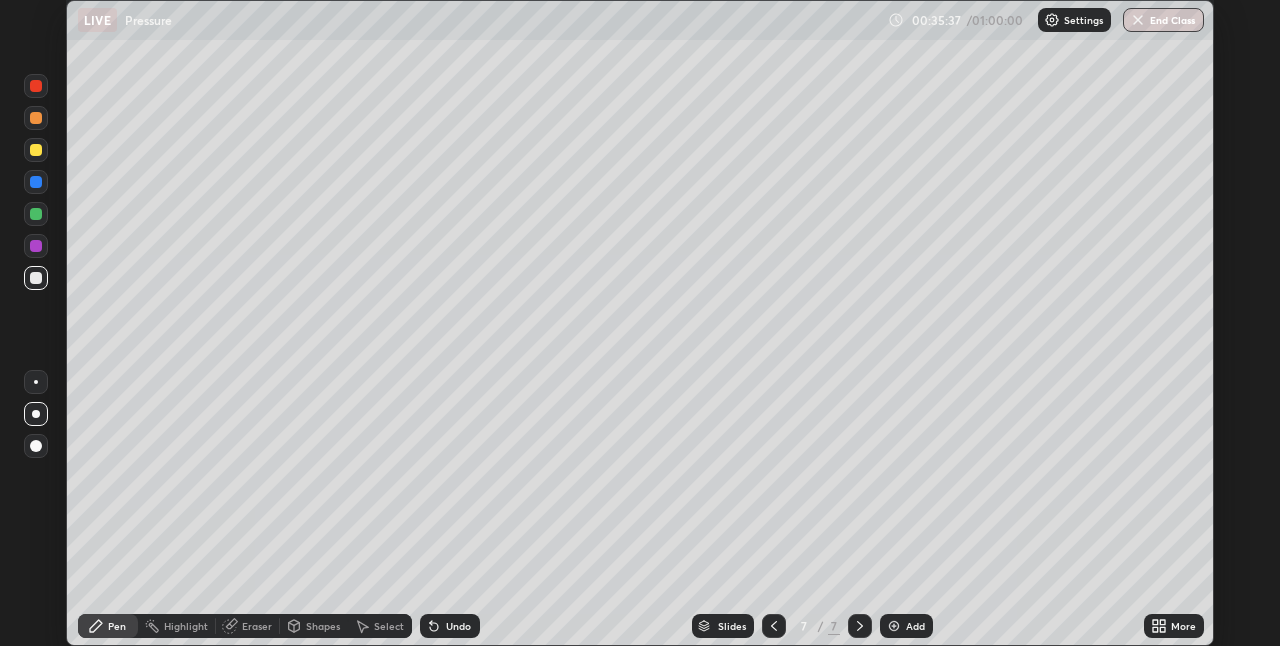 click at bounding box center (36, 118) 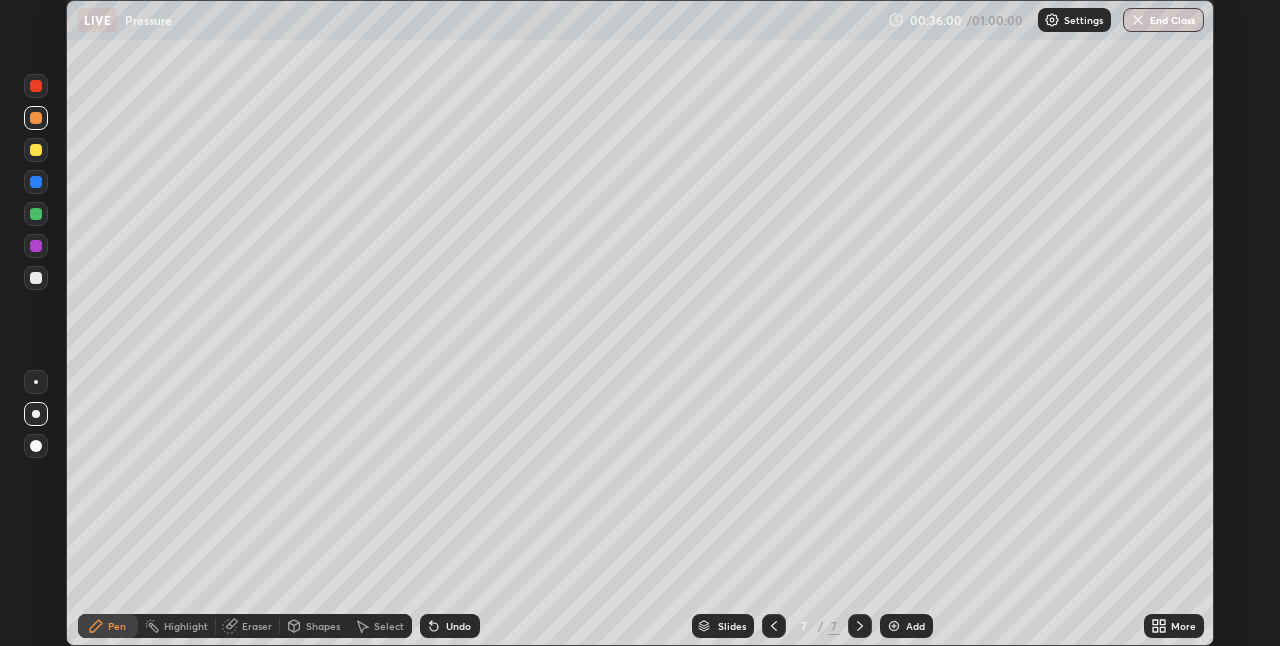 click on "Shapes" at bounding box center (323, 626) 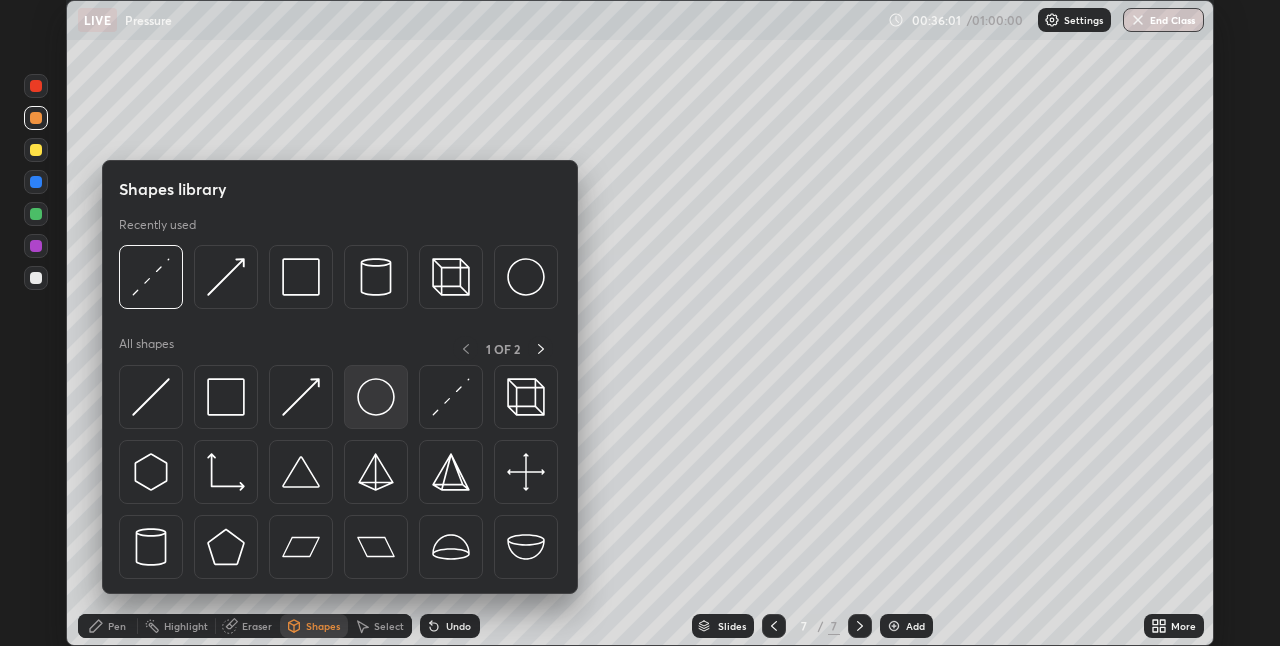 click at bounding box center (376, 397) 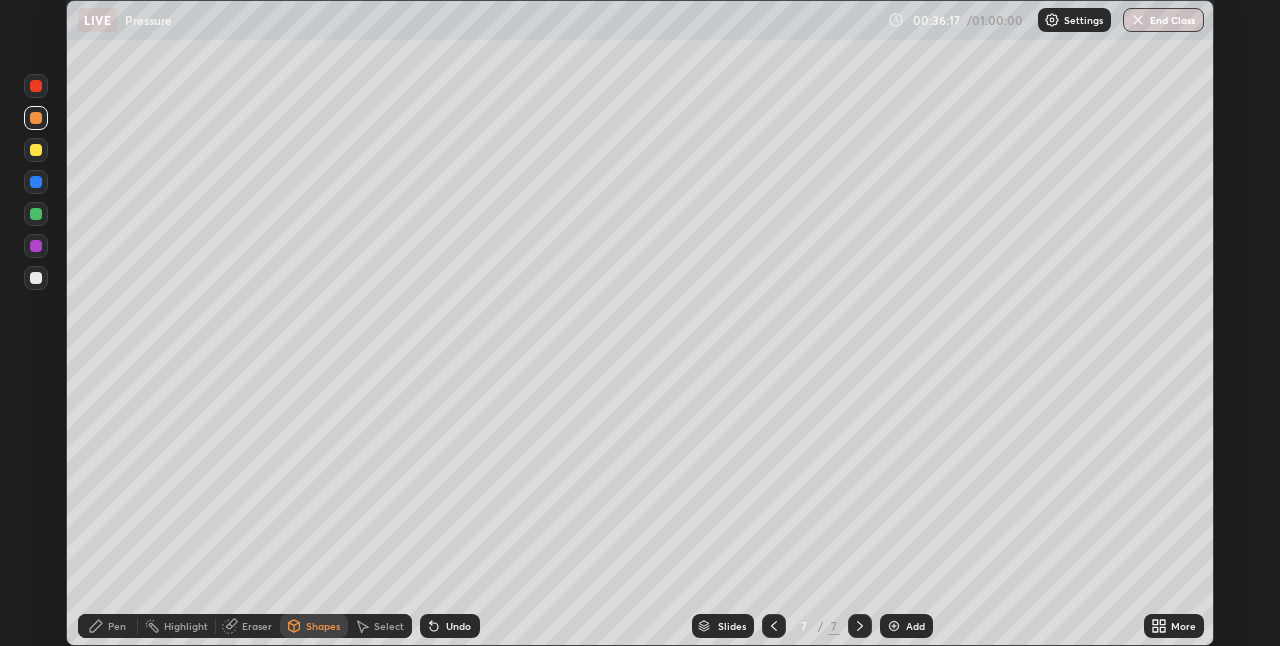 click on "Pen" at bounding box center (117, 626) 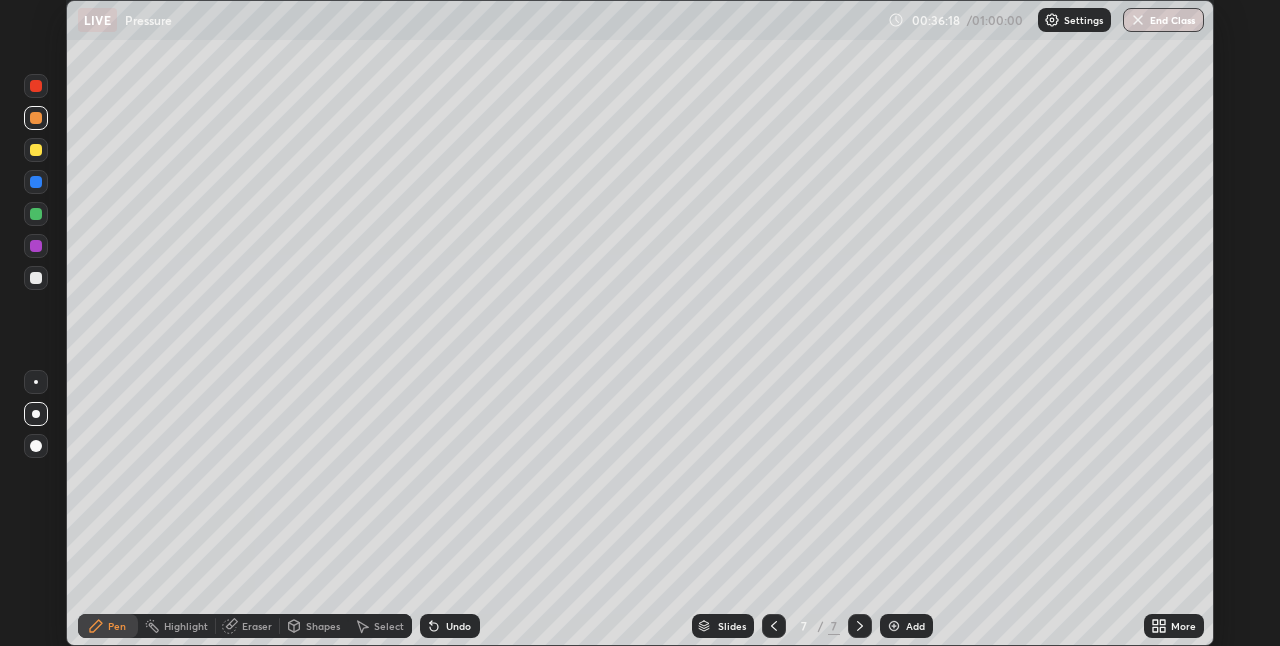 click at bounding box center [36, 278] 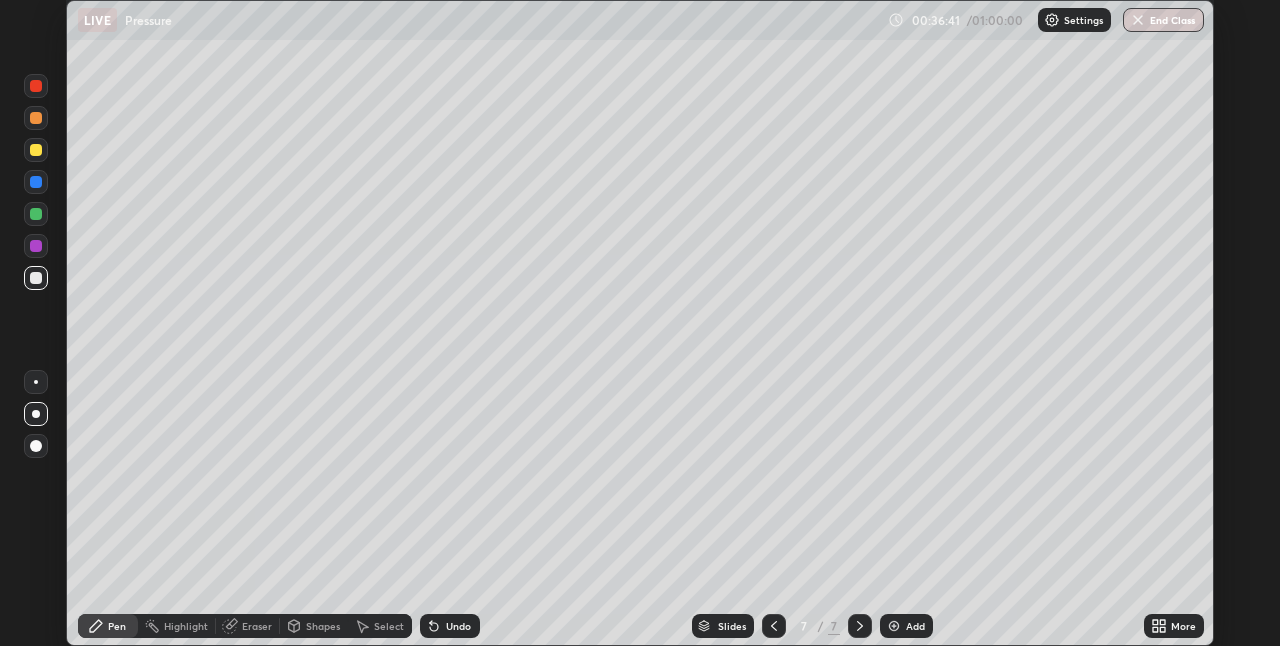 click at bounding box center [36, 182] 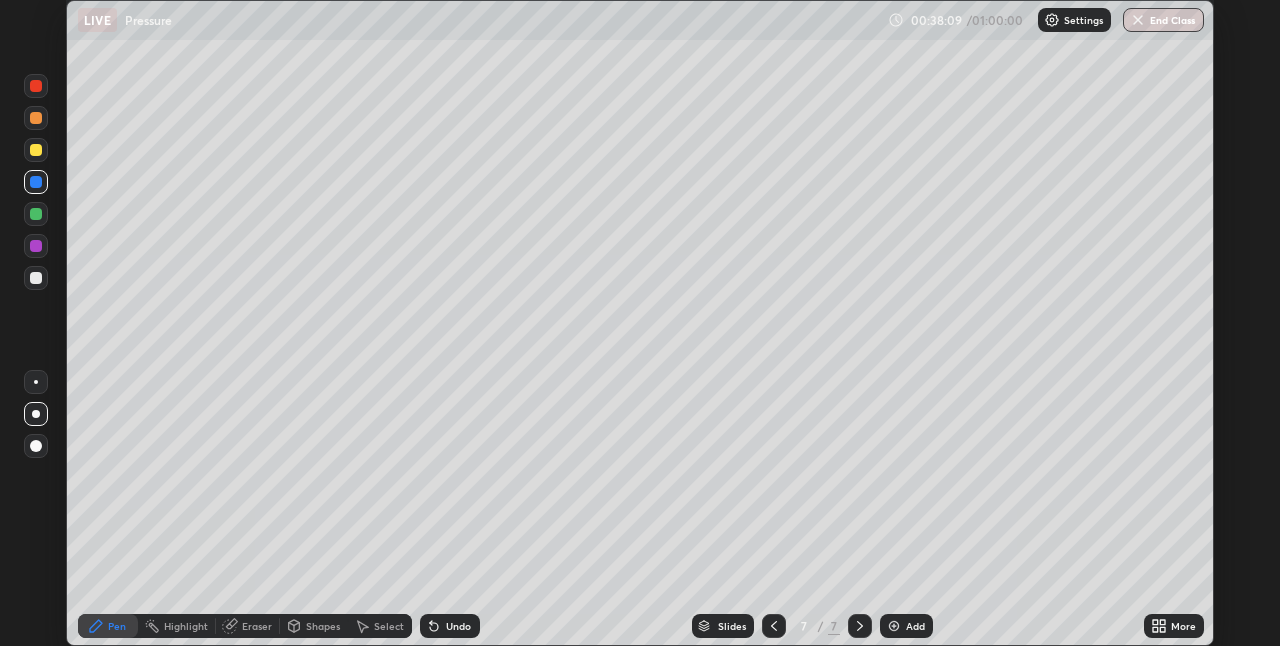 click at bounding box center (36, 214) 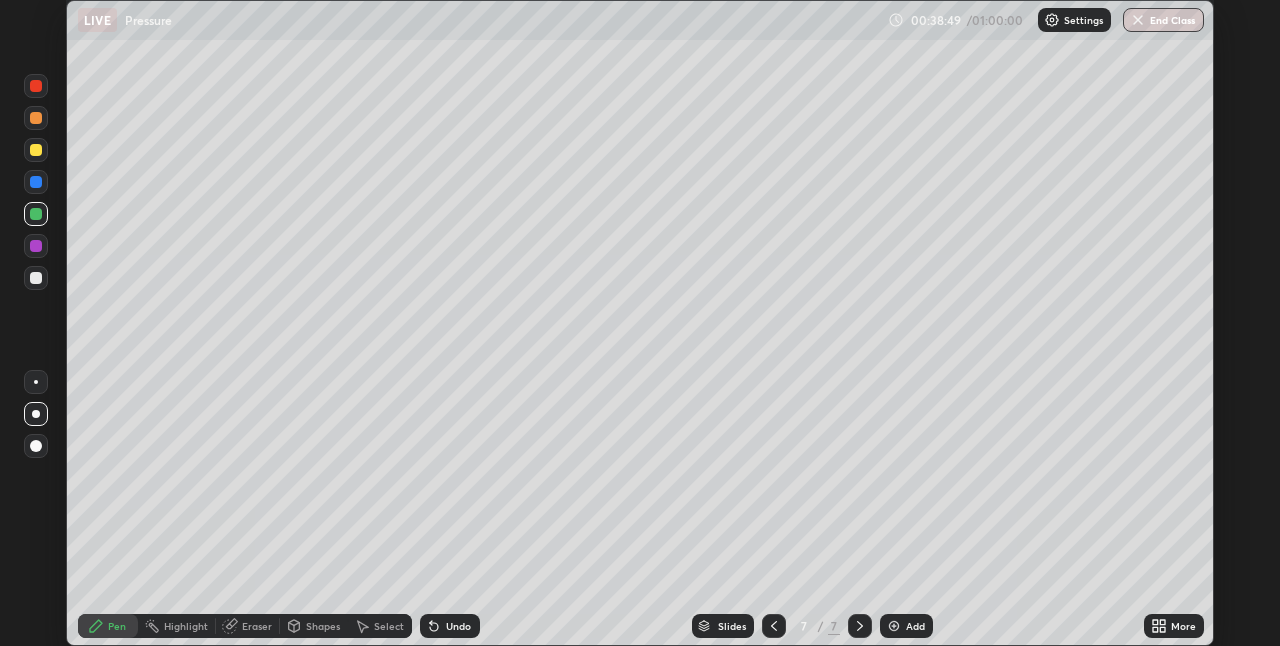 click 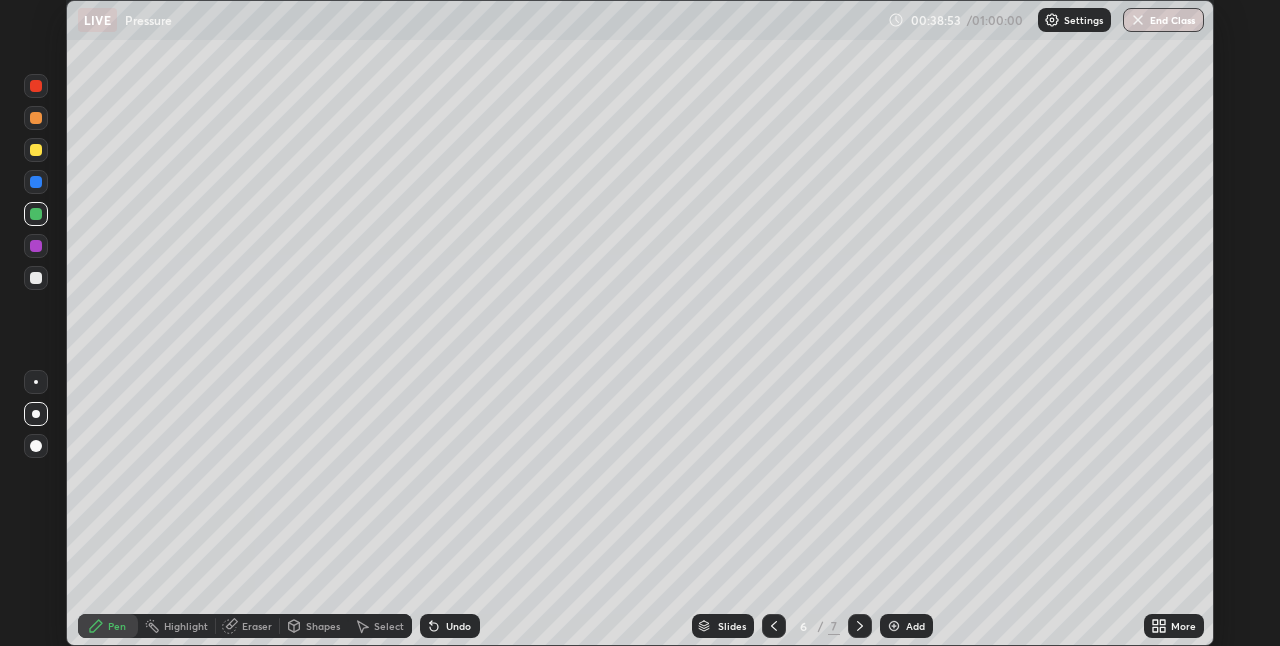 click 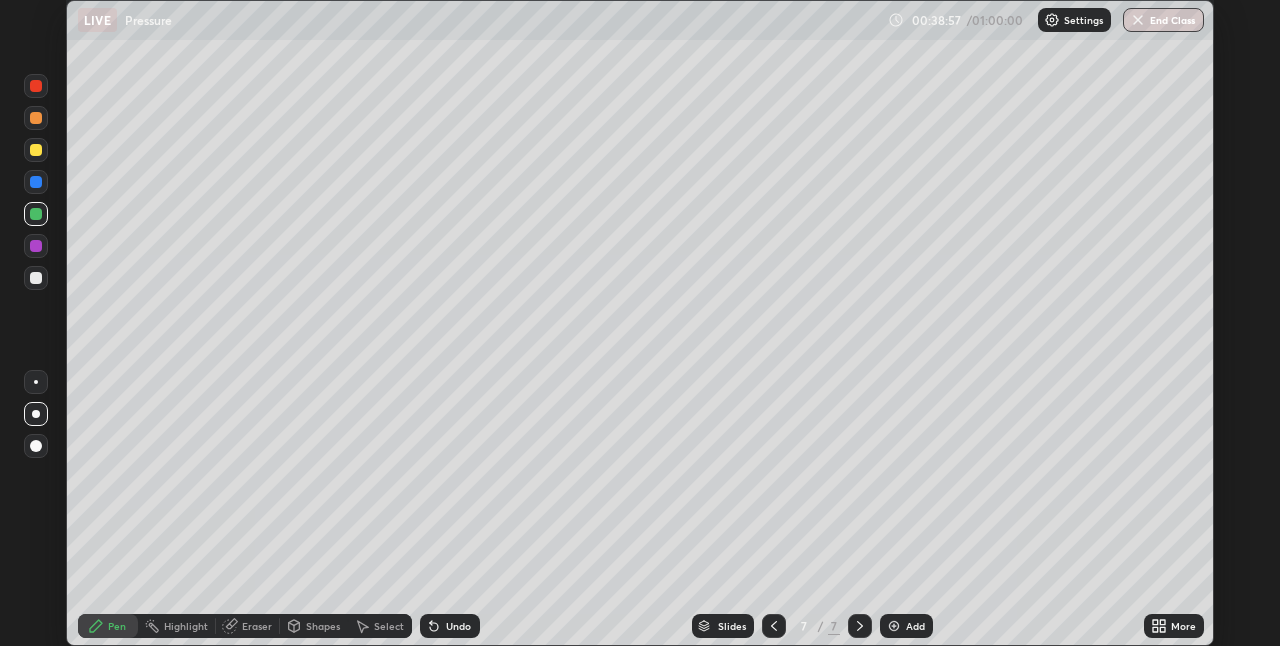 click 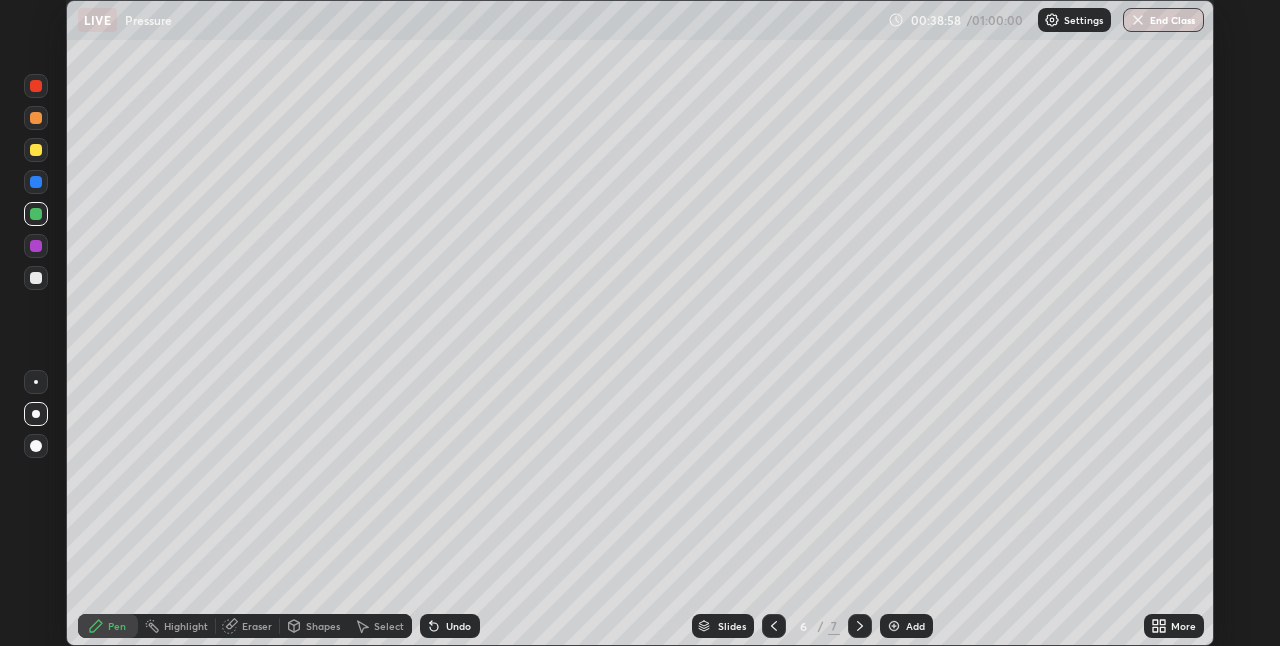 click 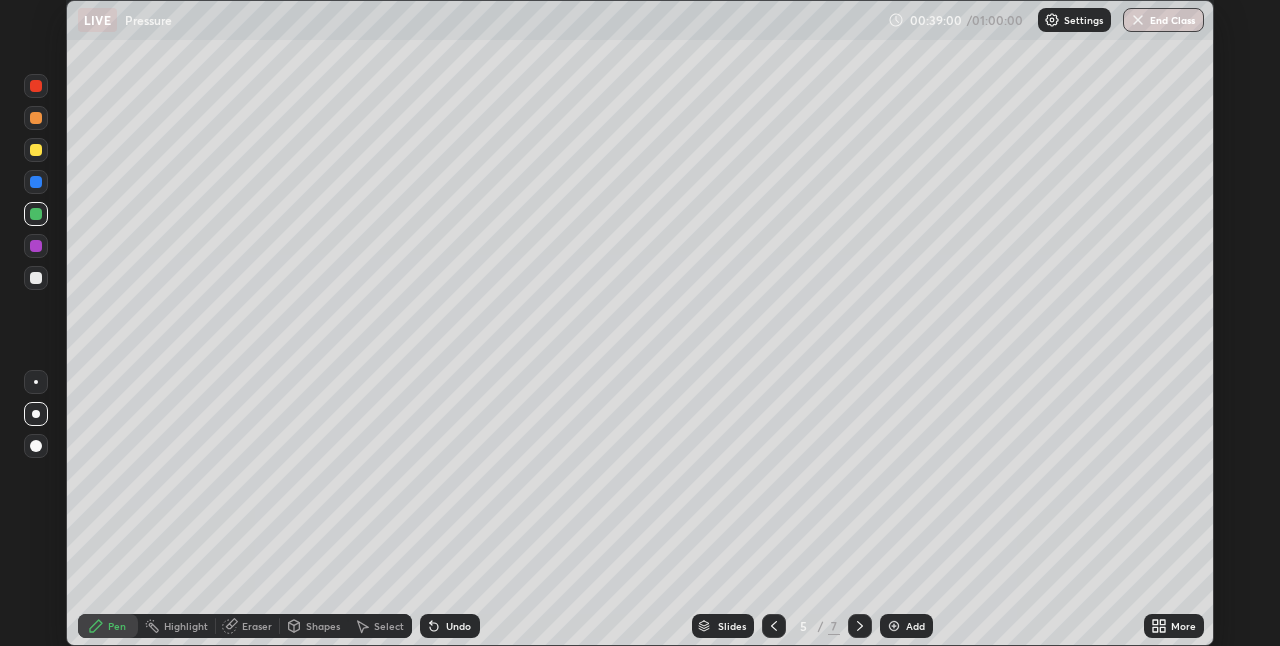 click 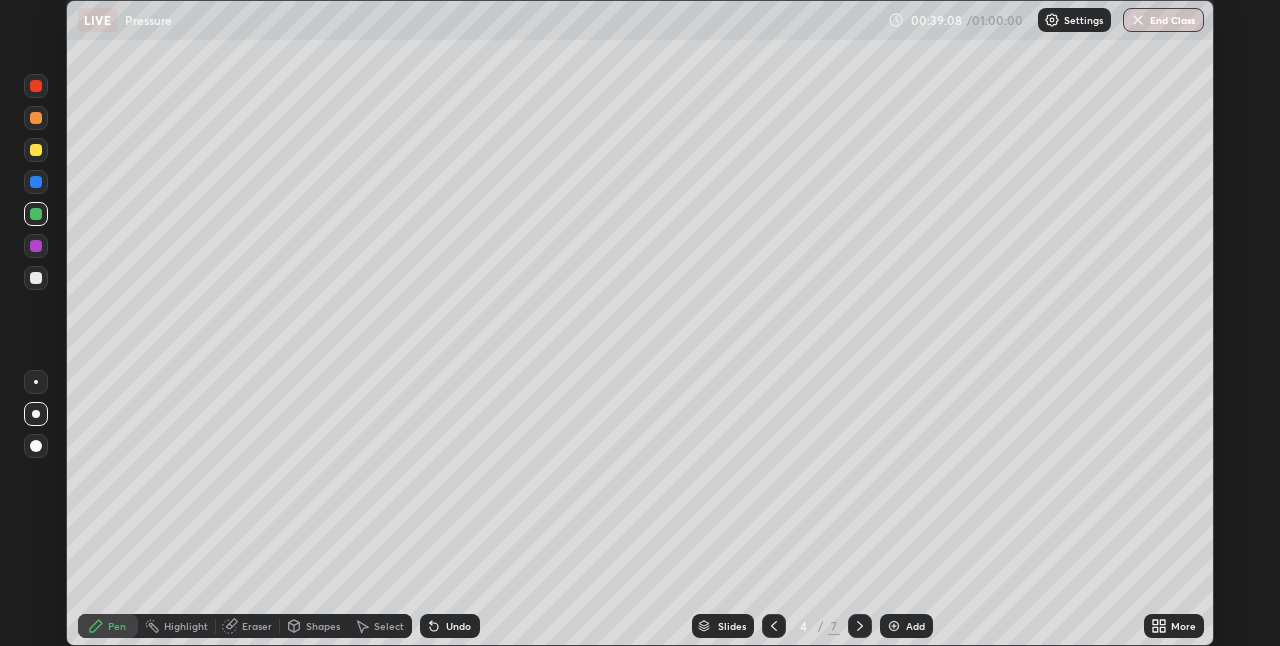 click 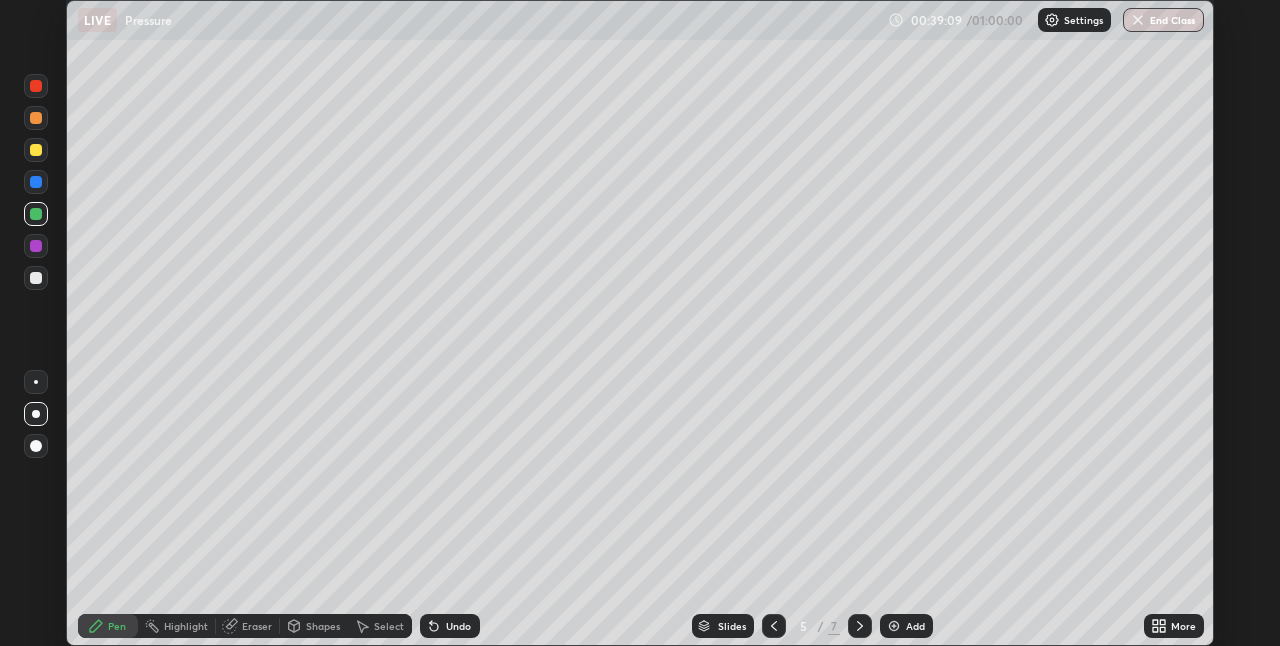 click 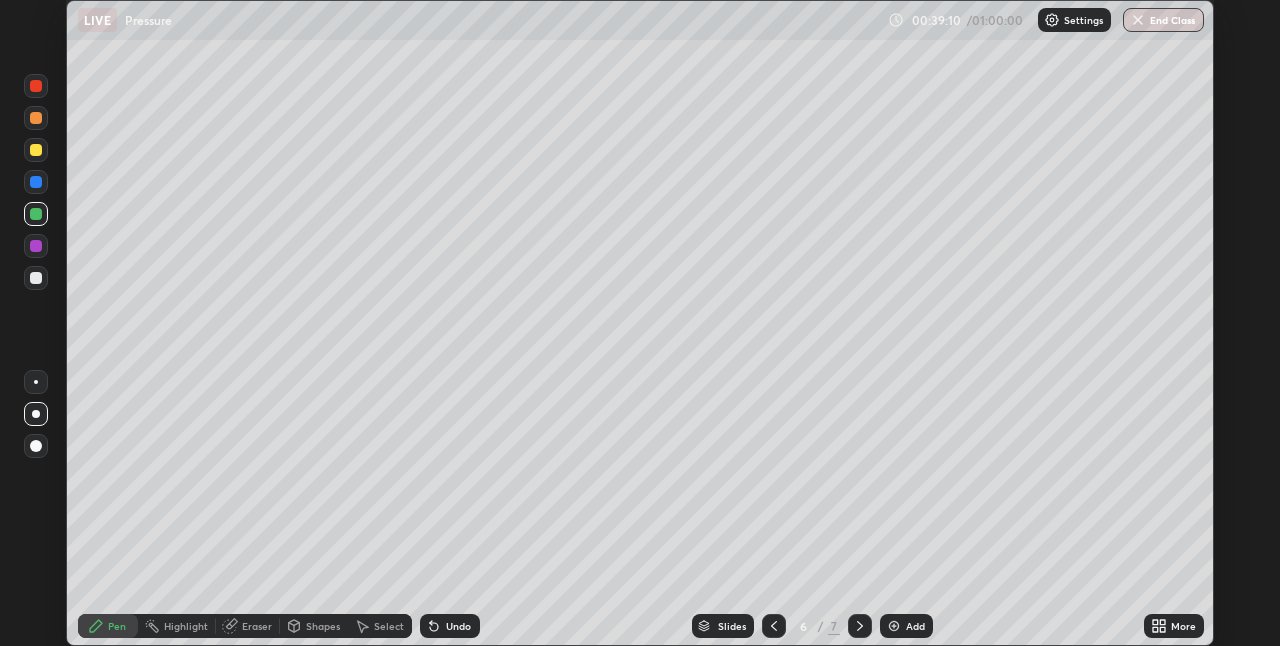 click at bounding box center (860, 626) 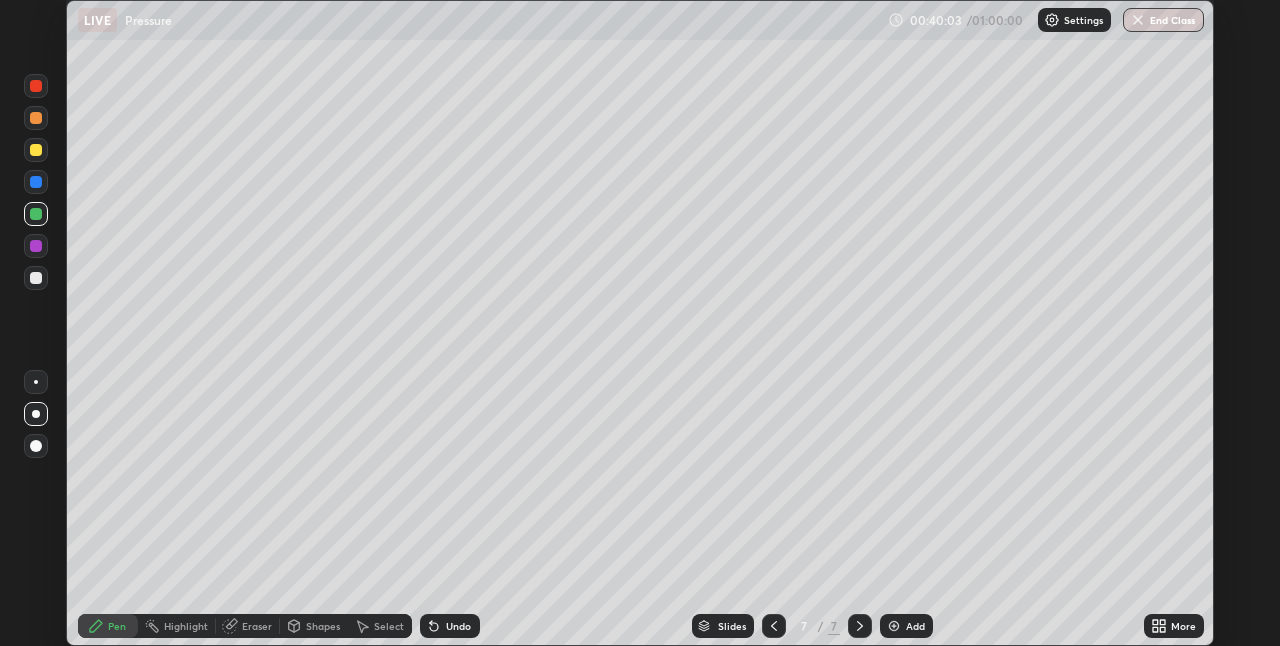 click at bounding box center [894, 626] 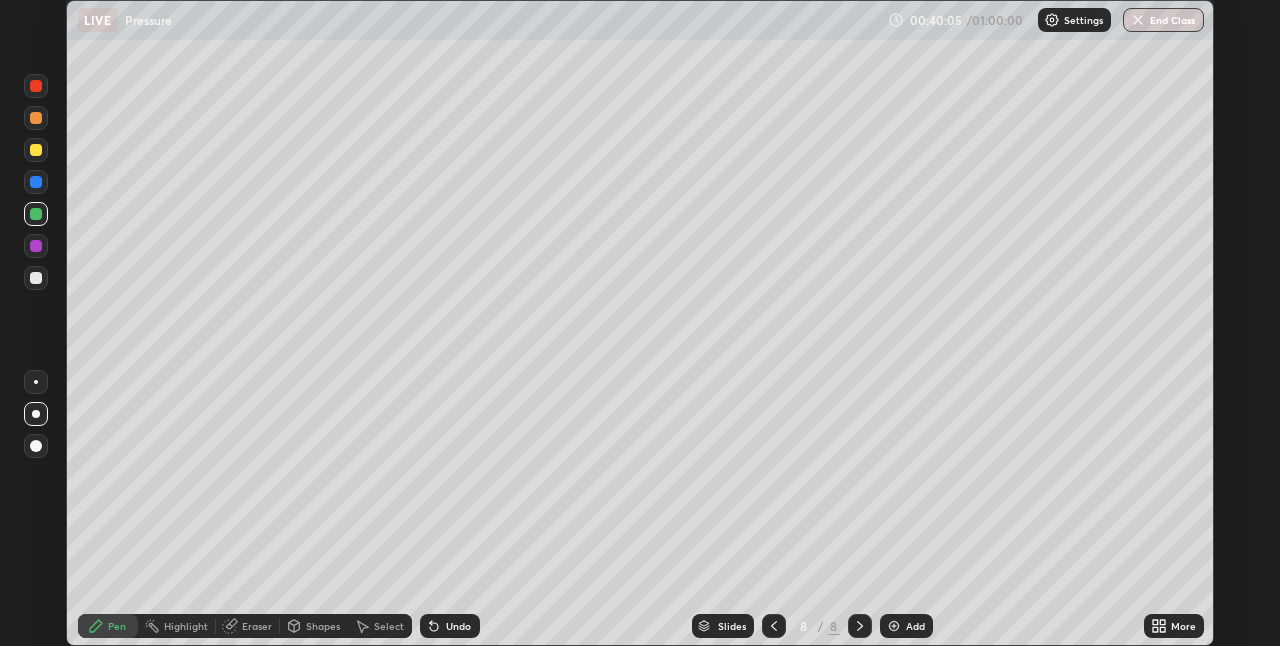 click on "Highlight" at bounding box center (186, 626) 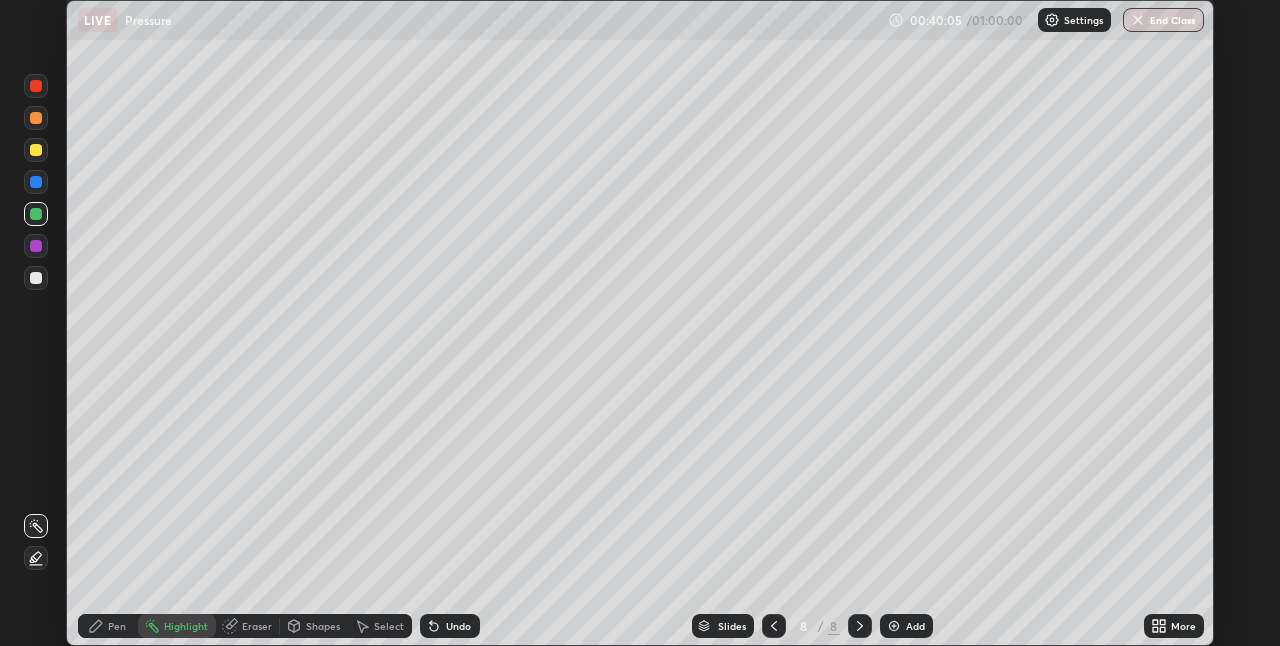 click 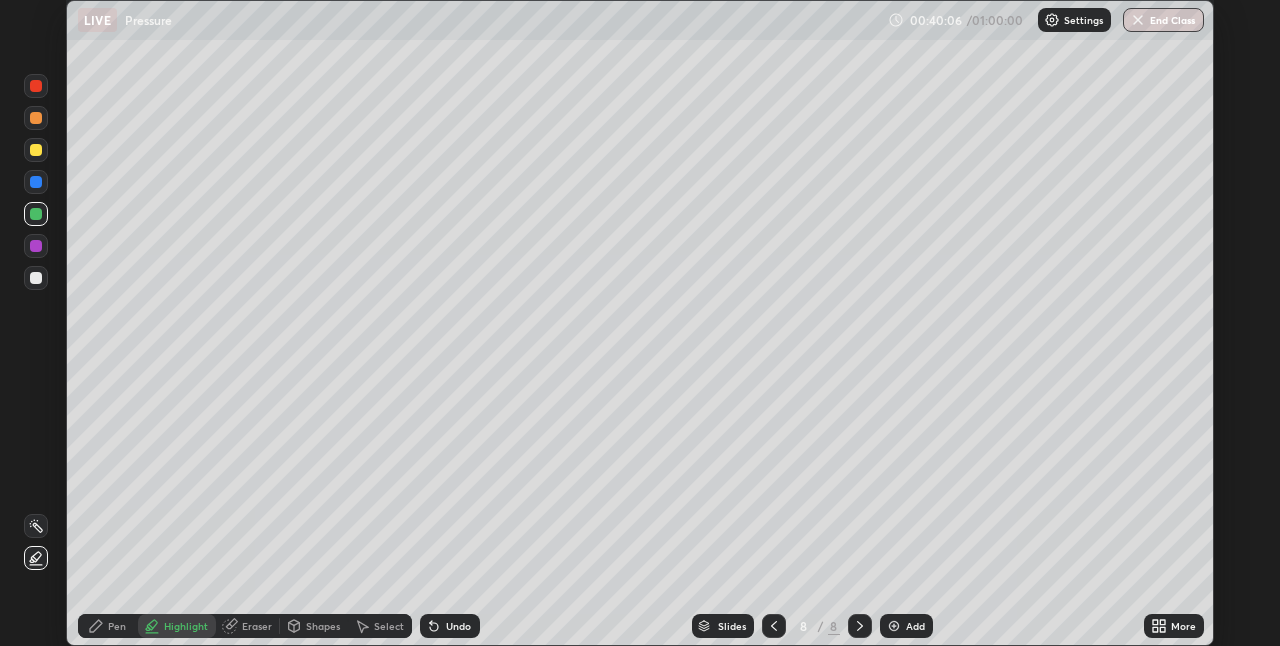 click at bounding box center (36, 150) 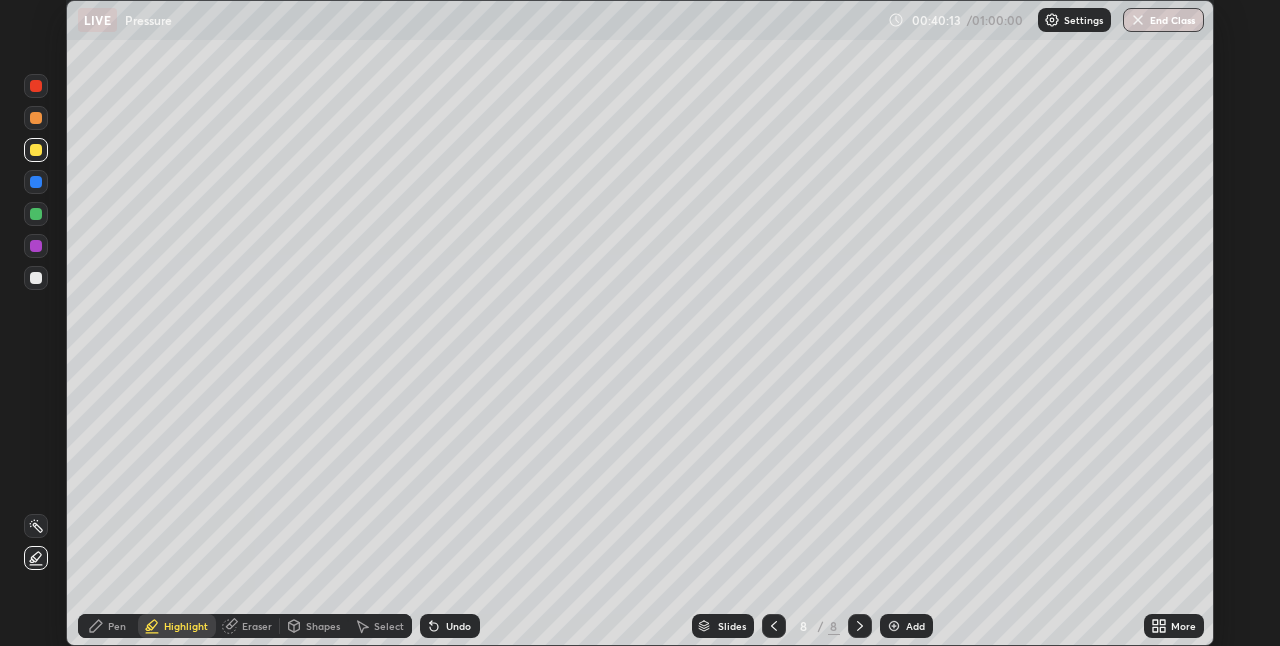 click on "Shapes" at bounding box center [323, 626] 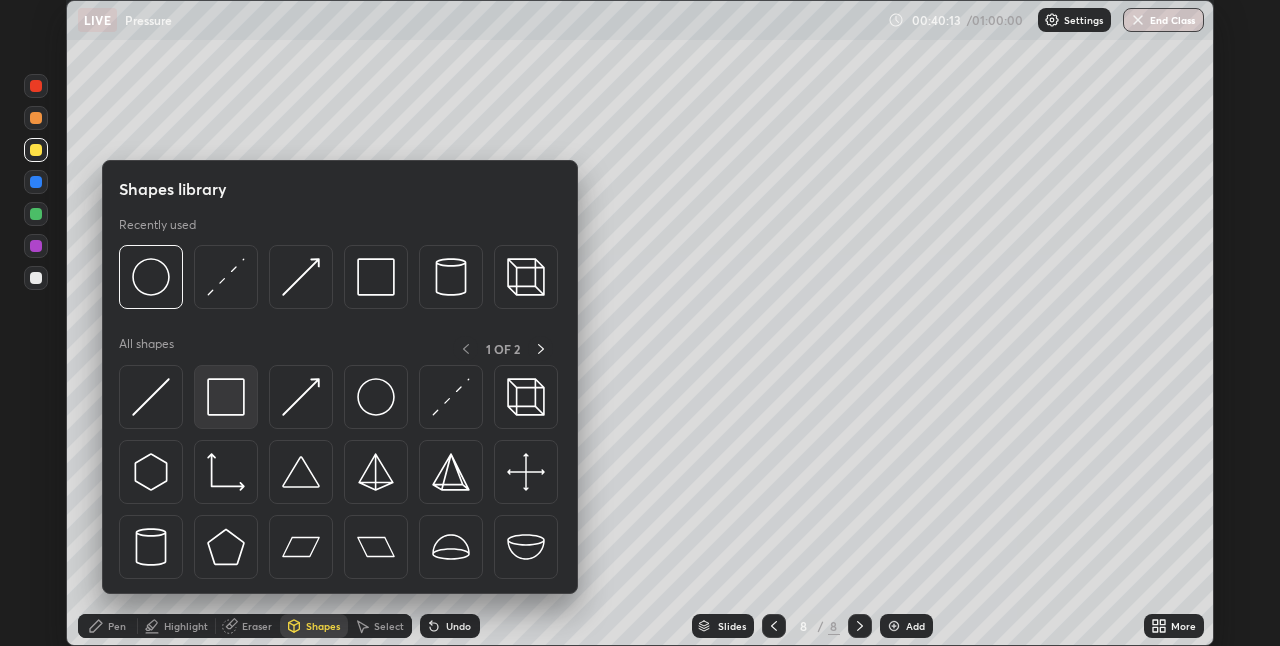 click at bounding box center [226, 397] 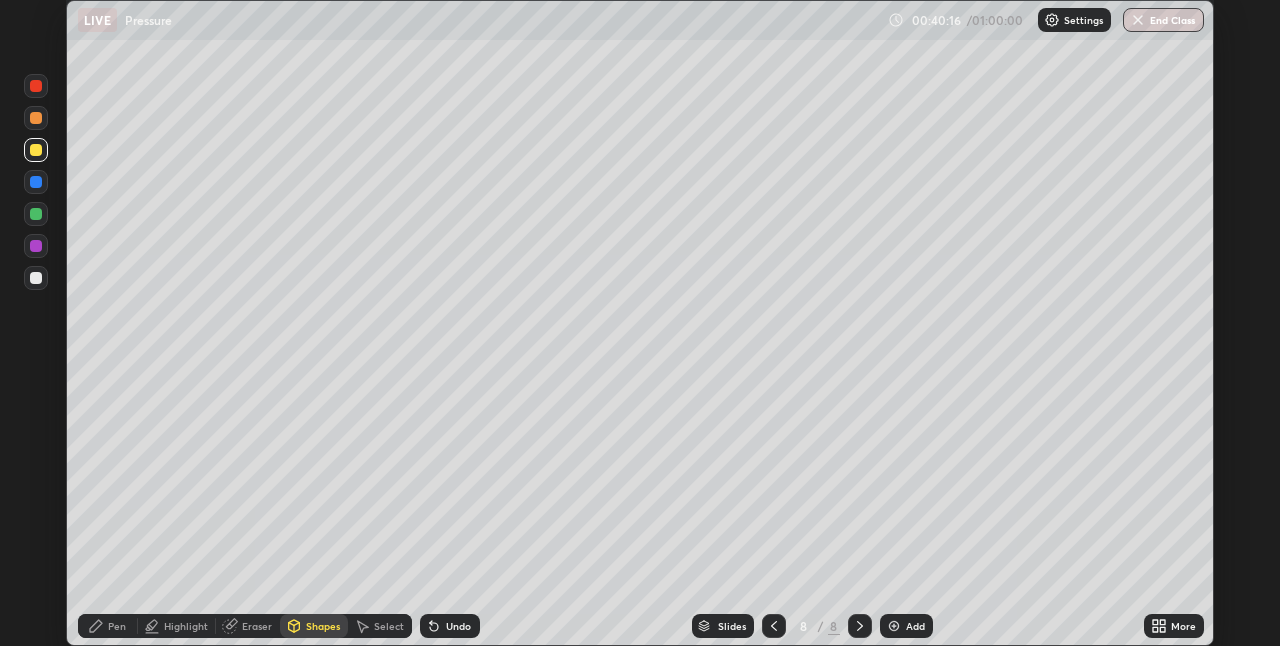 click on "Pen" at bounding box center (117, 626) 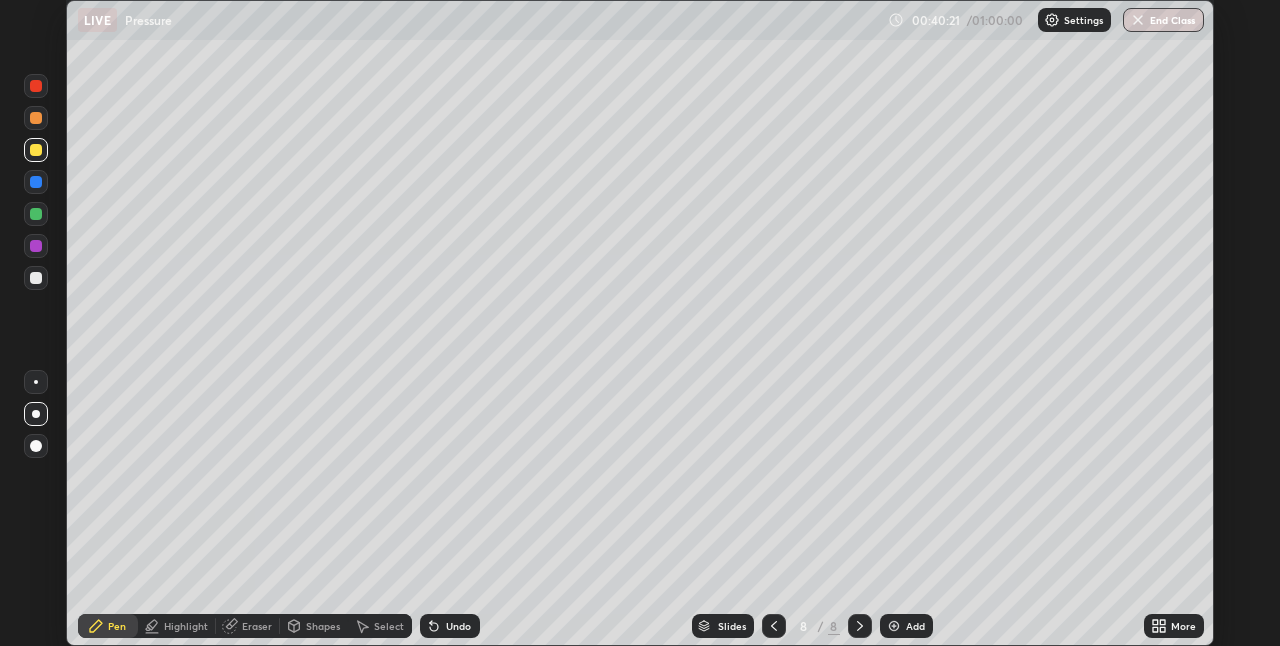 click at bounding box center (36, 214) 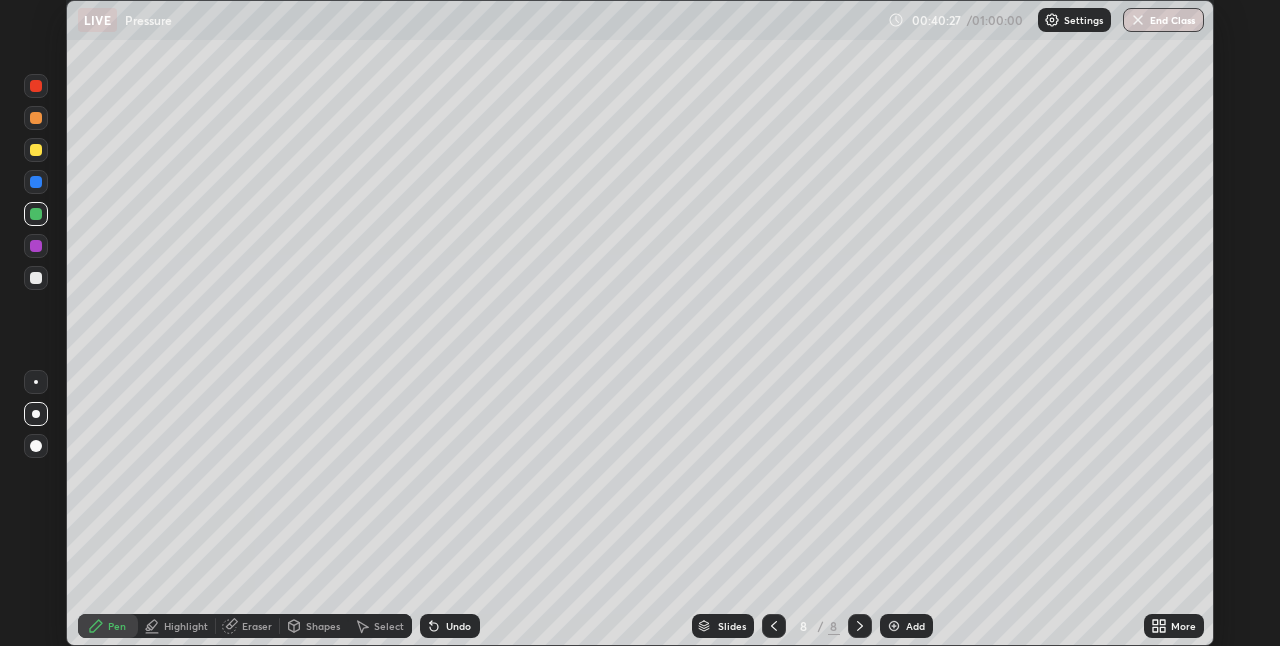 click at bounding box center [36, 246] 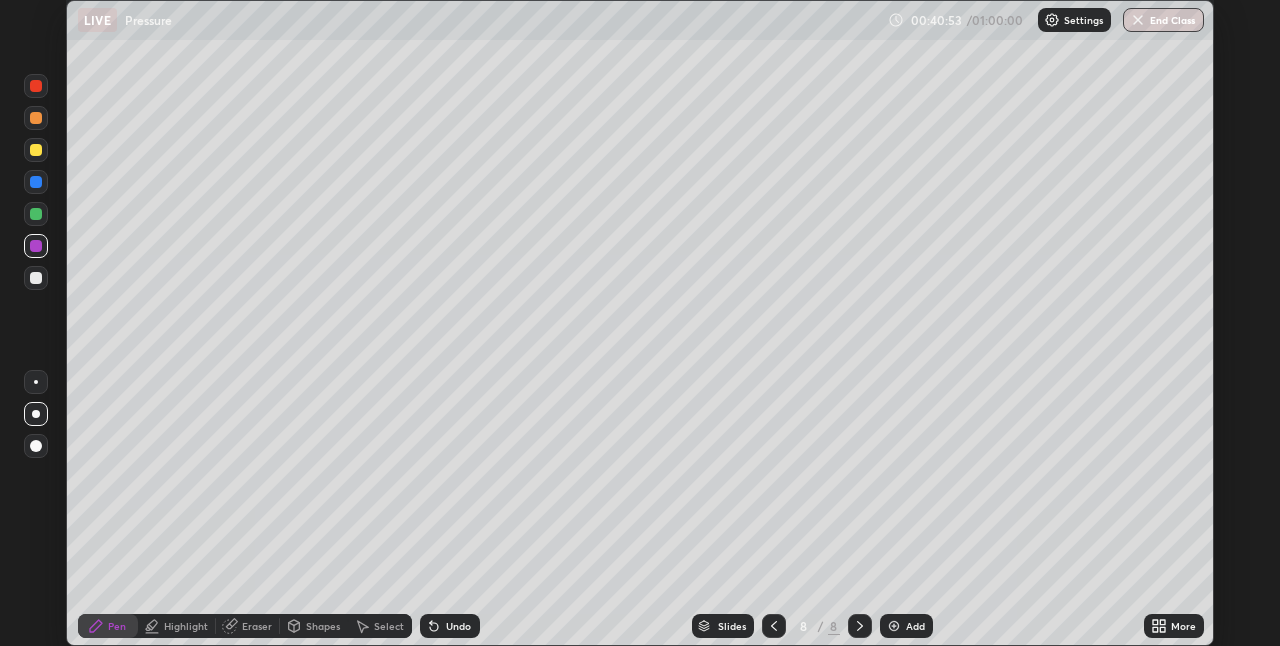 click at bounding box center [36, 150] 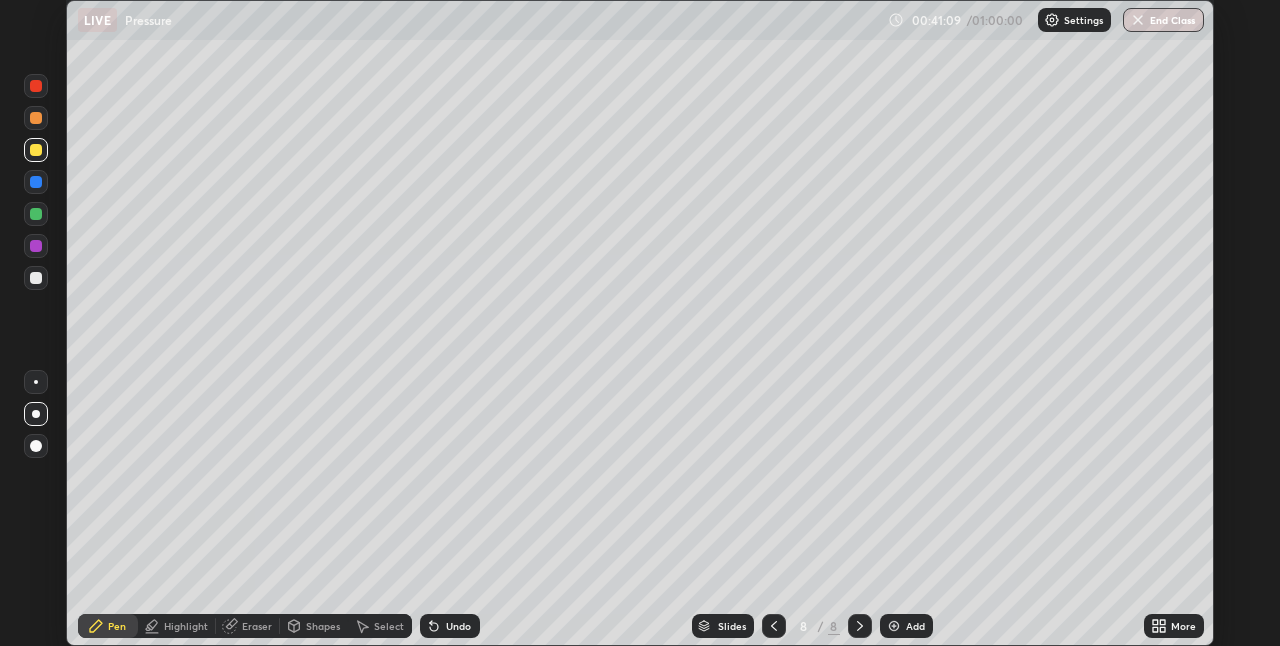 click on "Undo" at bounding box center [450, 626] 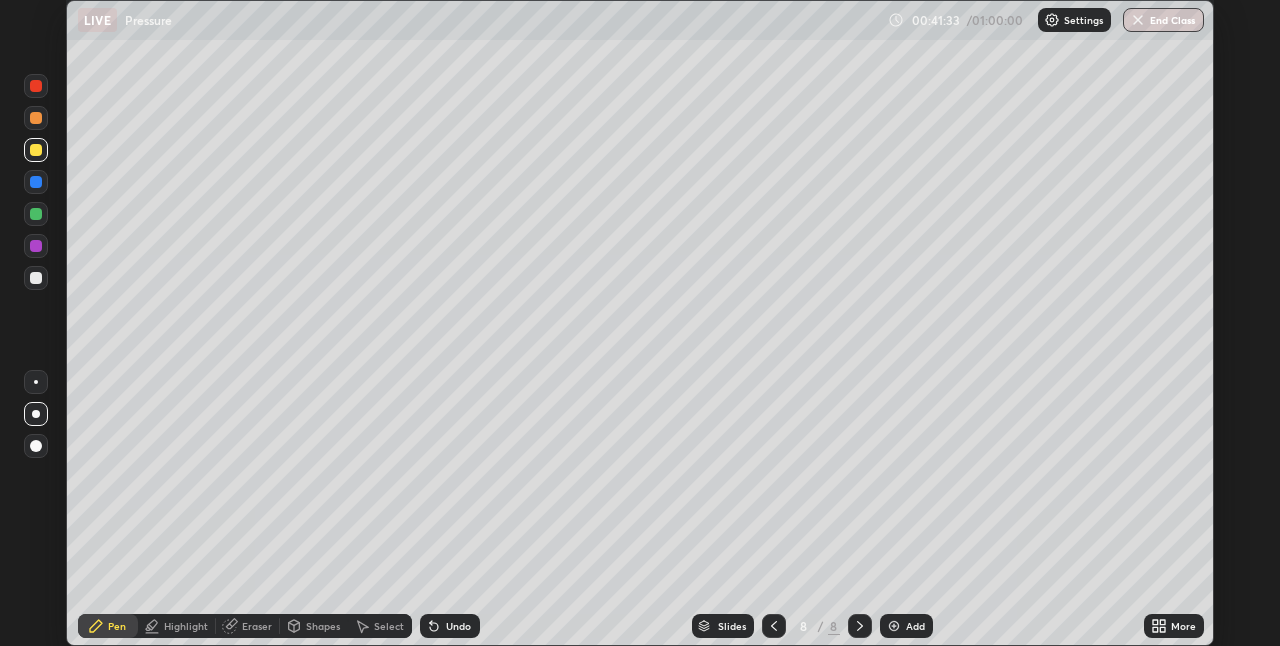 click at bounding box center [36, 118] 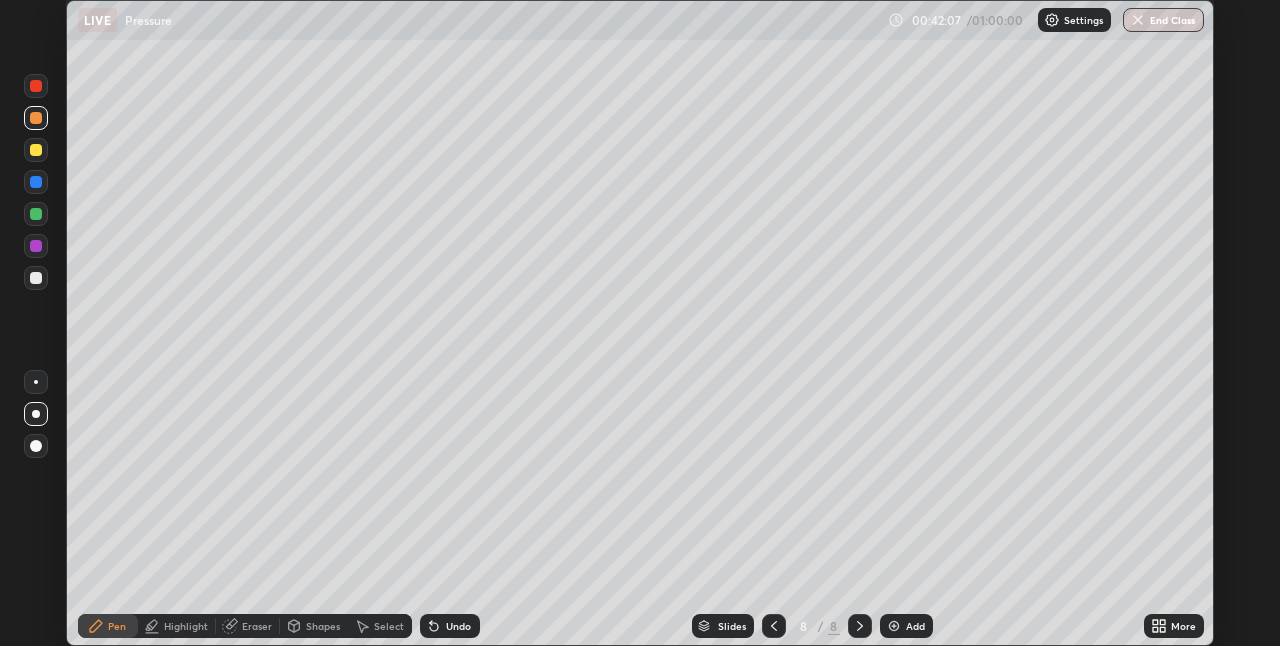 click at bounding box center (36, 86) 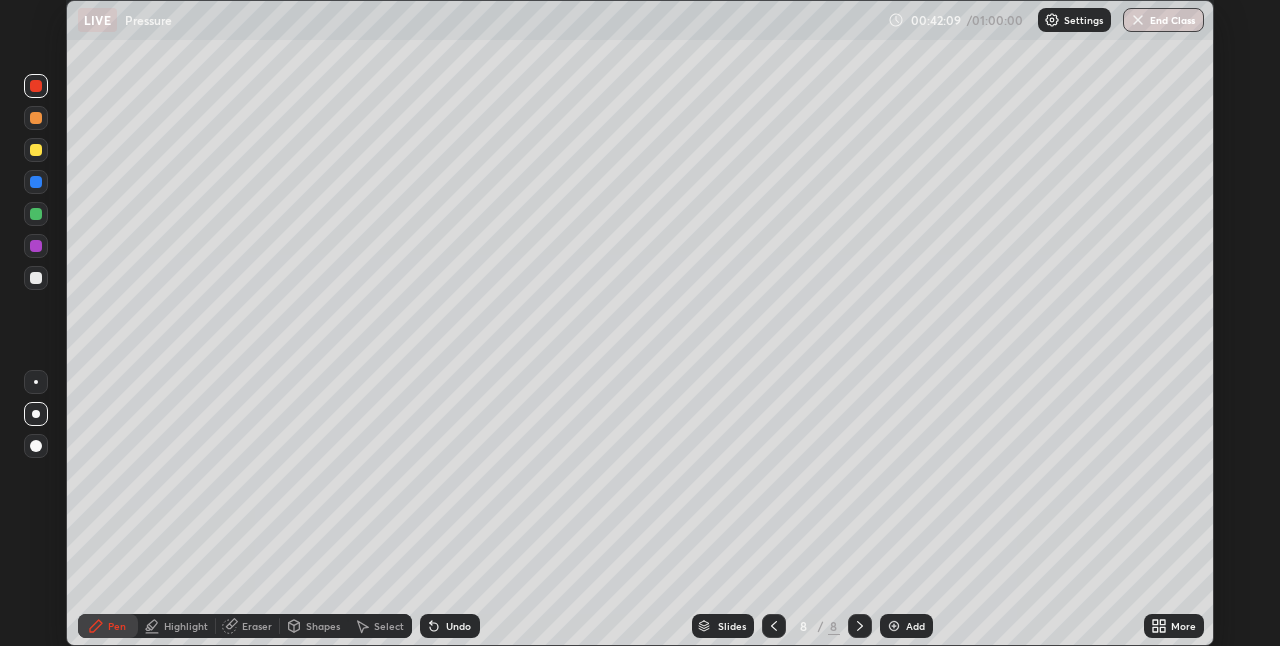 click on "Eraser" at bounding box center (257, 626) 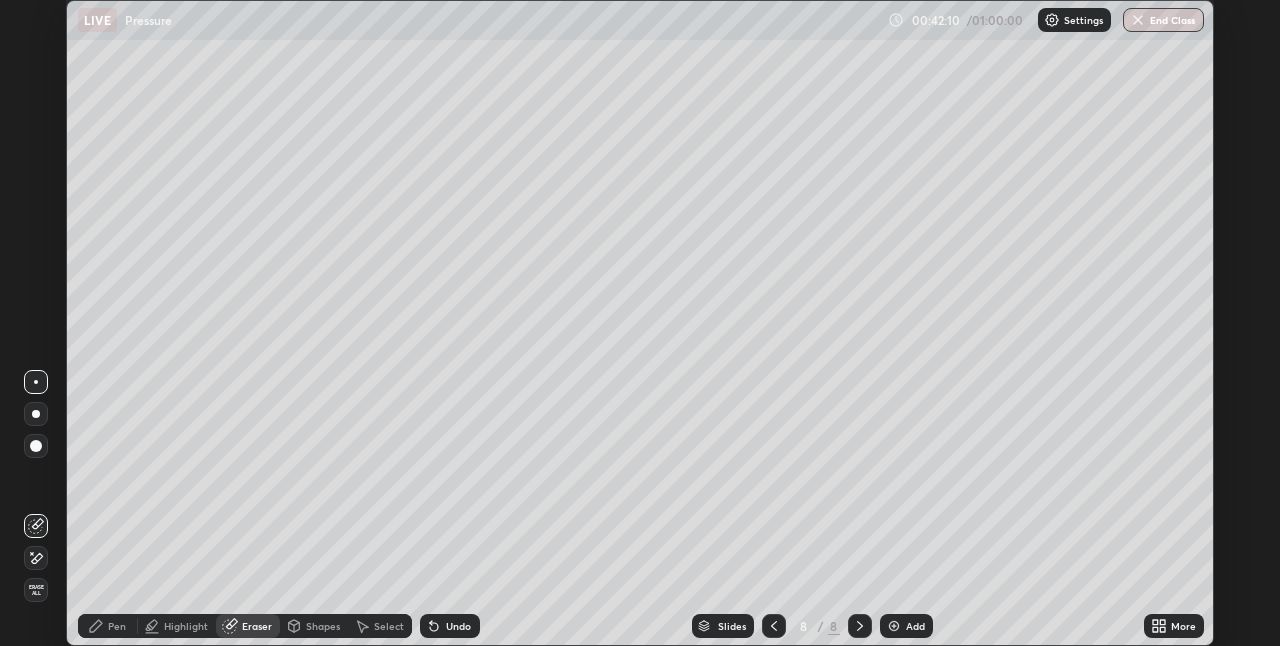 click on "Pen" at bounding box center (117, 626) 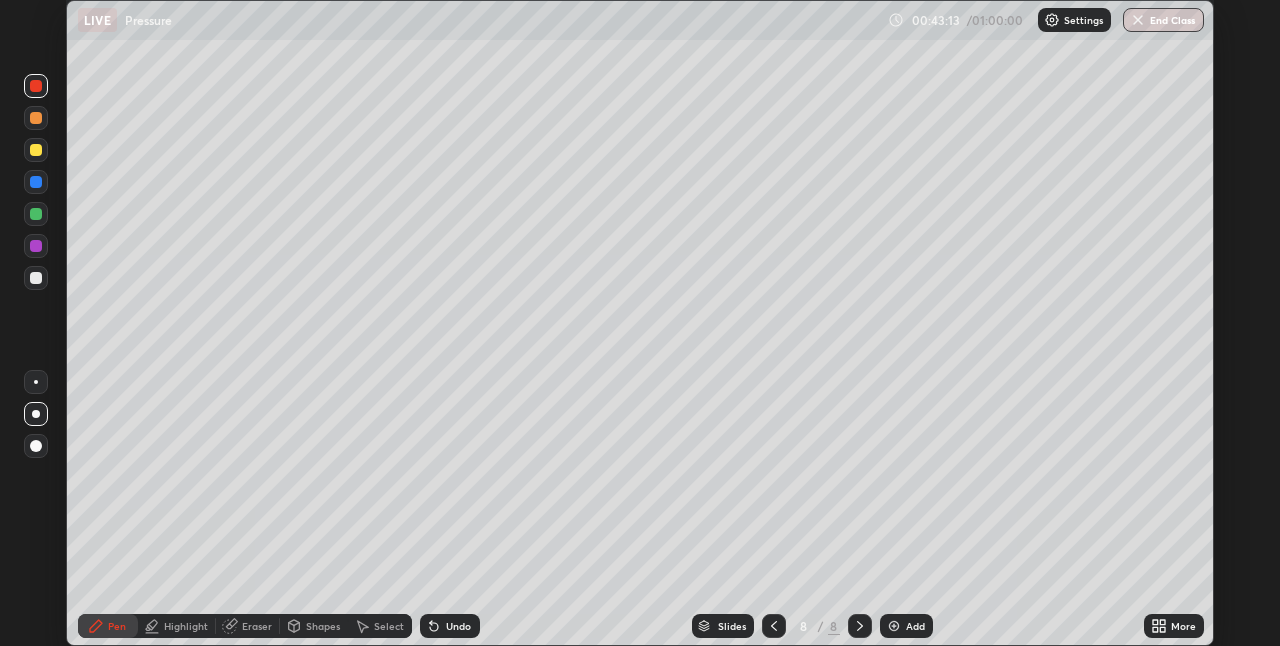 click at bounding box center [36, 278] 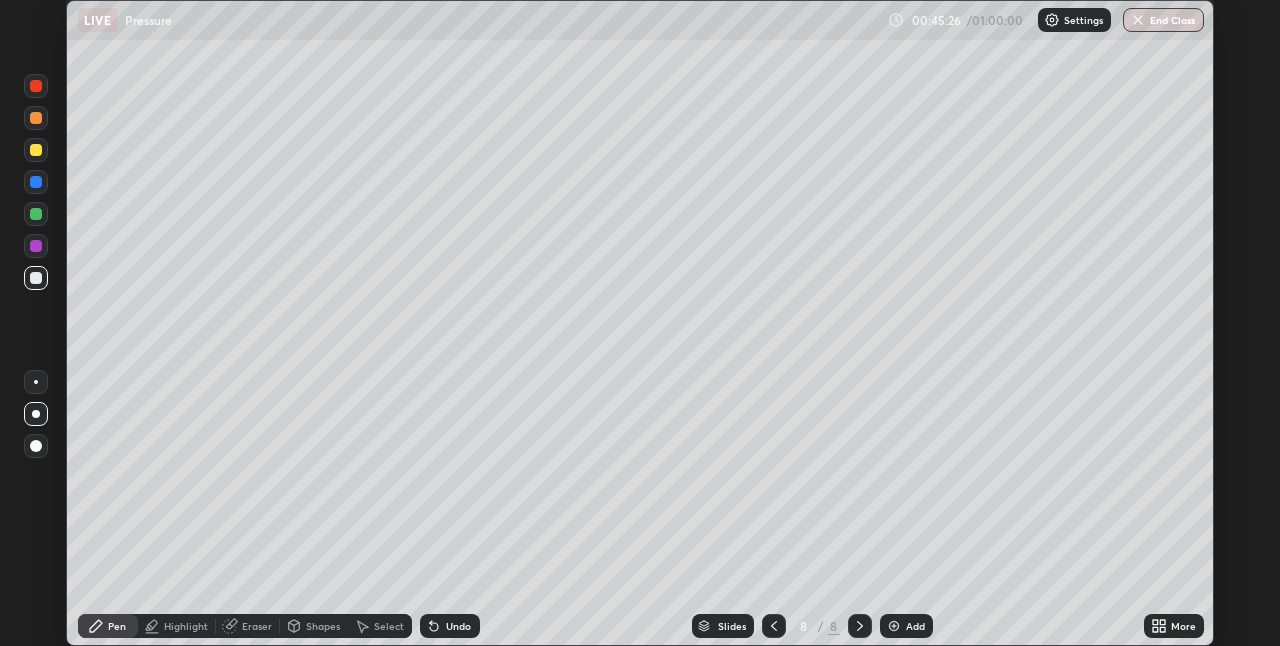 click on "Undo" at bounding box center [458, 626] 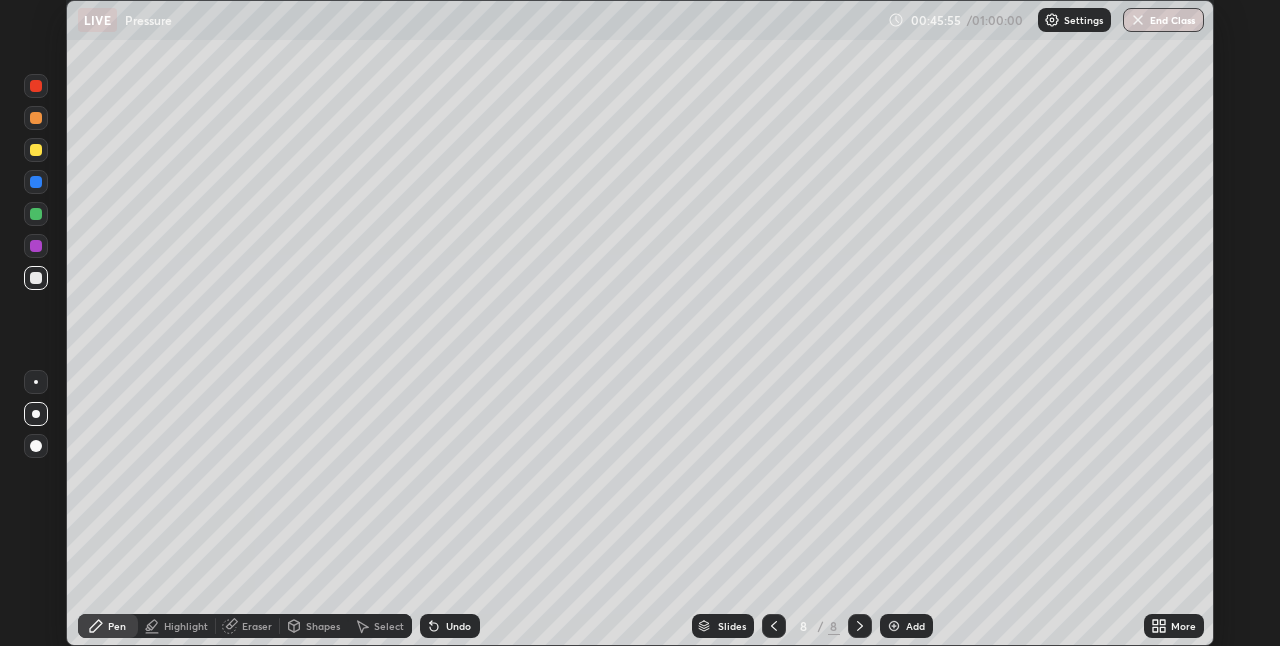 click at bounding box center (894, 626) 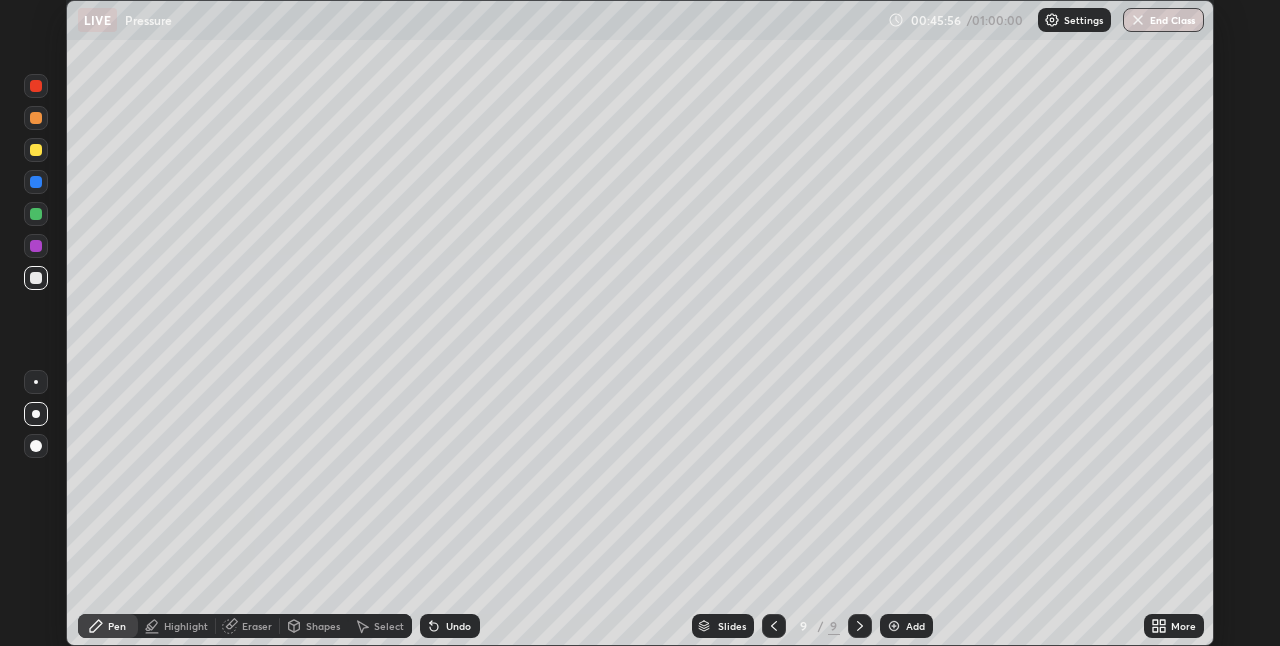 click at bounding box center (36, 150) 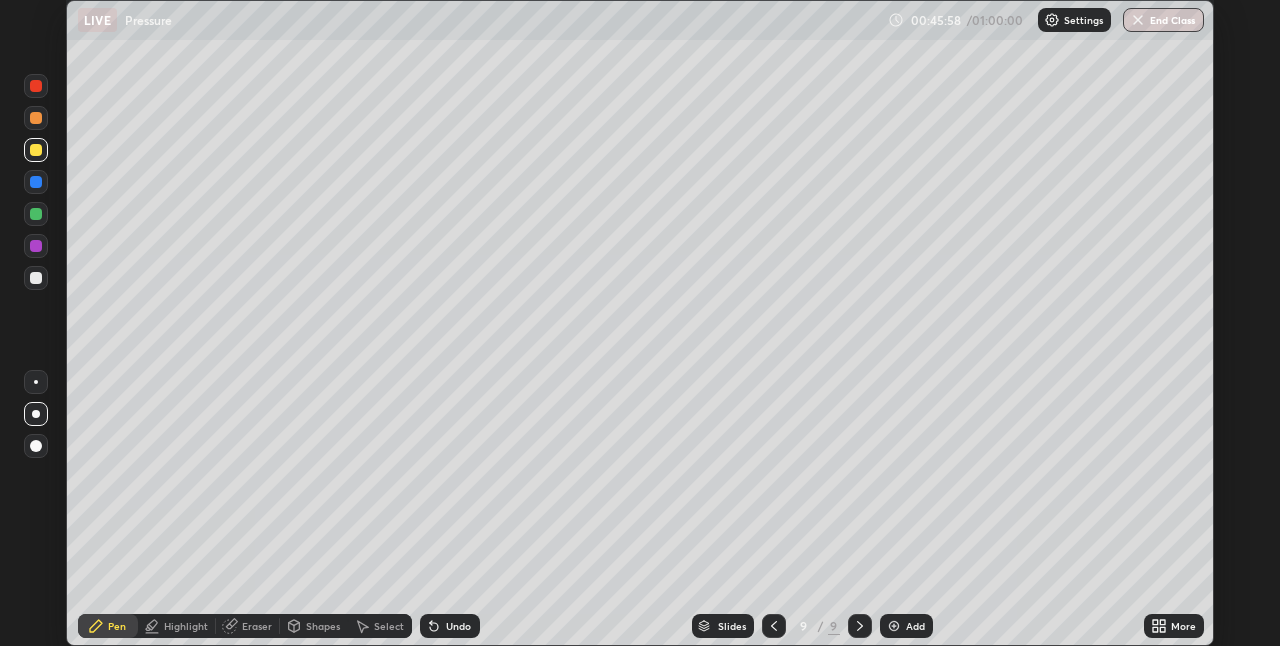 click at bounding box center [36, 446] 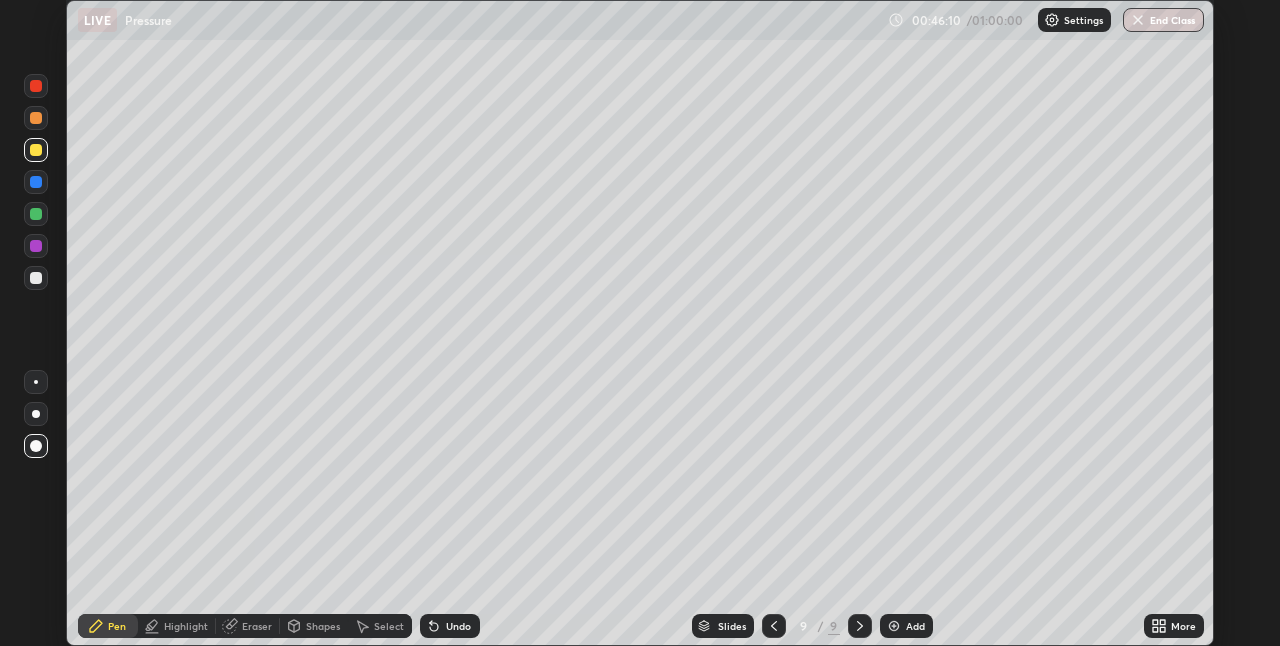click at bounding box center (36, 182) 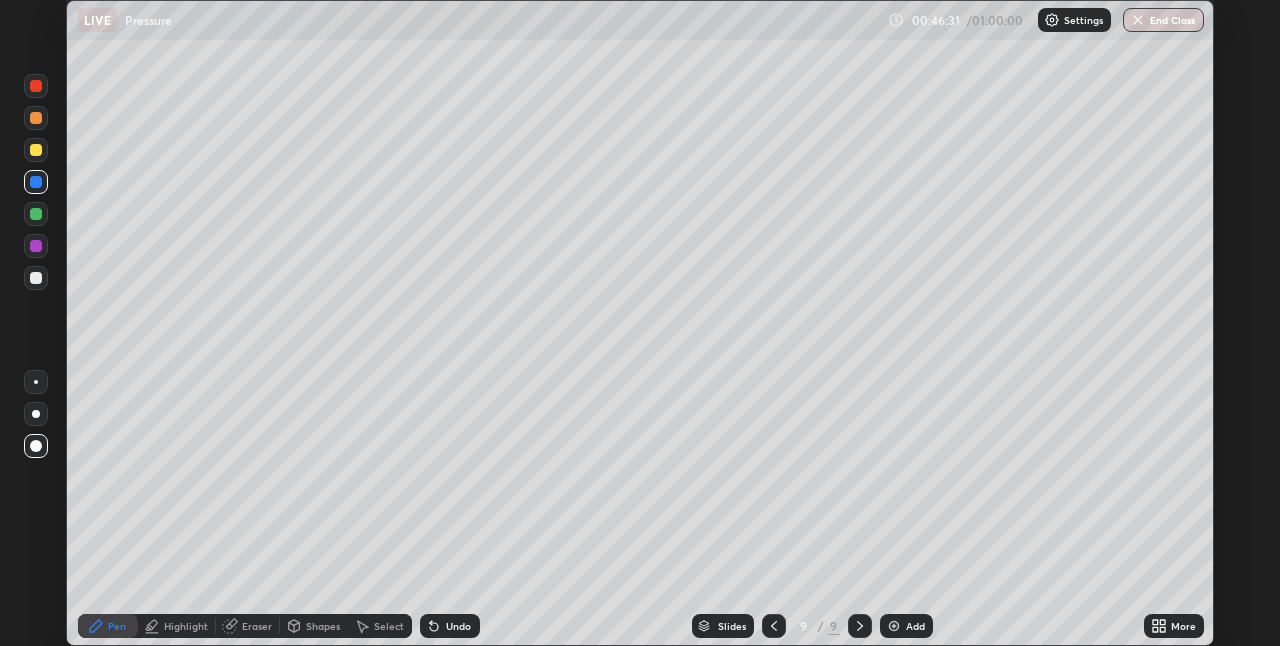 click on "Undo" at bounding box center (458, 626) 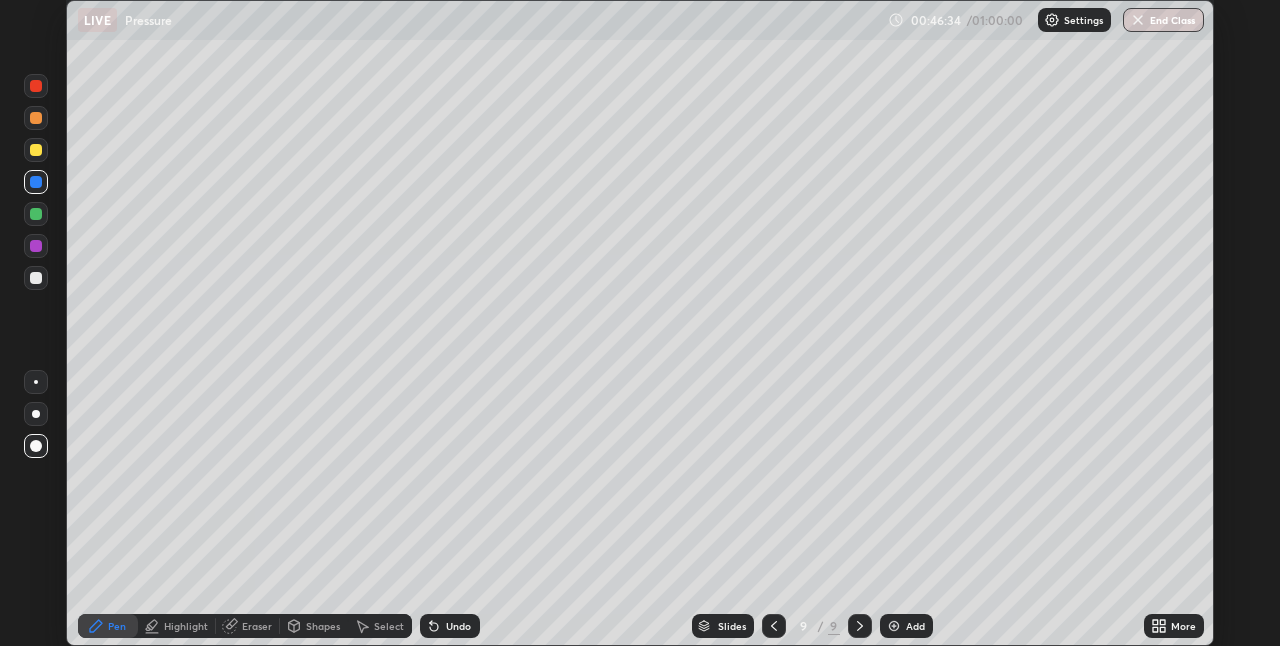 click at bounding box center (36, 118) 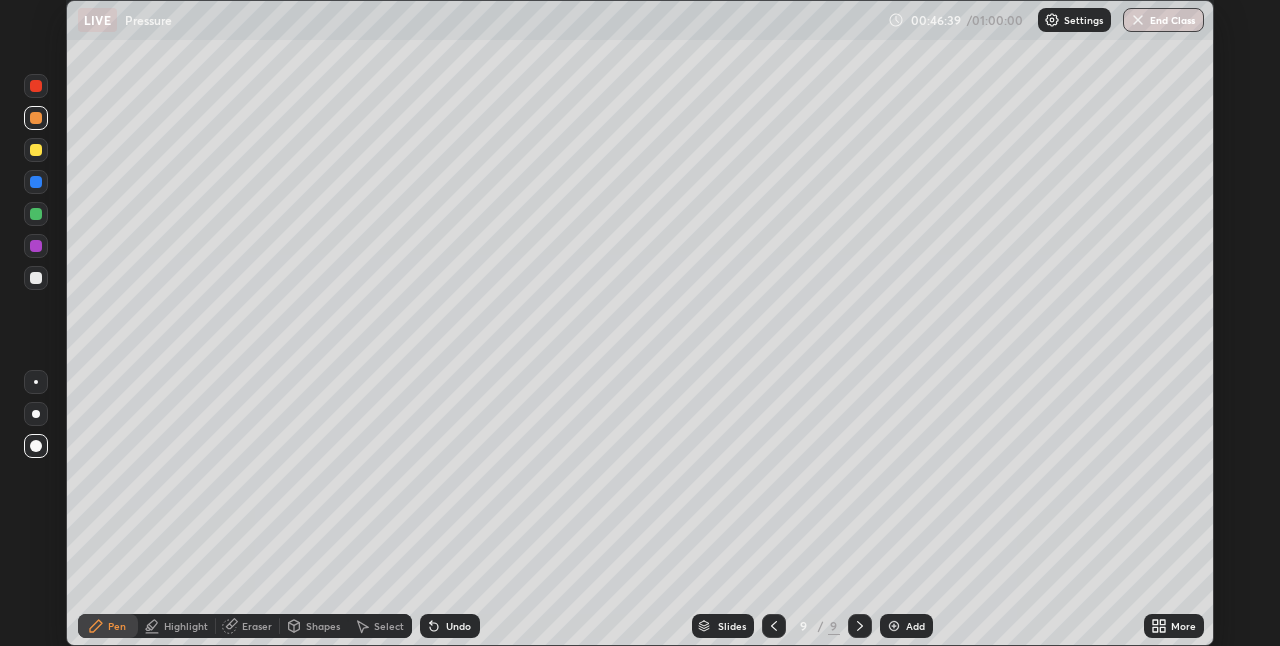 click 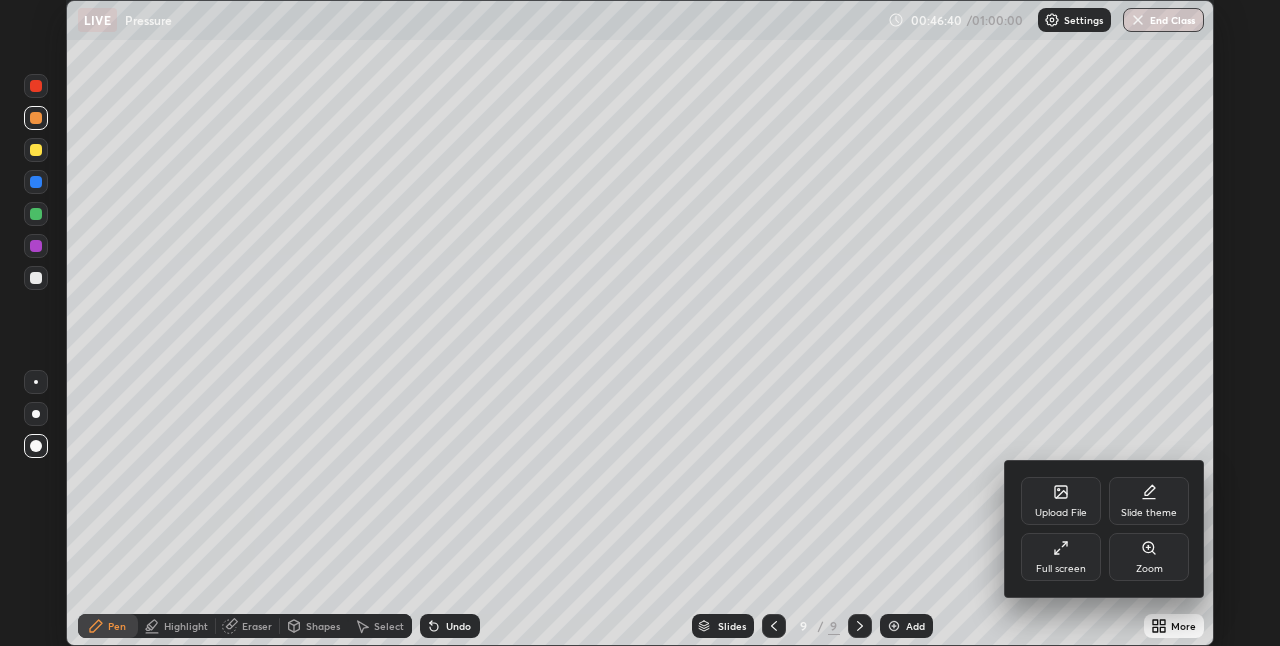 click on "Full screen" at bounding box center (1061, 557) 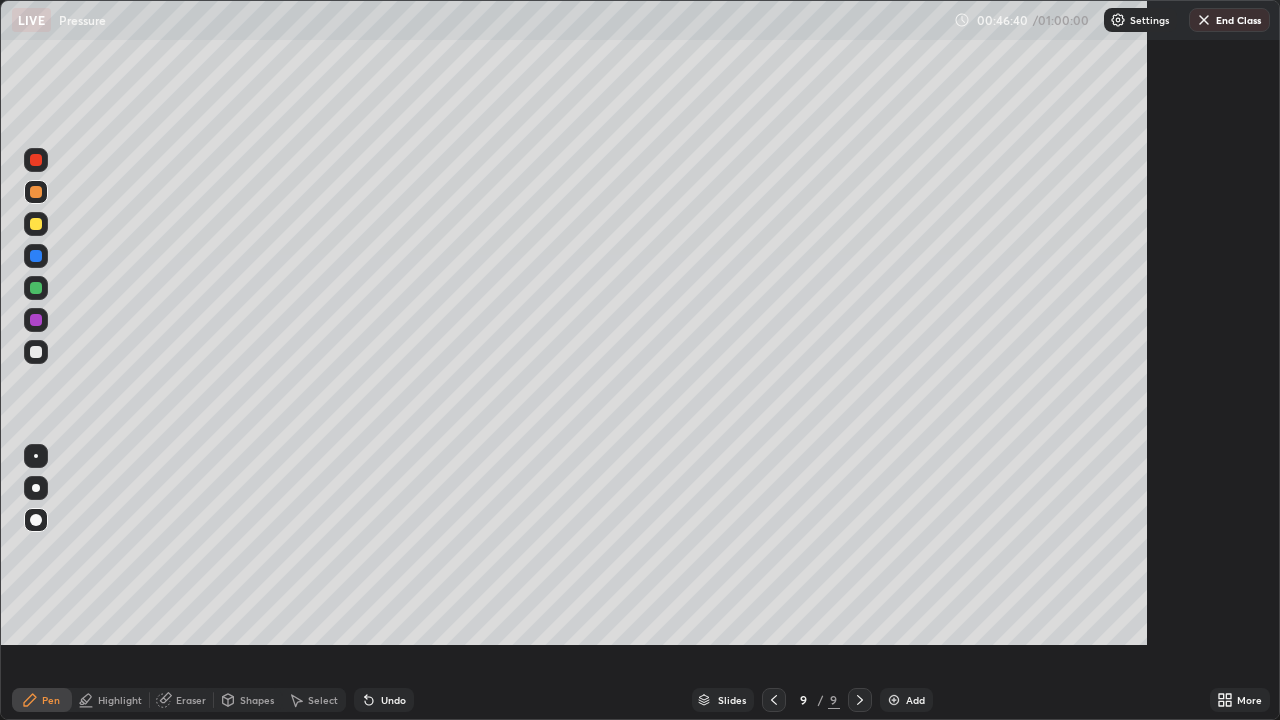 scroll, scrollTop: 99280, scrollLeft: 98720, axis: both 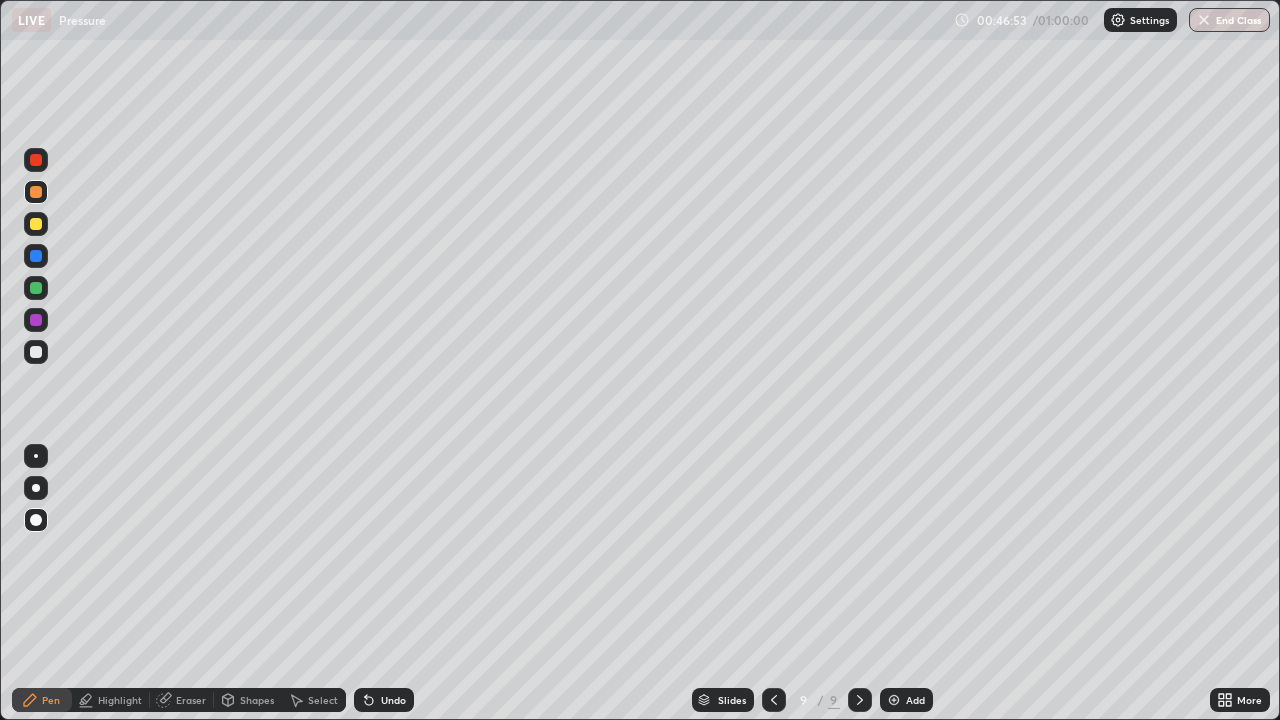 click at bounding box center (36, 224) 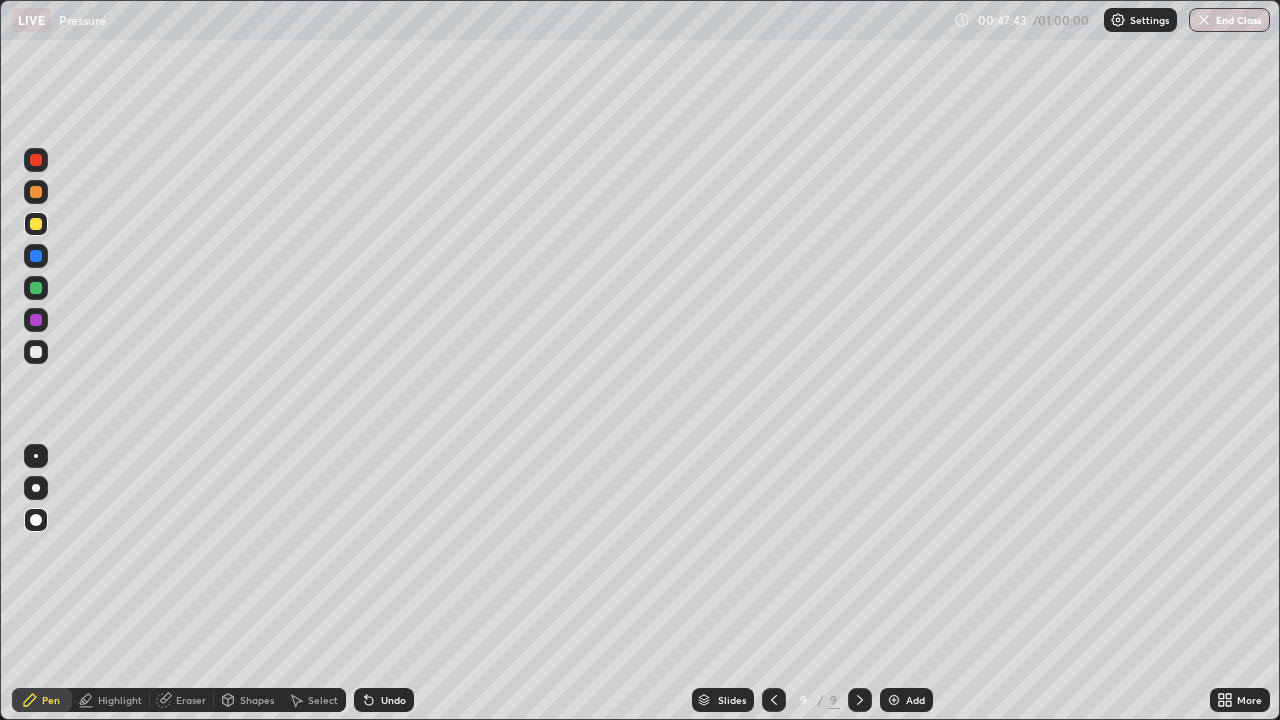 click at bounding box center (36, 320) 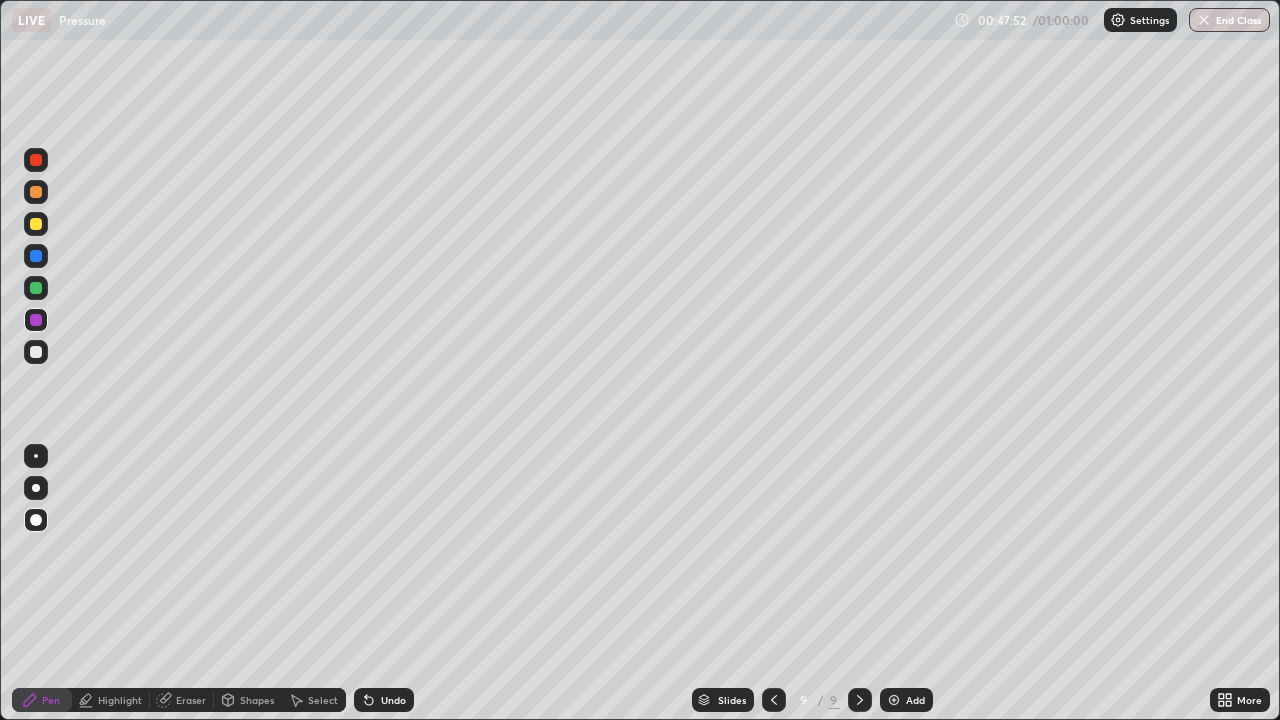 click at bounding box center [36, 192] 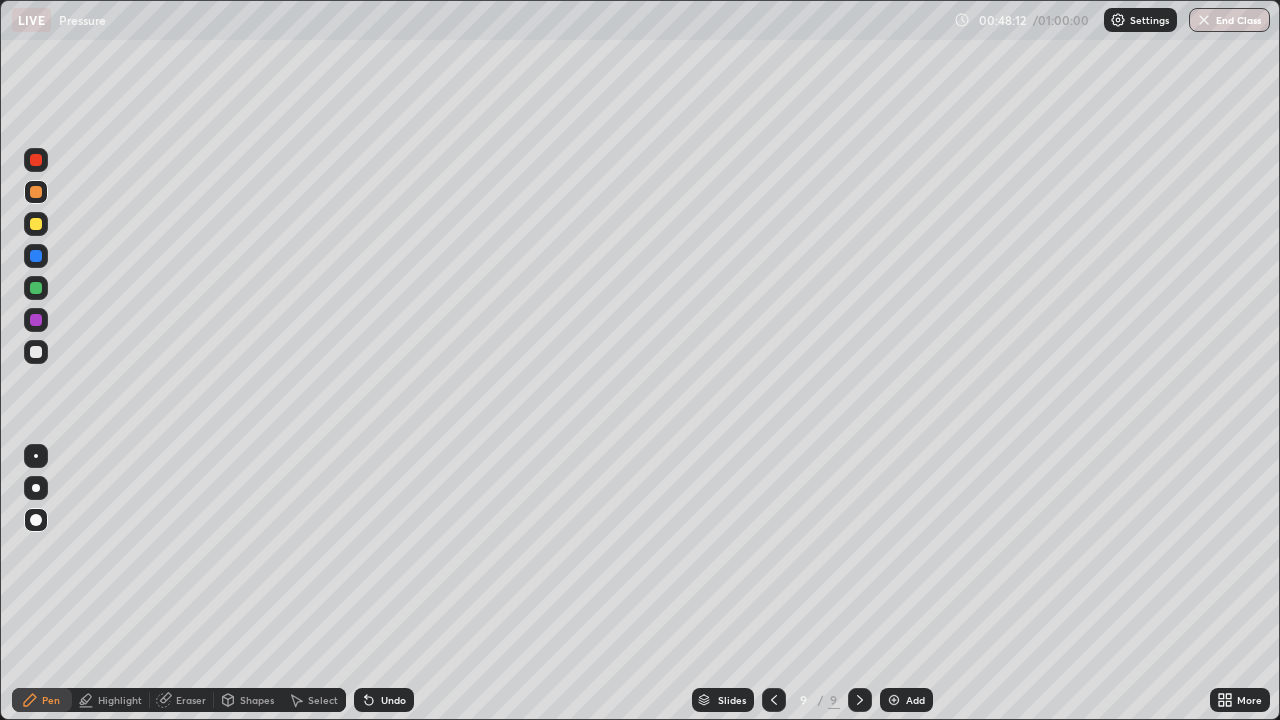 click at bounding box center [36, 160] 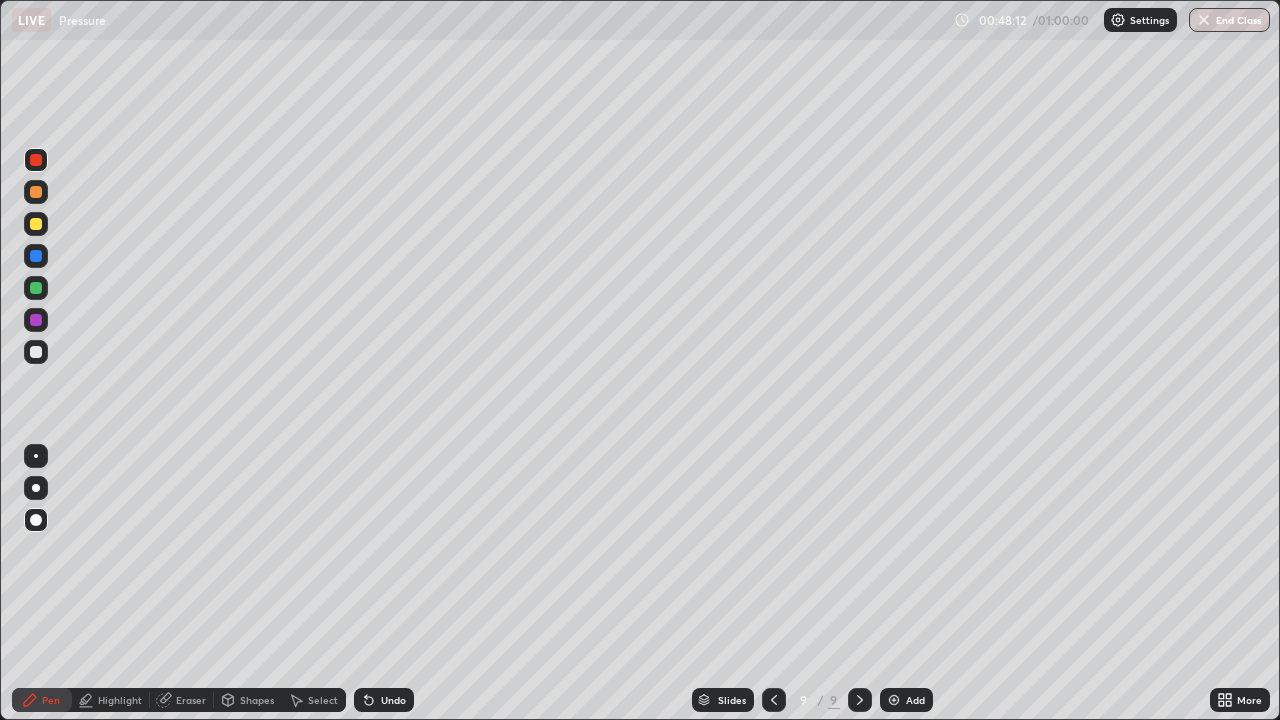 click at bounding box center (36, 320) 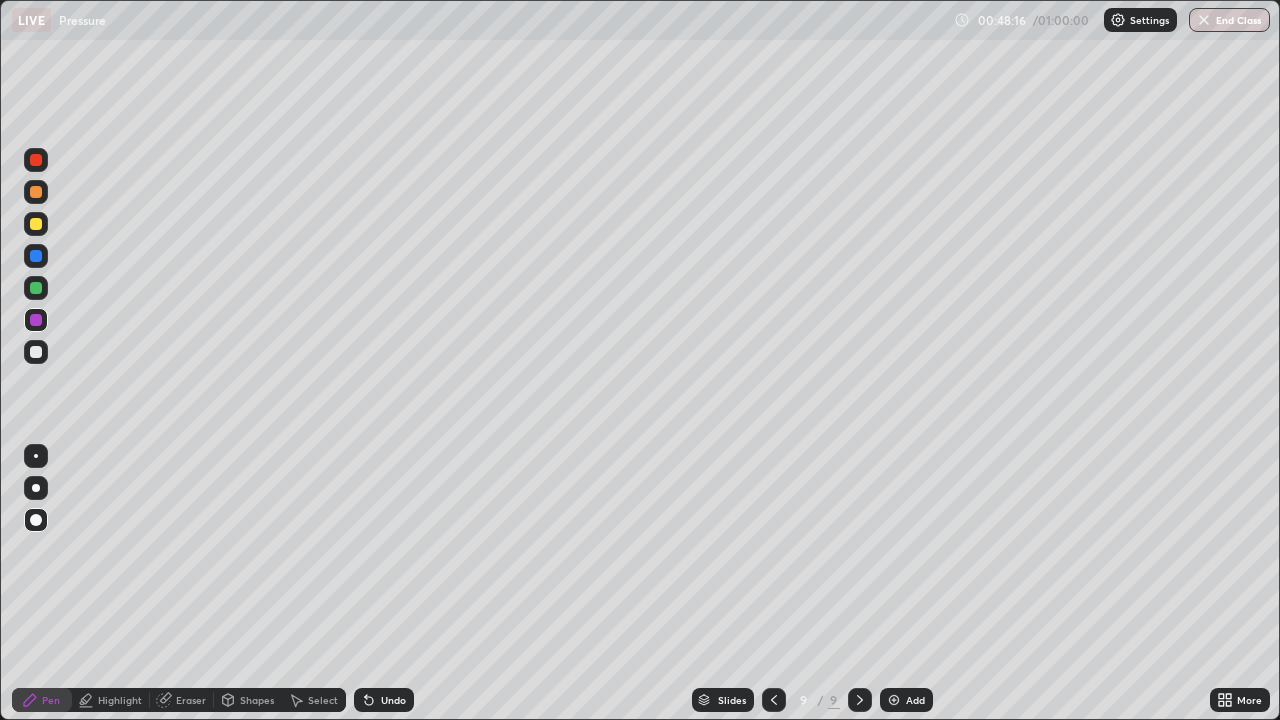 click at bounding box center (36, 256) 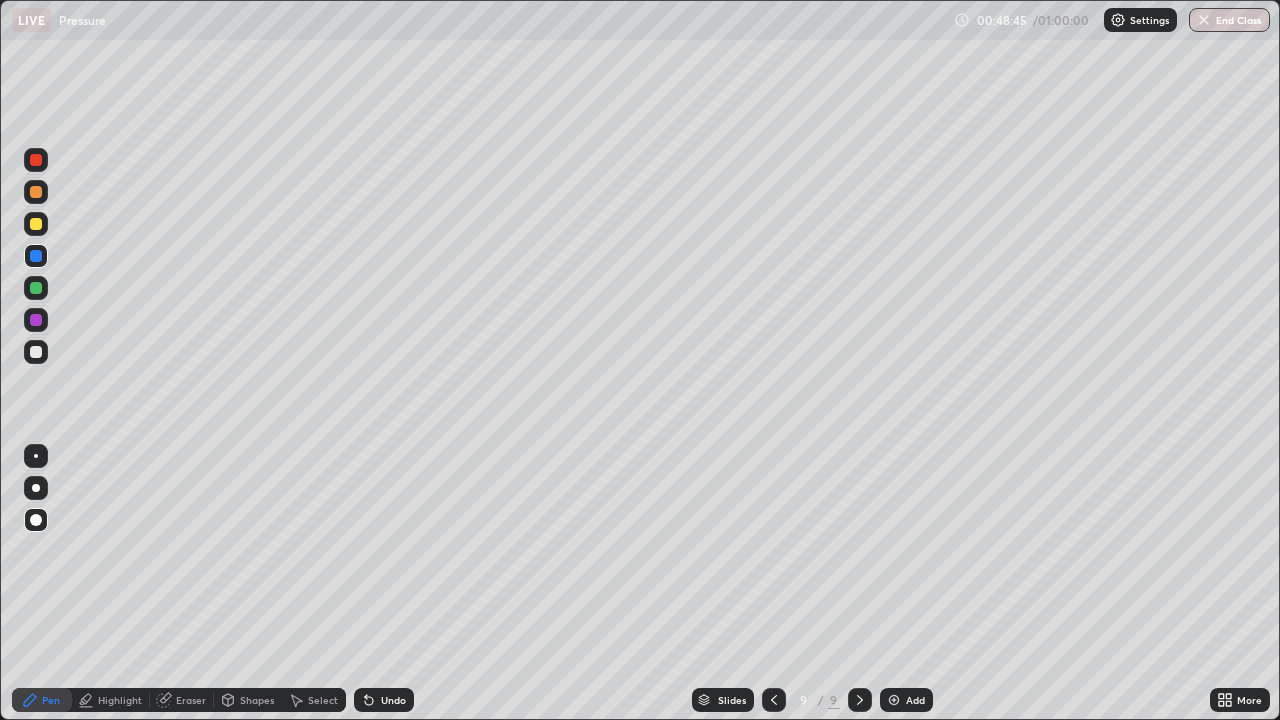 click at bounding box center (36, 224) 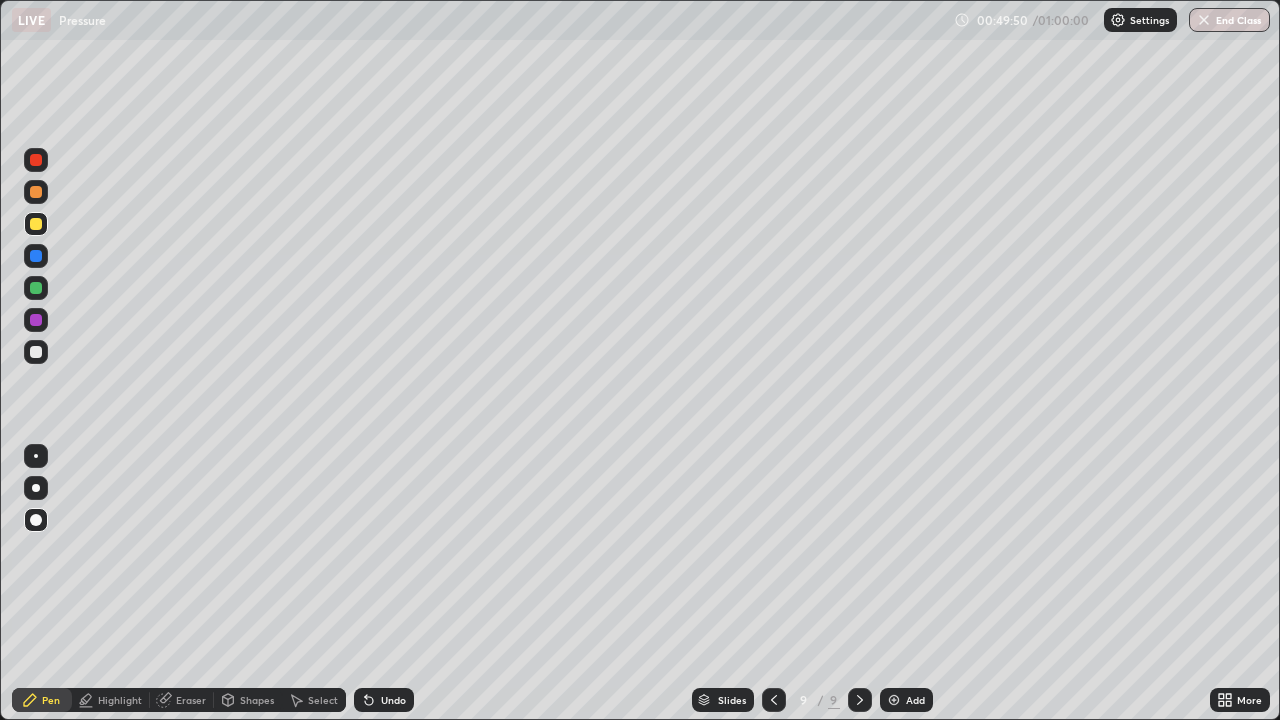click on "End Class" at bounding box center [1229, 20] 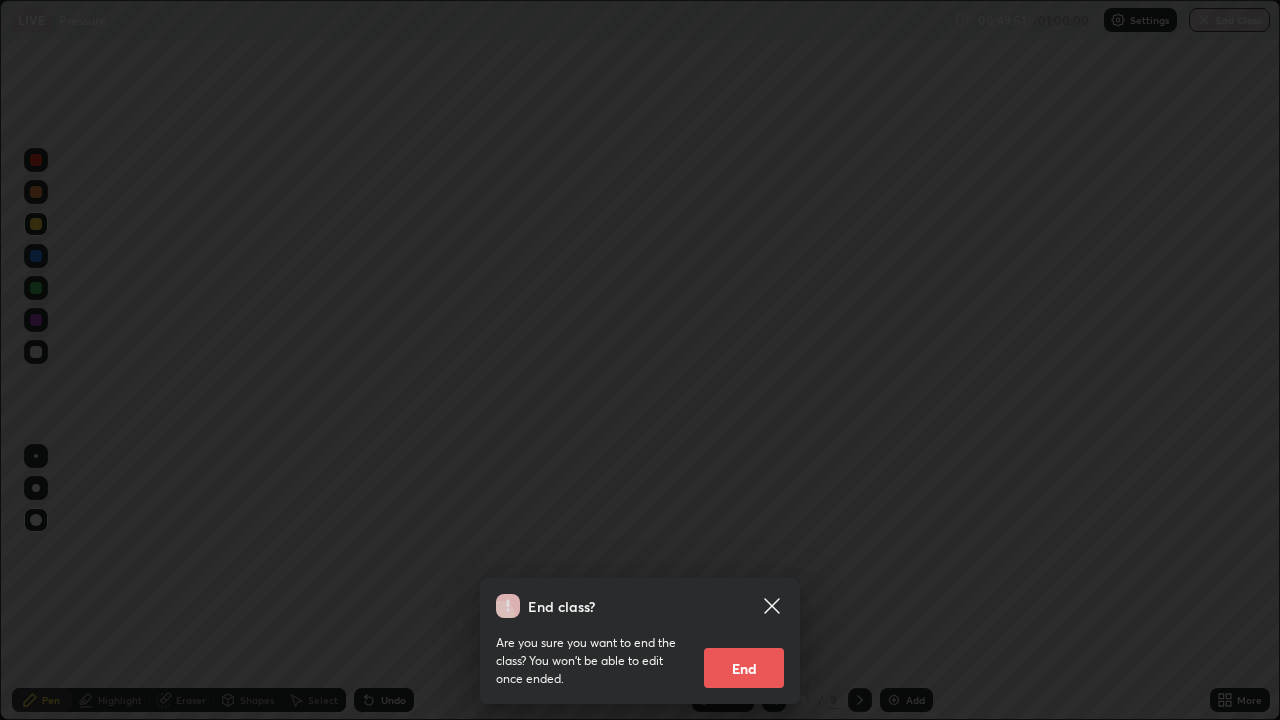 click on "End" at bounding box center (744, 668) 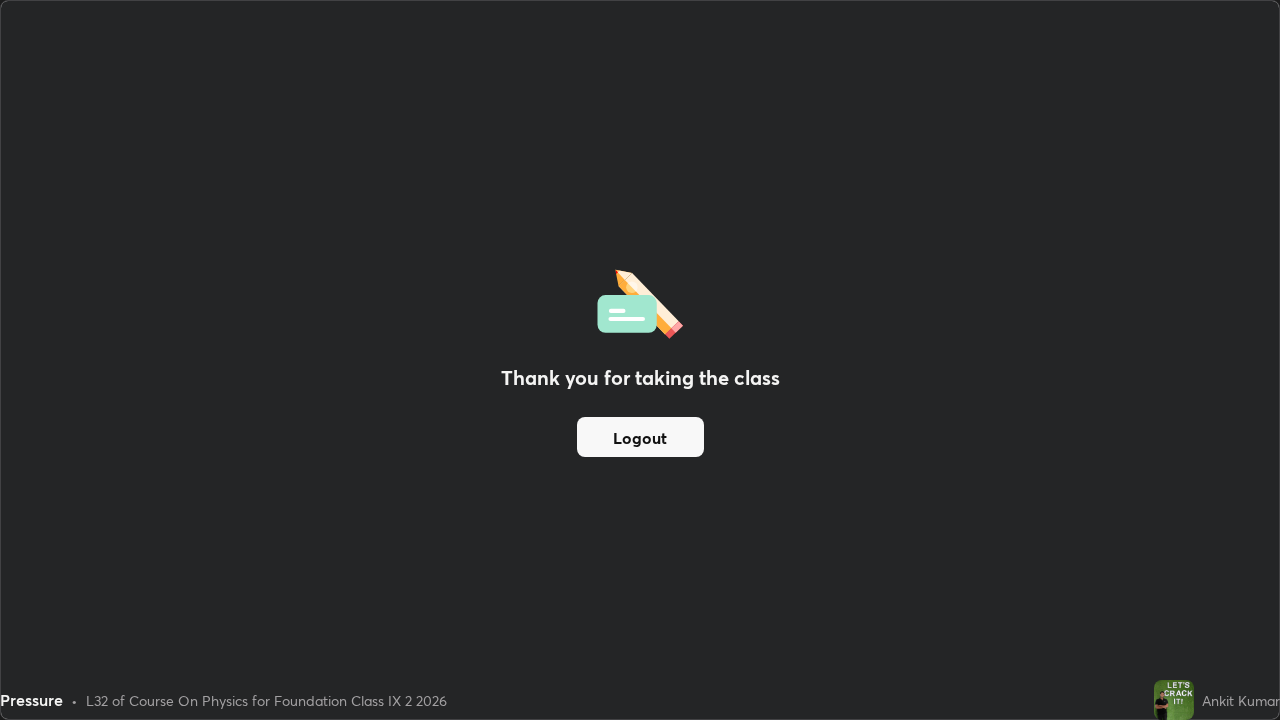 click on "Logout" at bounding box center [640, 437] 